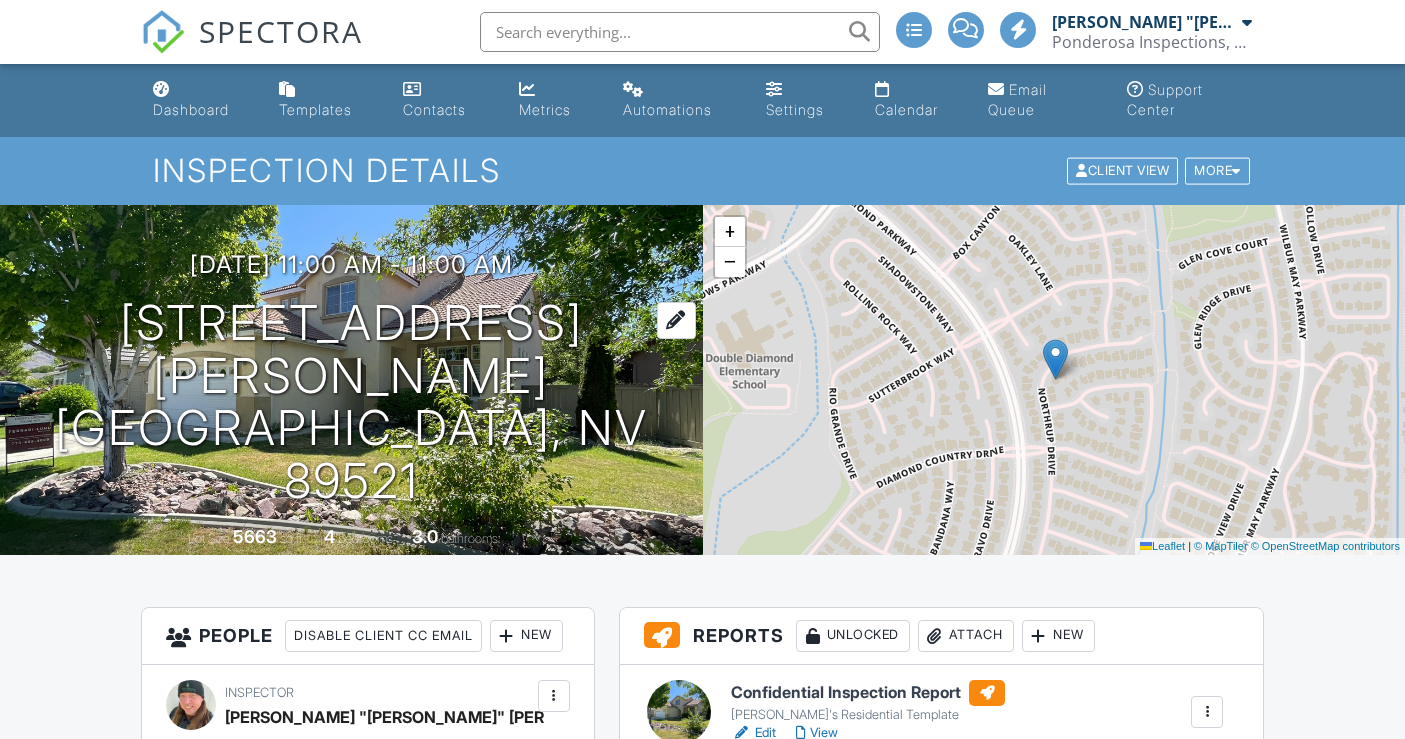 scroll, scrollTop: 0, scrollLeft: 0, axis: both 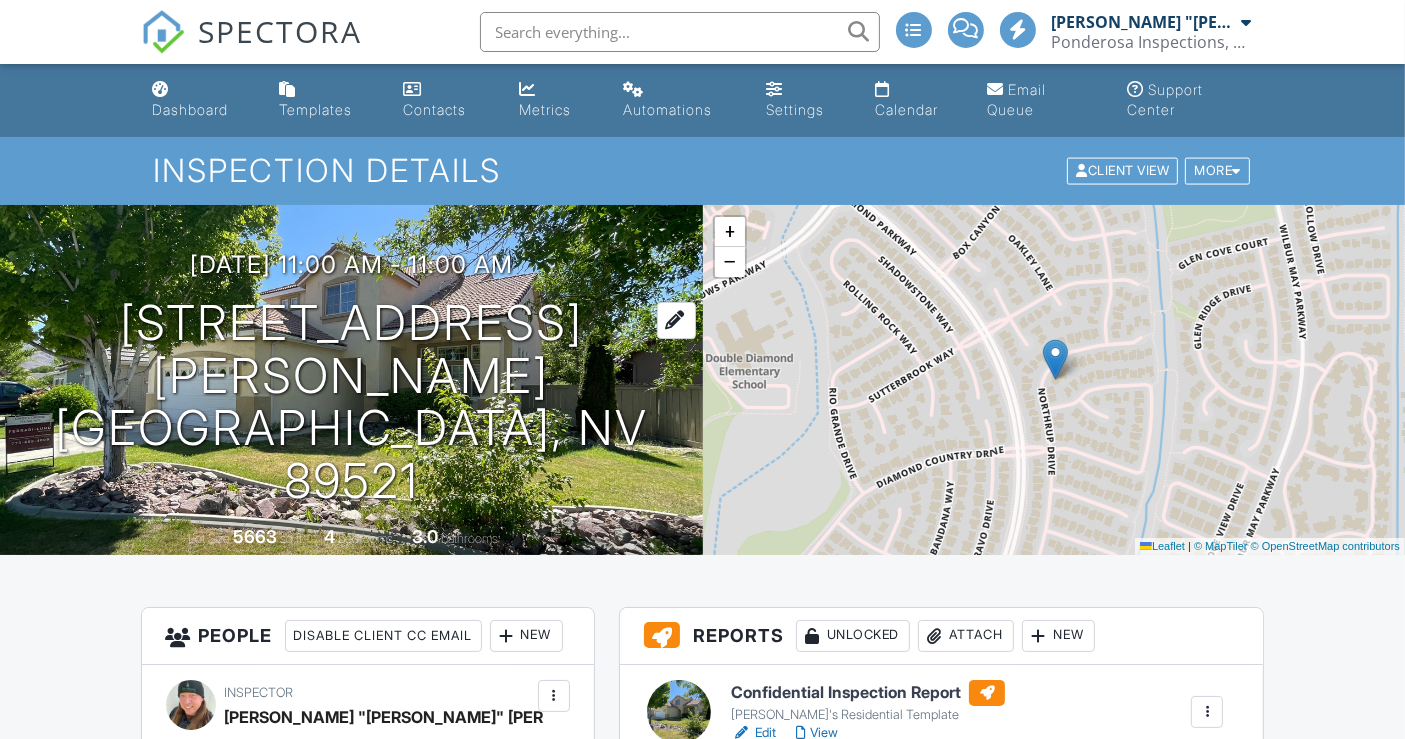 click at bounding box center (676, 320) 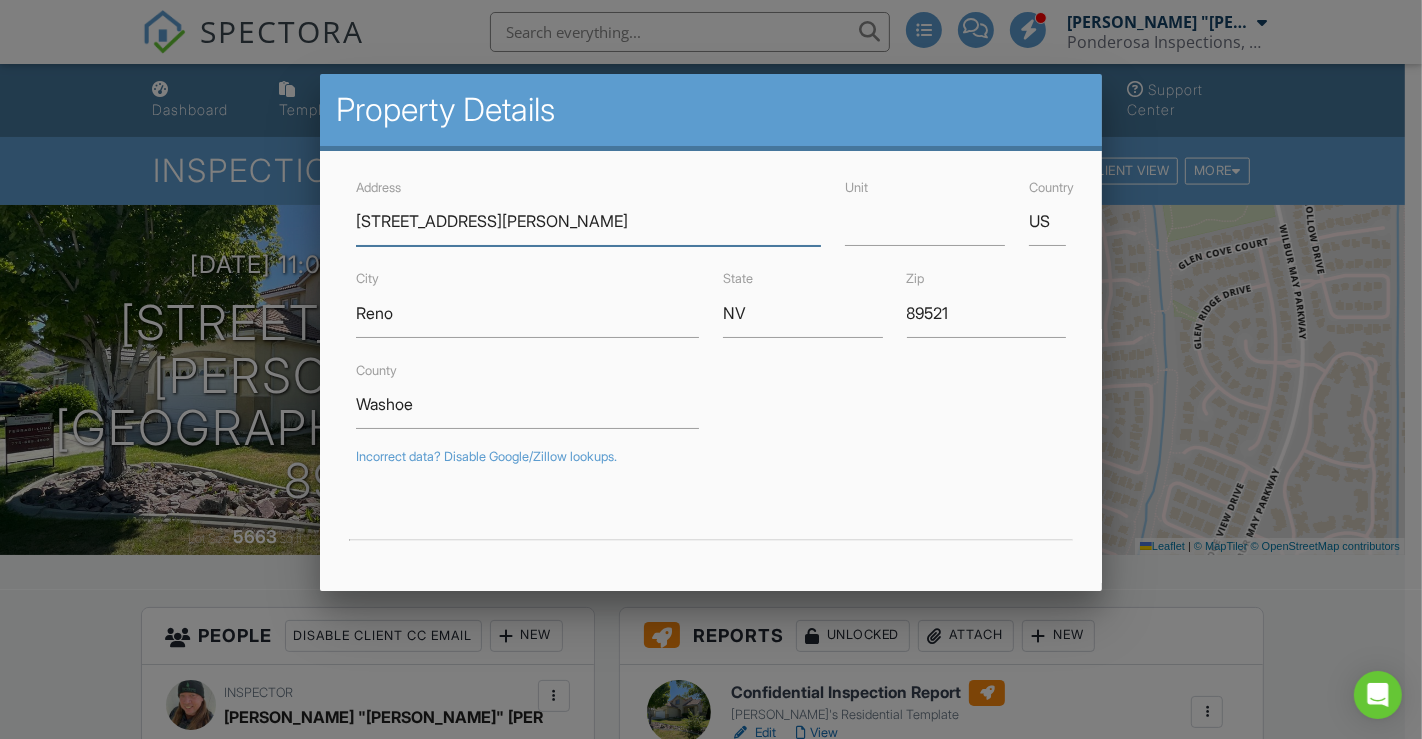 click on "9748 Northrup Drive Reno" at bounding box center [588, 221] 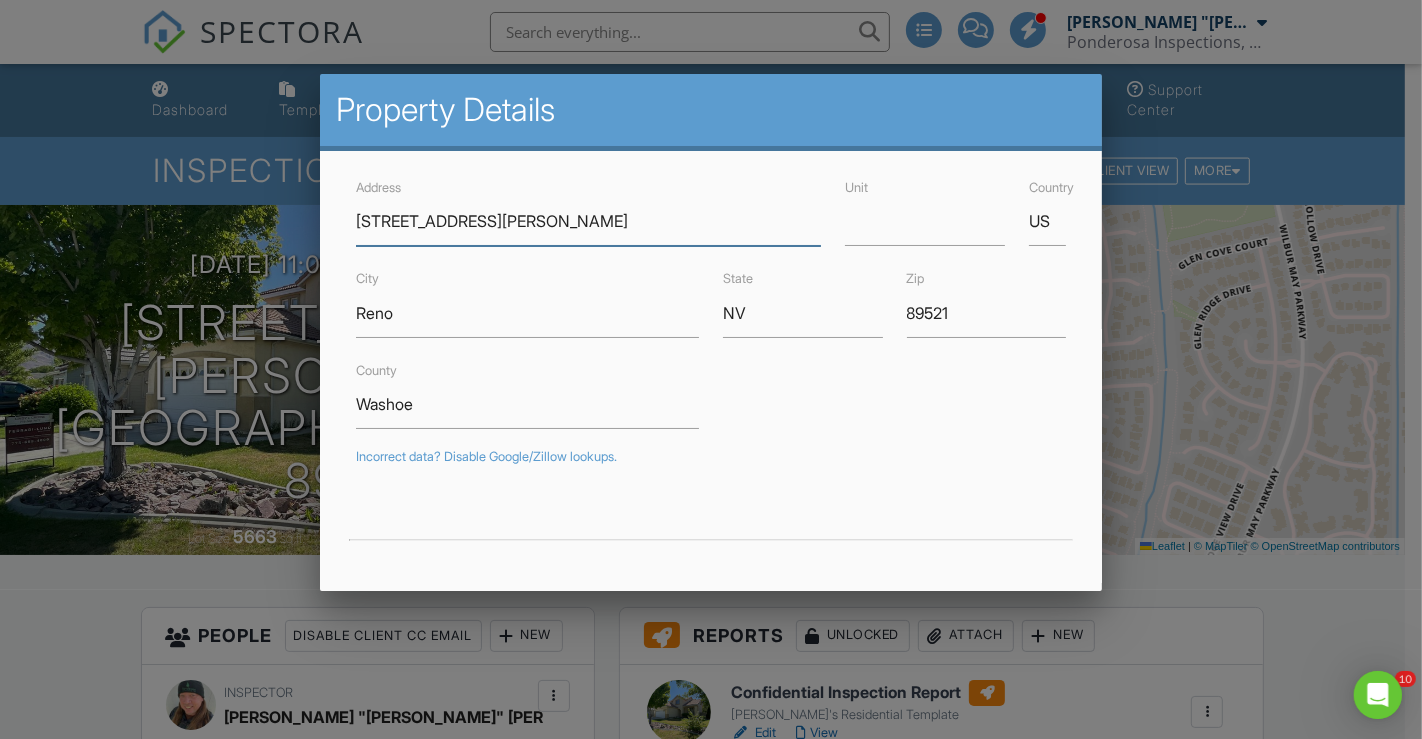 scroll, scrollTop: 0, scrollLeft: 0, axis: both 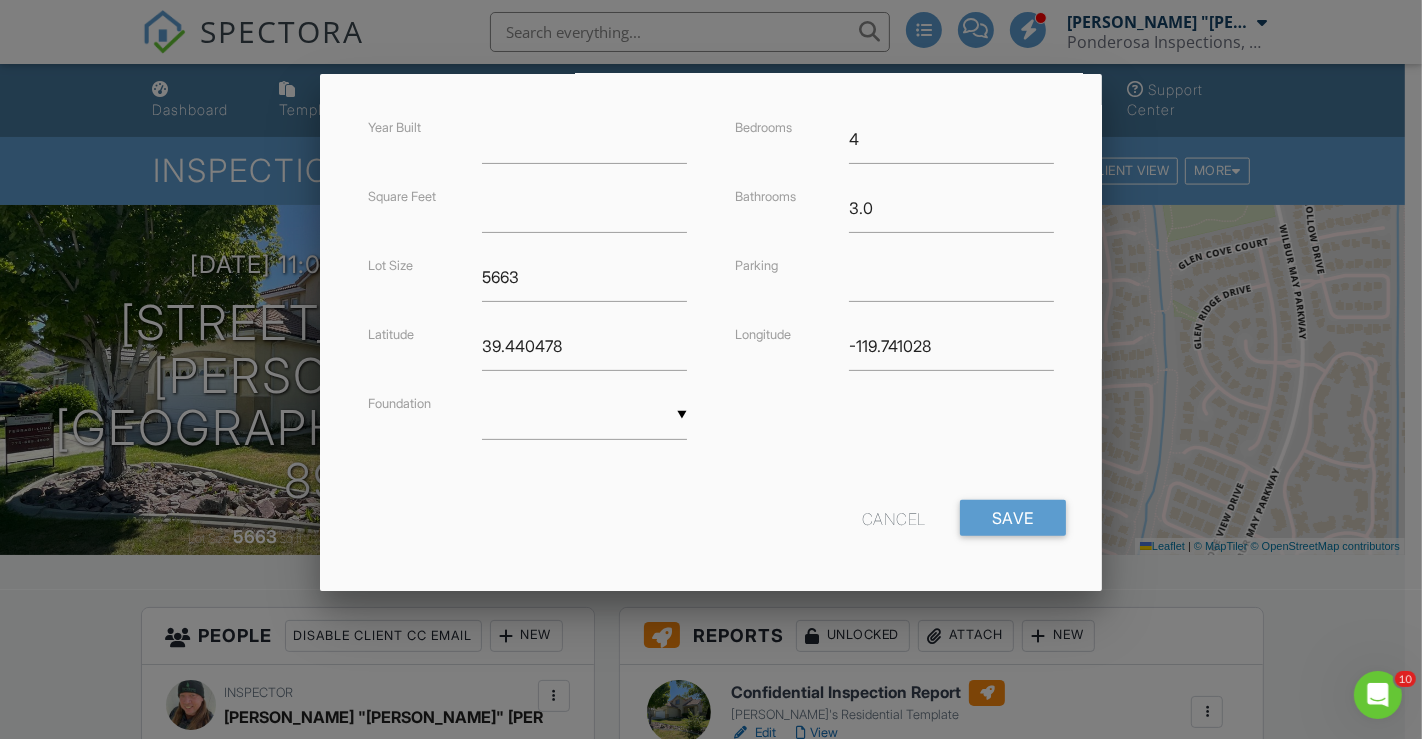 type on "9748 Northrup Drive" 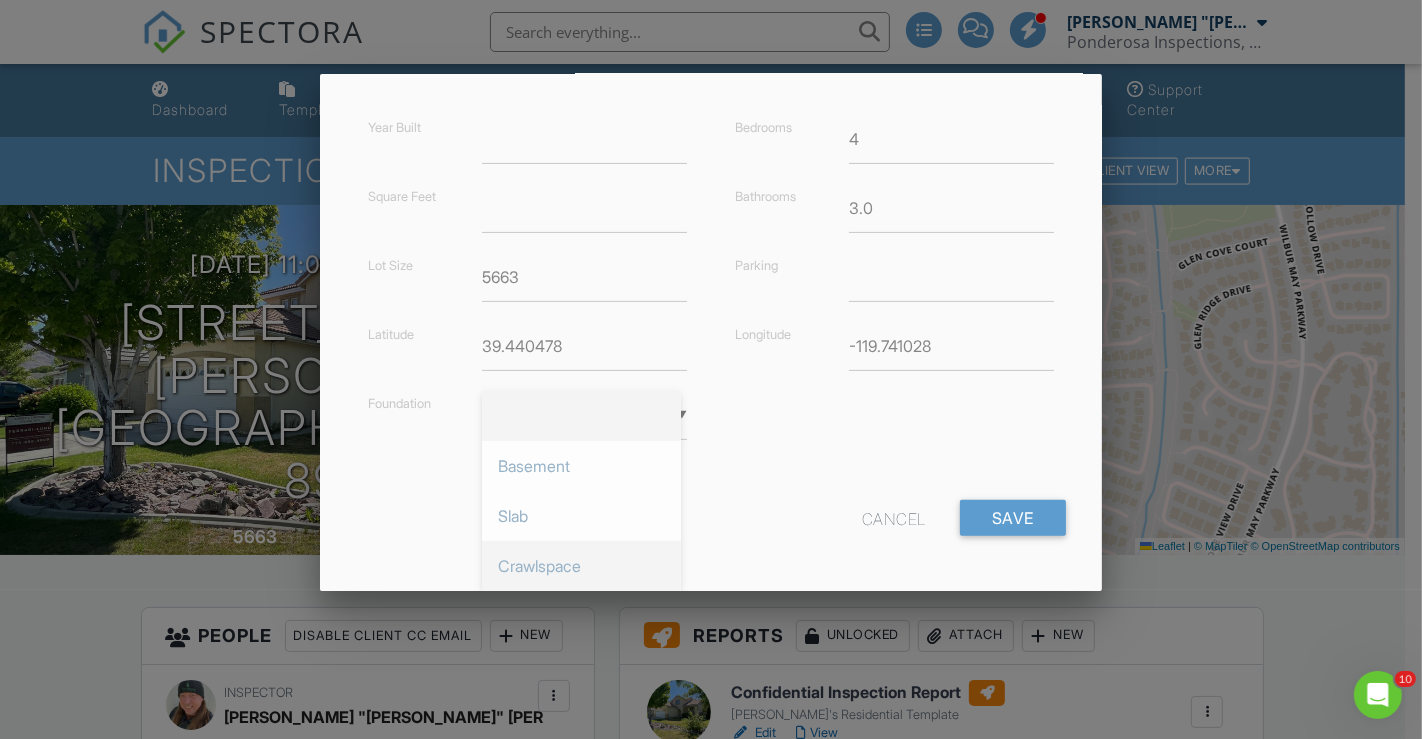 type on "39.4404779" 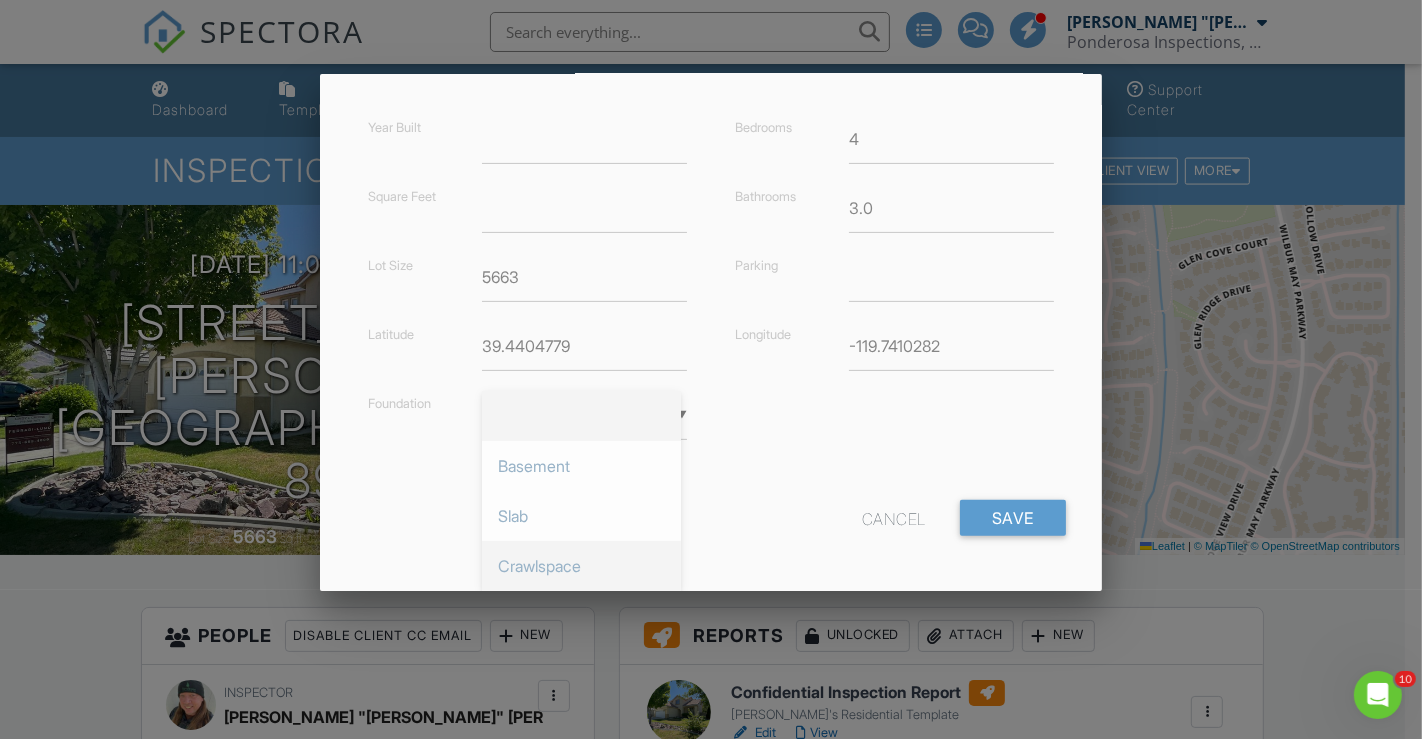 click on "Crawlspace" at bounding box center [581, 566] 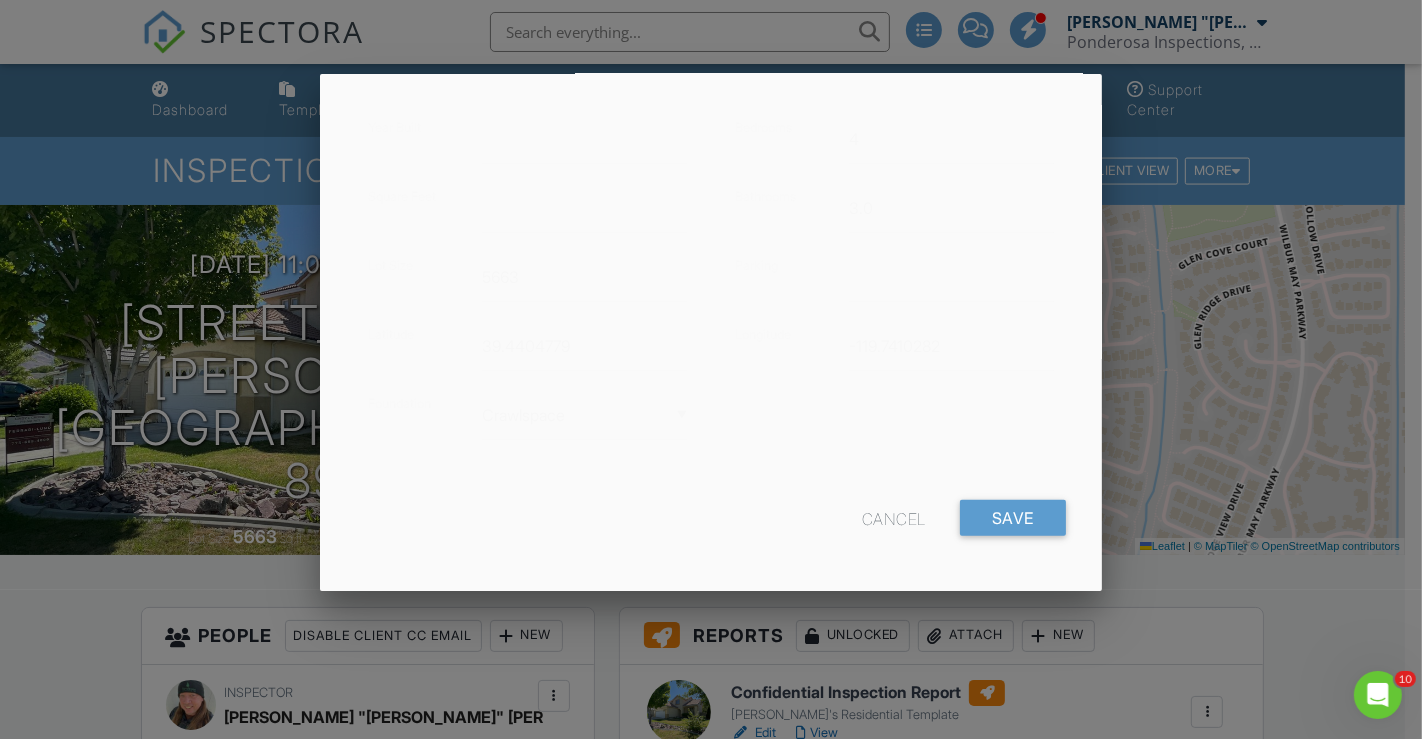 scroll, scrollTop: 478, scrollLeft: 0, axis: vertical 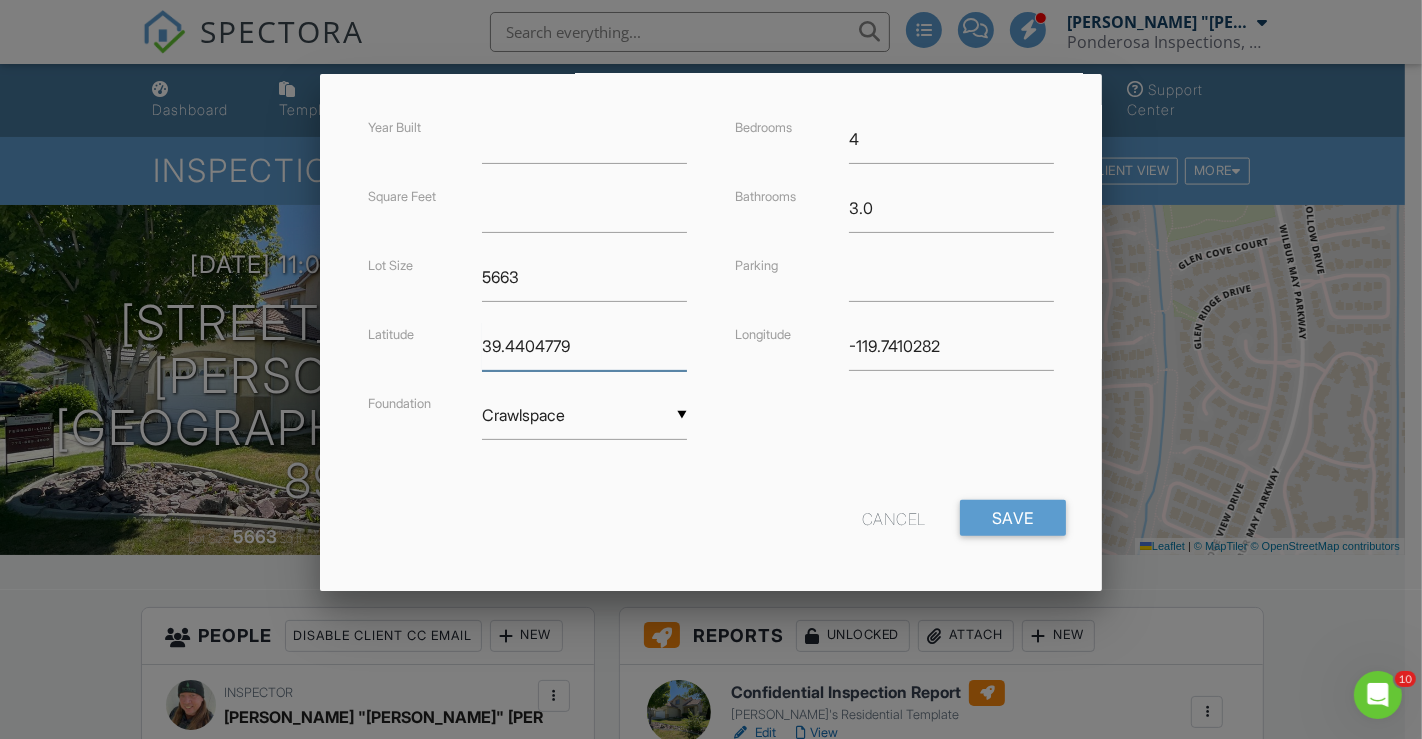 click on "39.4404779" at bounding box center (584, 346) 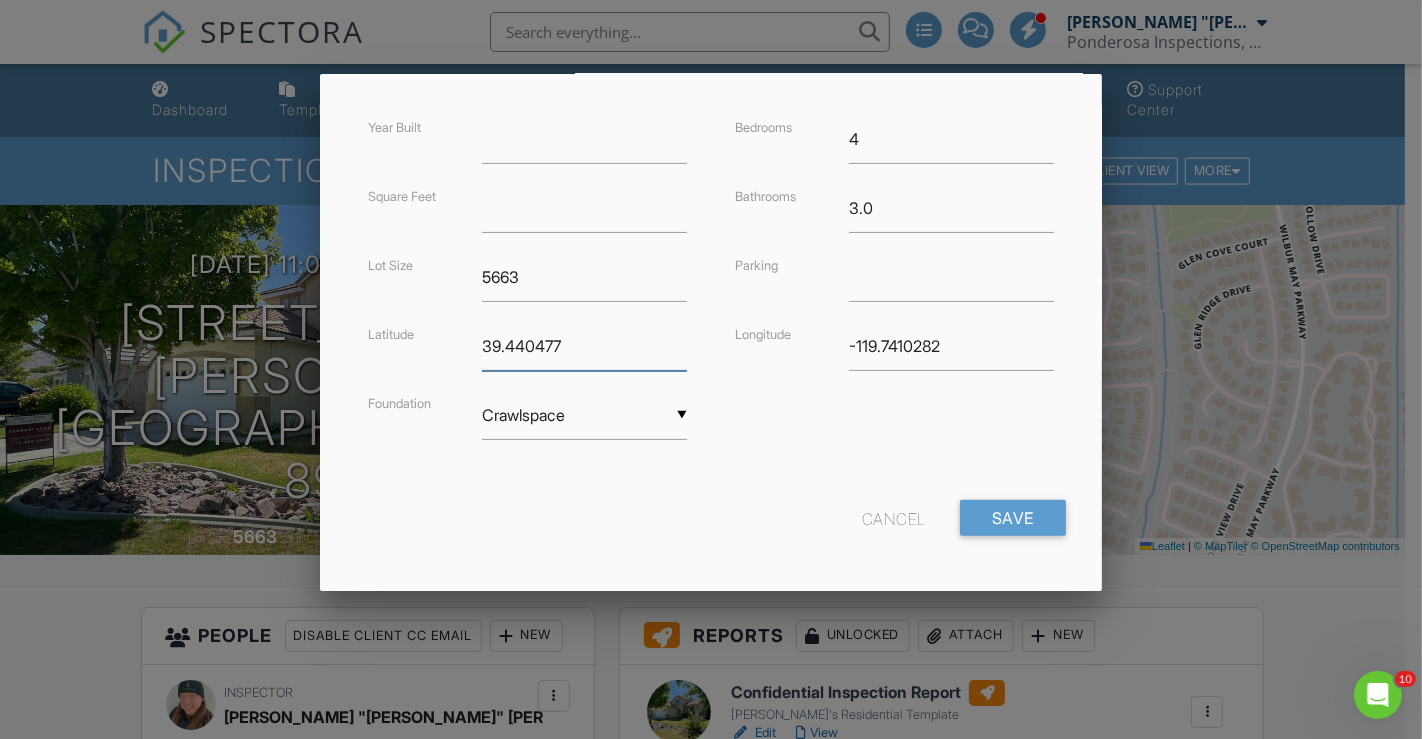 type on "39.440477" 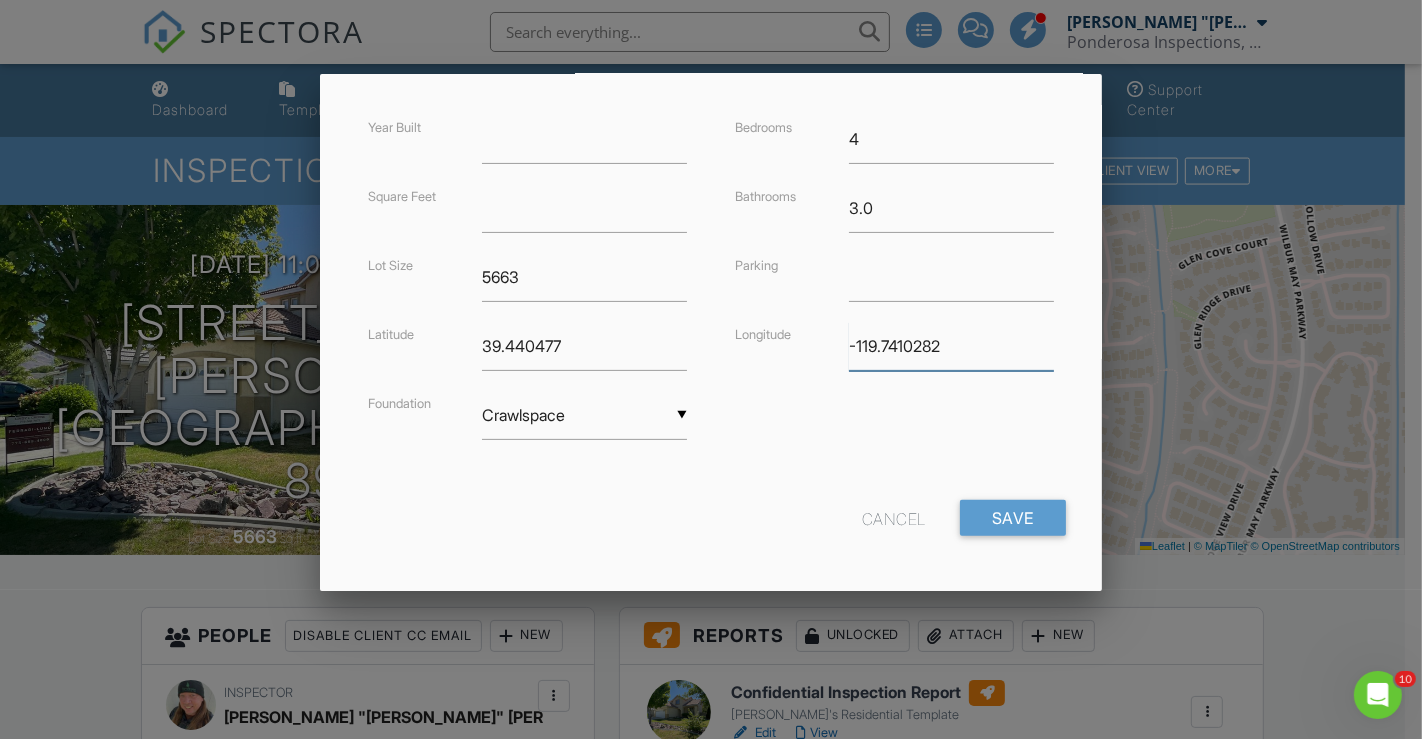 click on "-119.7410282" at bounding box center [951, 346] 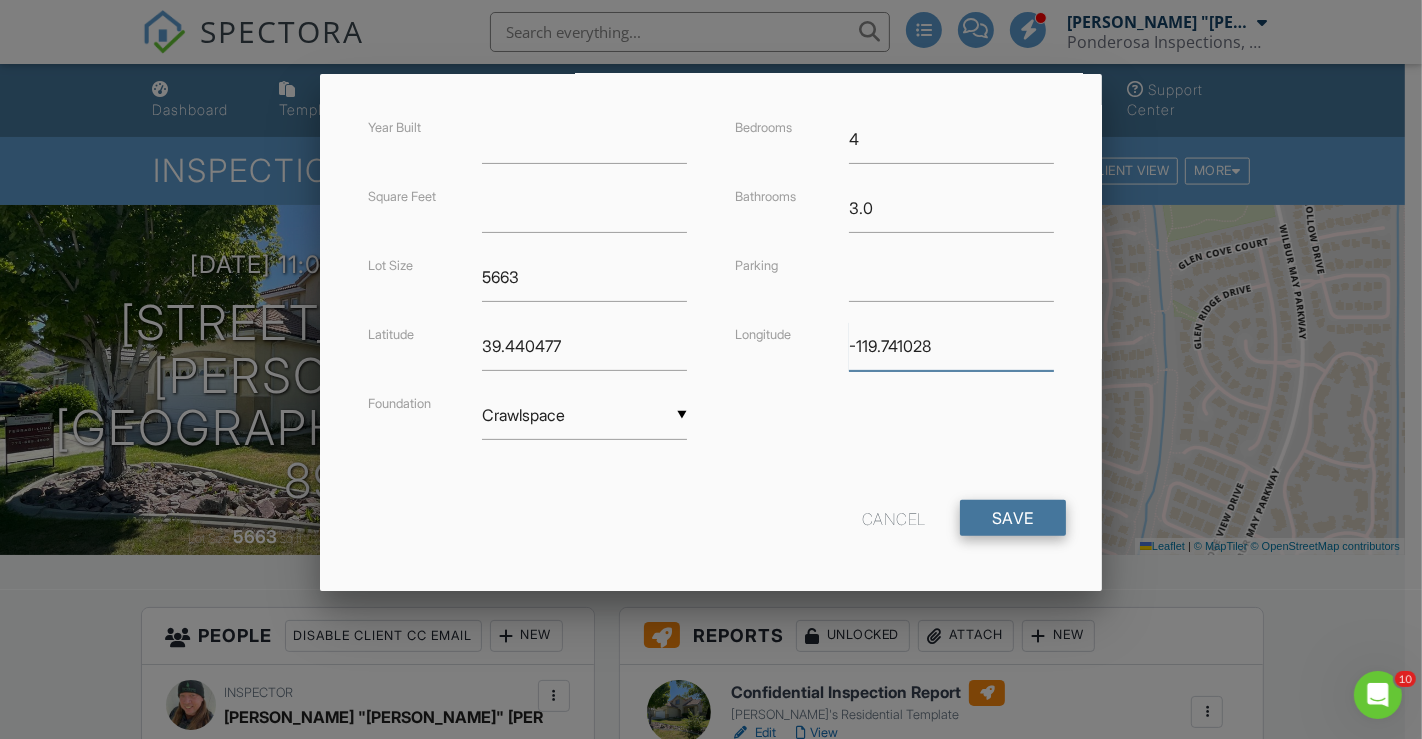 type on "-119.741028" 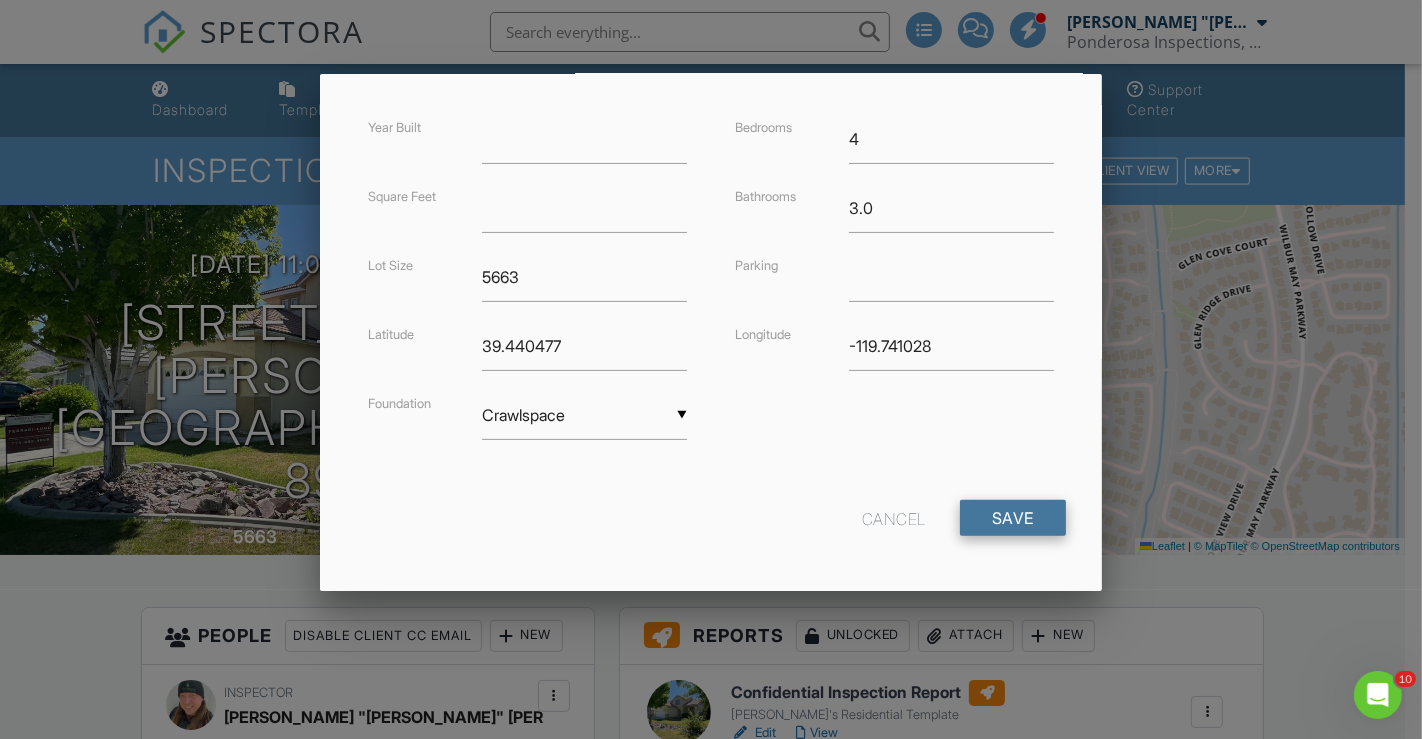 click on "Save" at bounding box center (1013, 518) 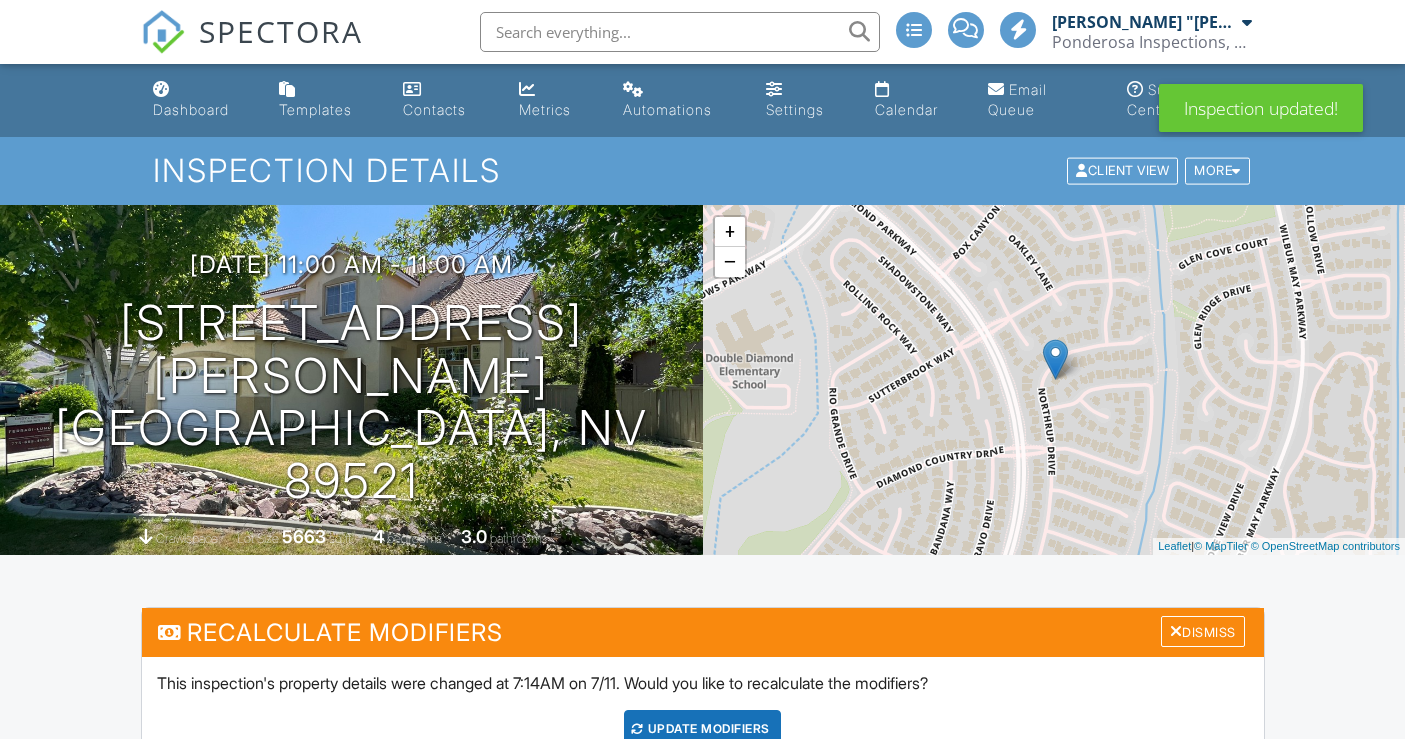 scroll, scrollTop: 0, scrollLeft: 0, axis: both 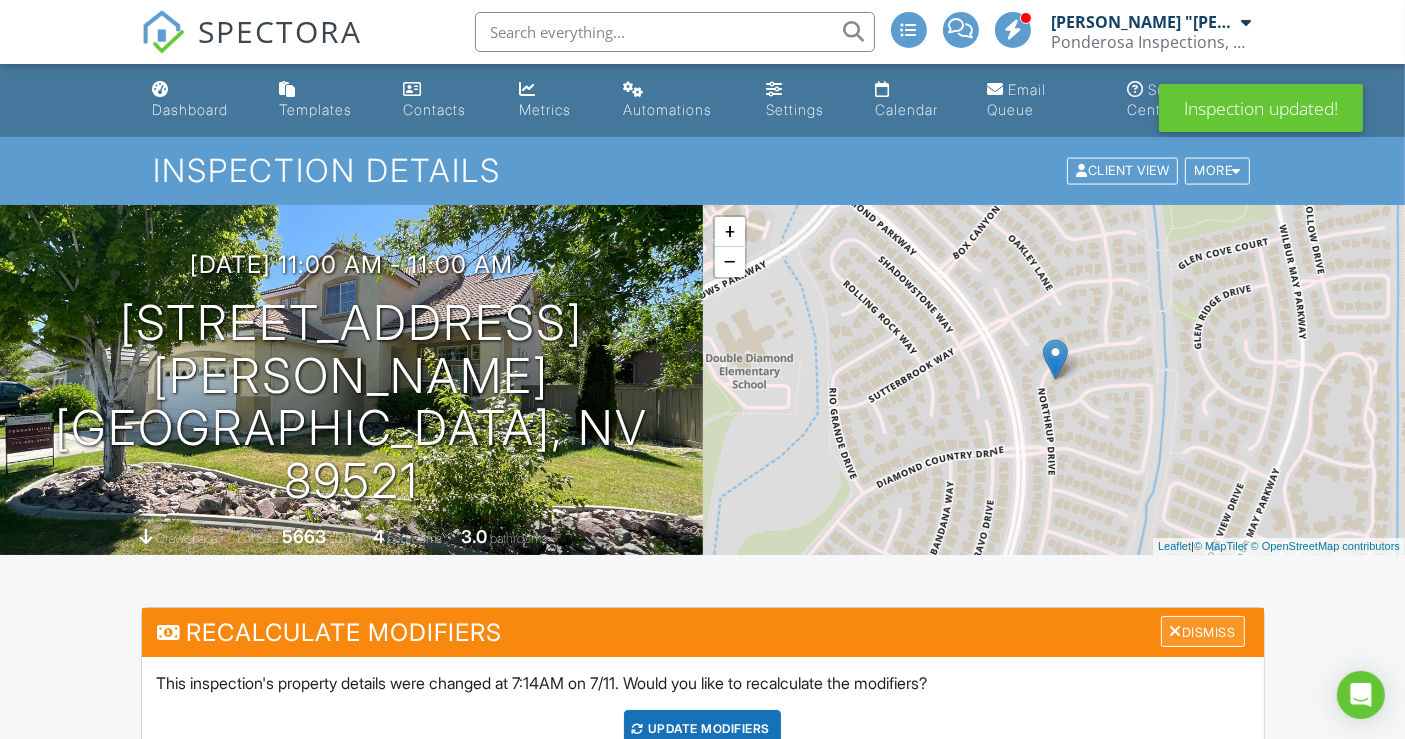 click on "Dismiss" at bounding box center (1203, 631) 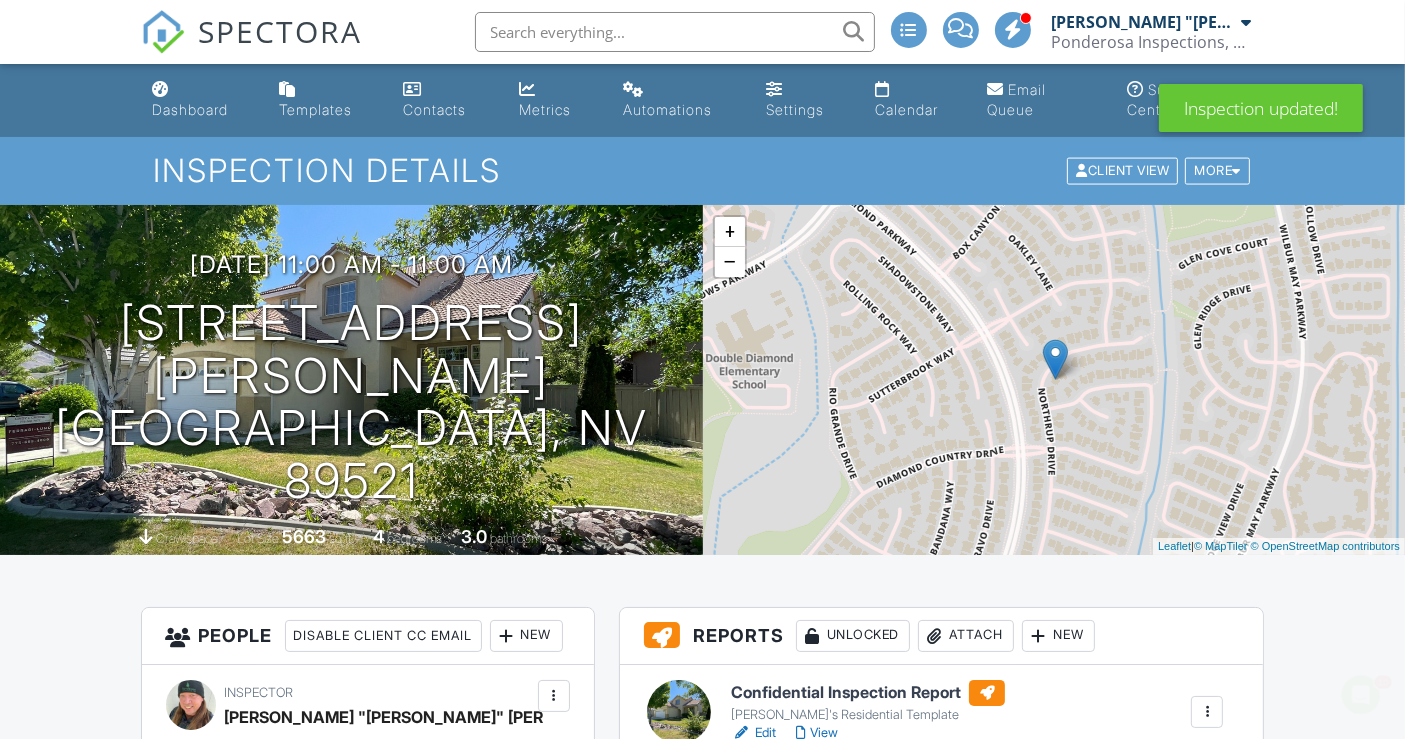 scroll, scrollTop: 0, scrollLeft: 0, axis: both 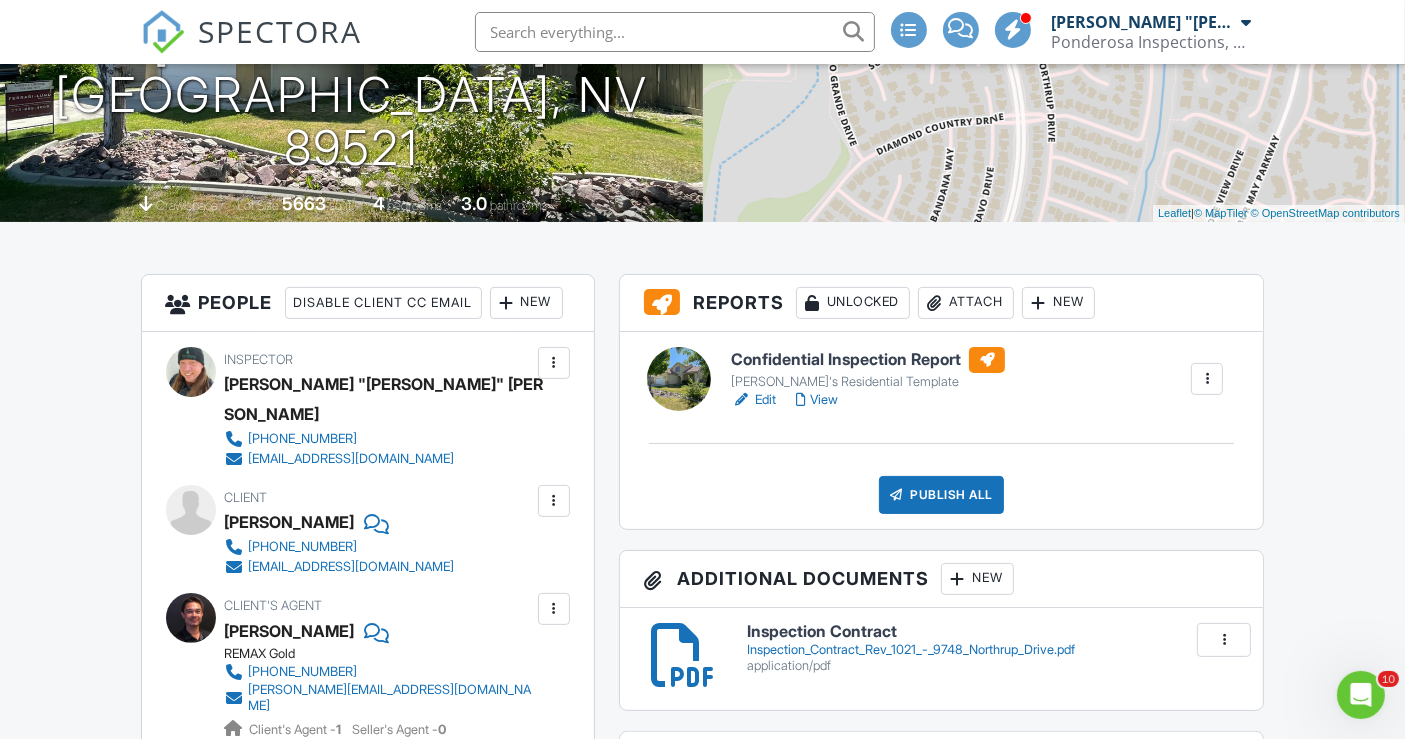 click on "Confidential Inspection Report" at bounding box center [868, 360] 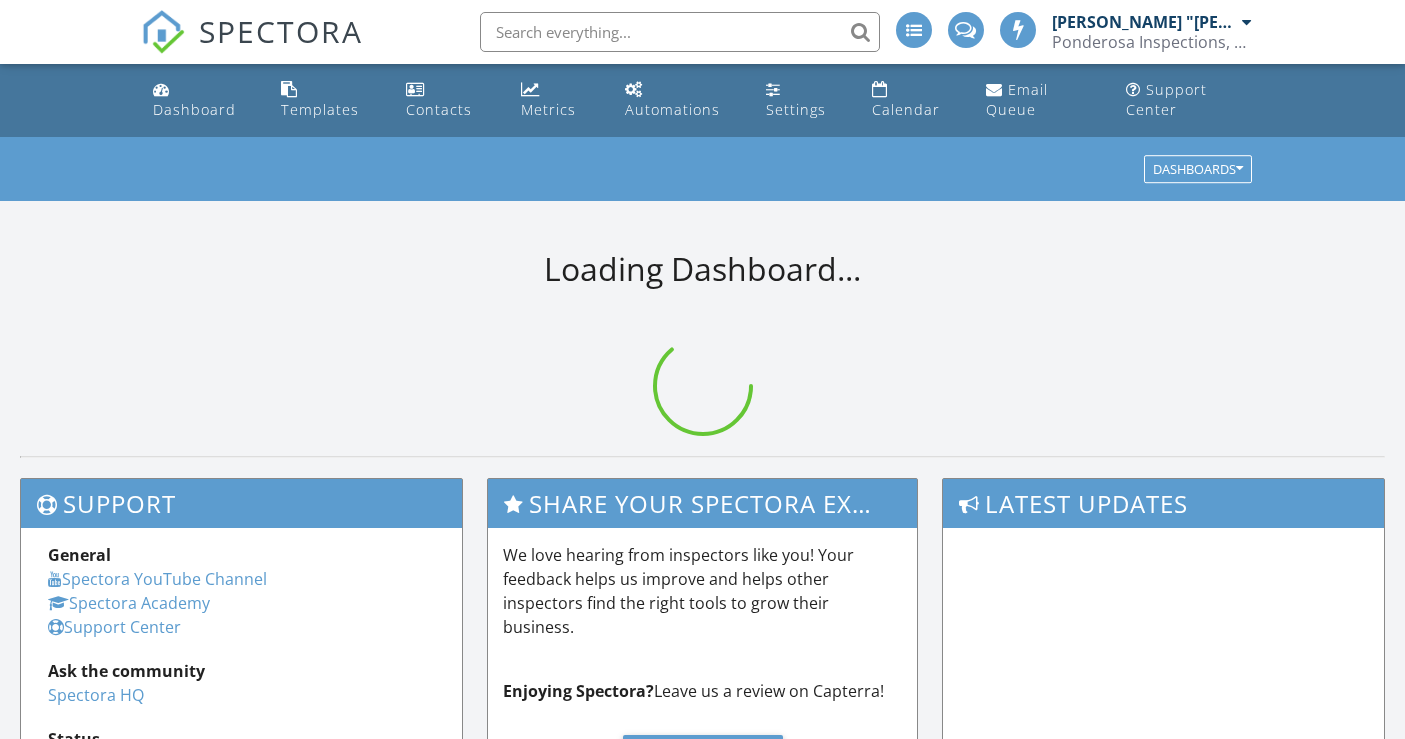 scroll, scrollTop: 0, scrollLeft: 0, axis: both 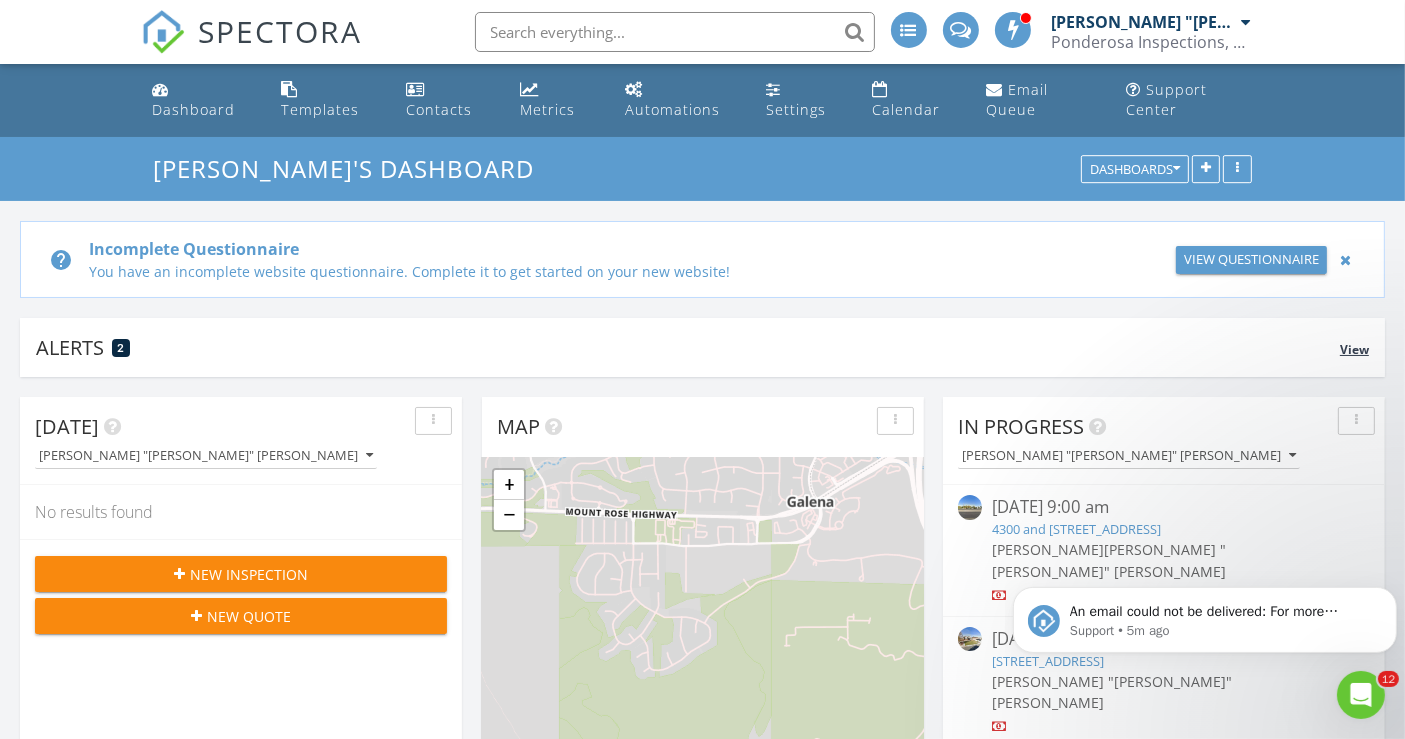 click on "Alerts
2" at bounding box center [688, 347] 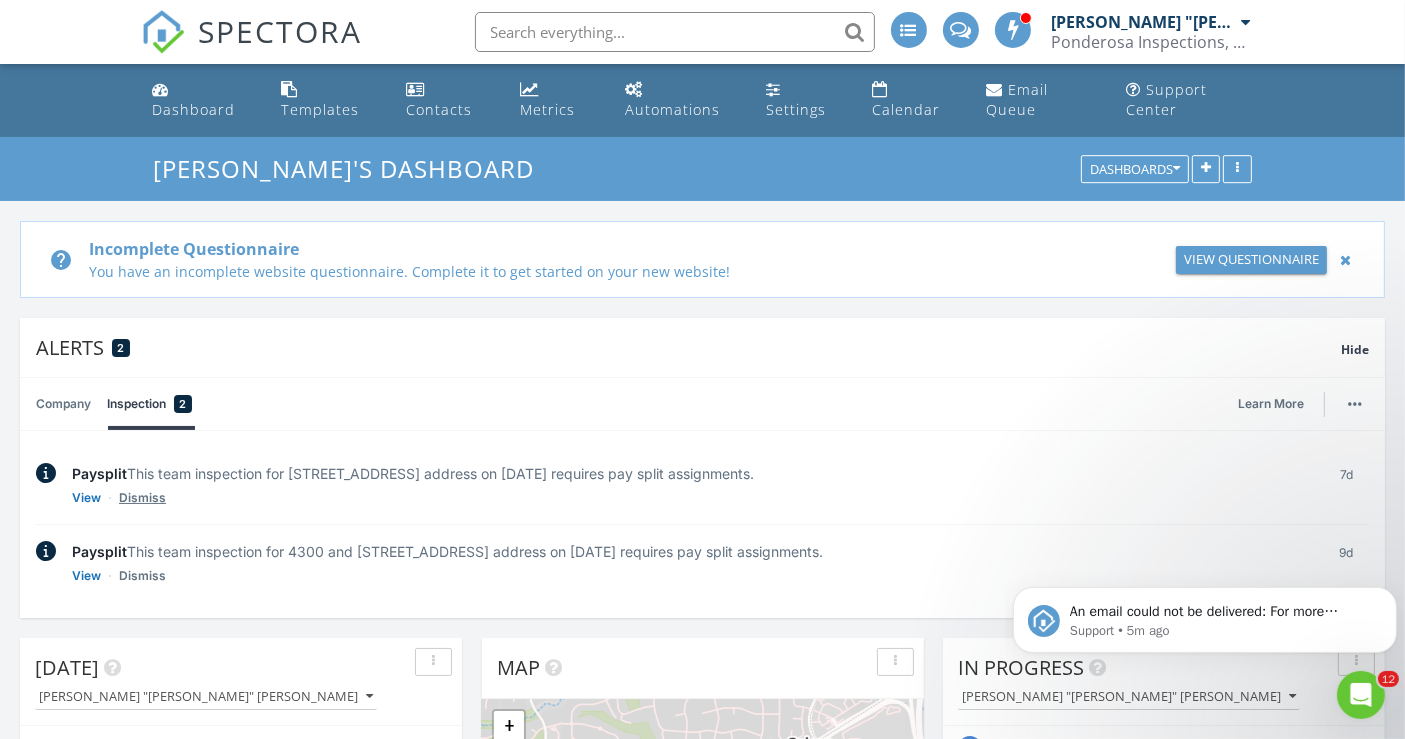 click on "Dismiss" at bounding box center (142, 498) 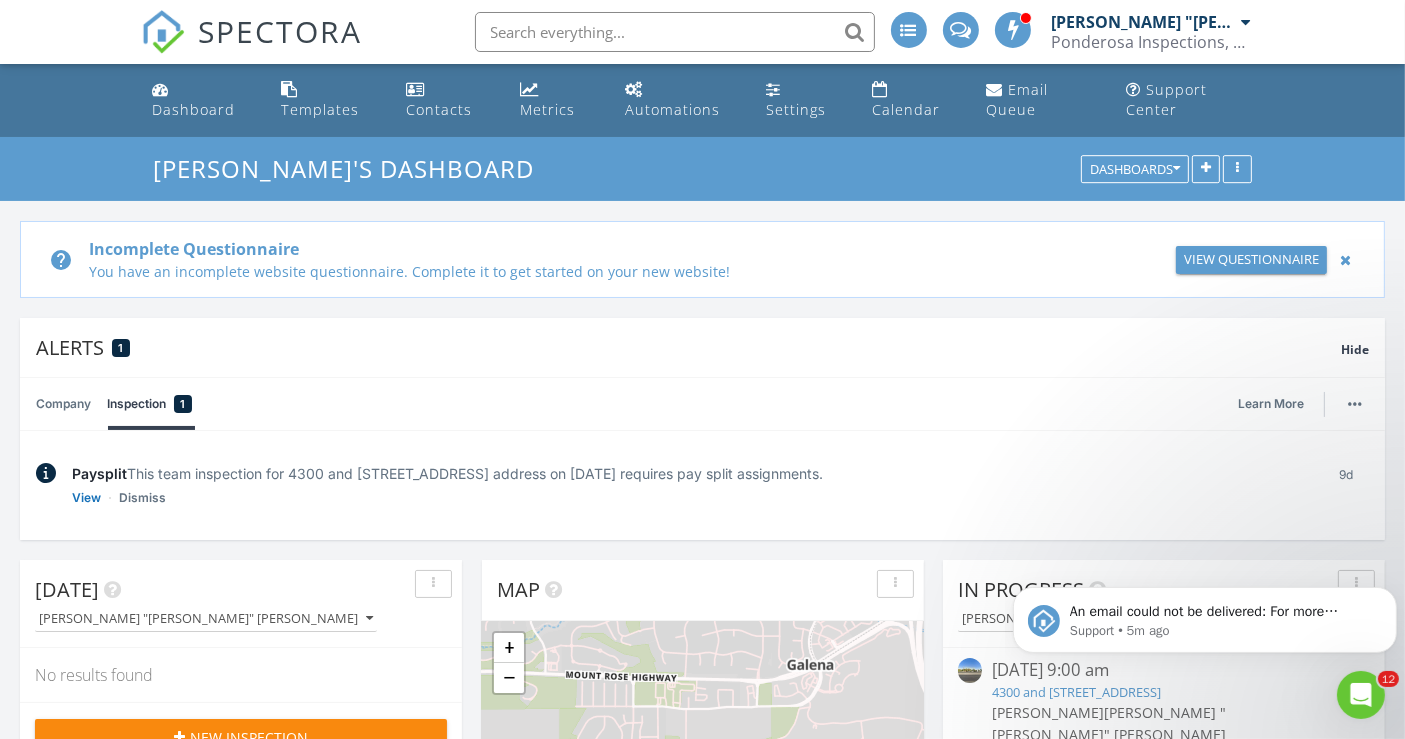 click on "Dismiss" at bounding box center [142, 498] 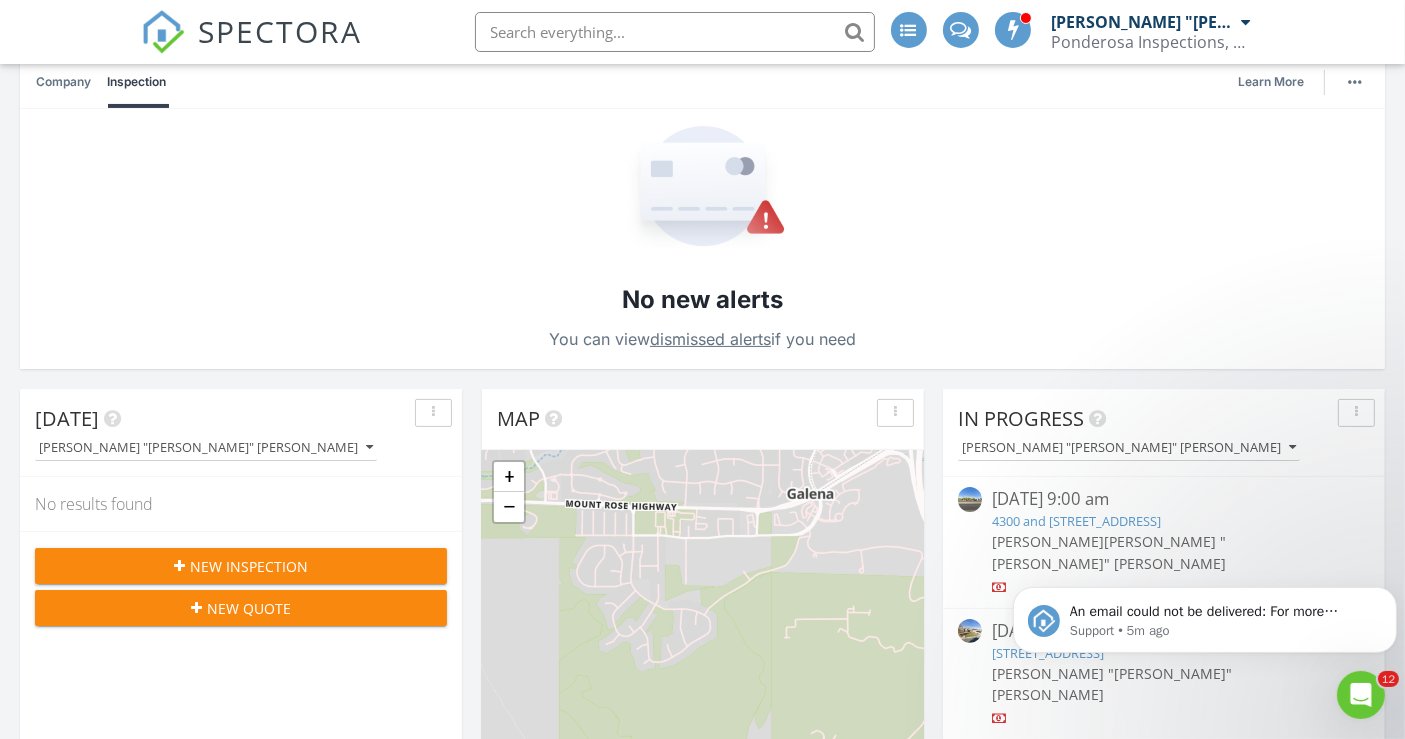 scroll, scrollTop: 111, scrollLeft: 0, axis: vertical 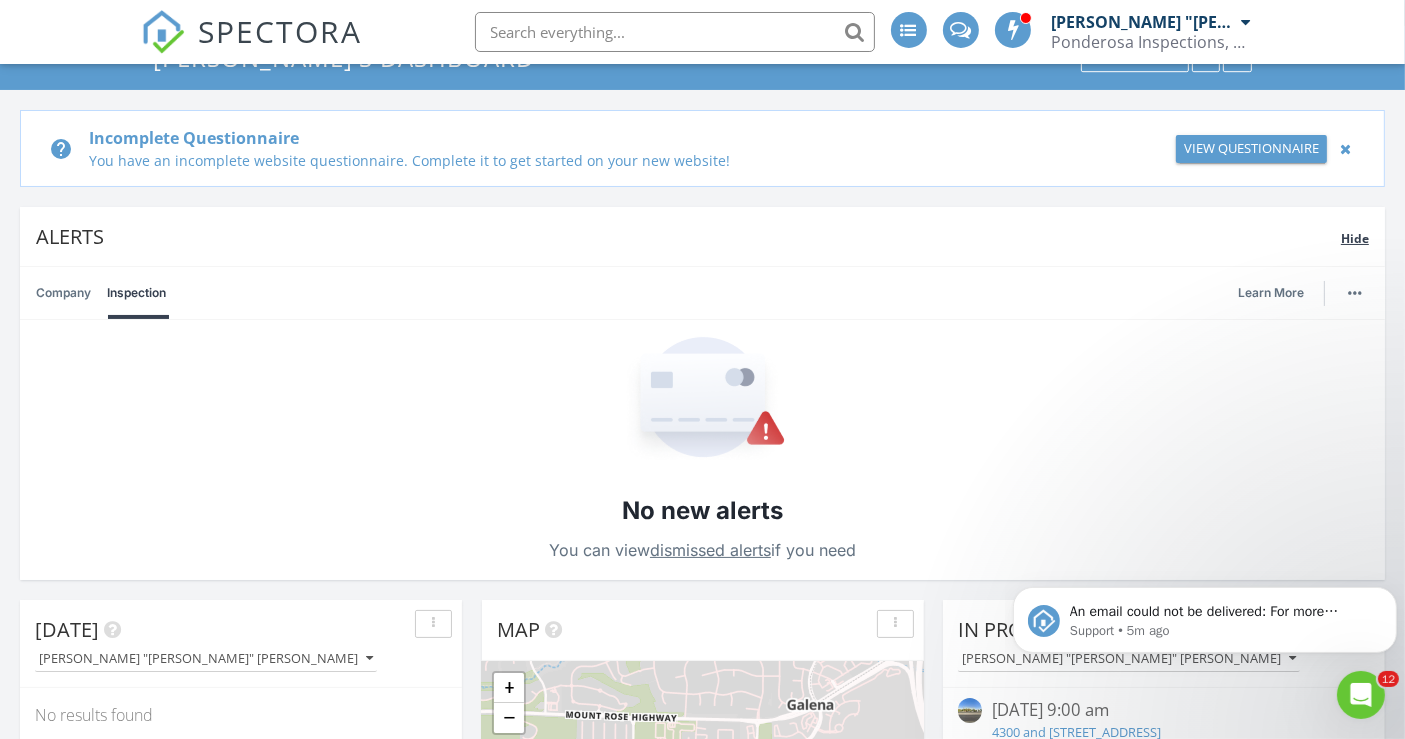 click on "Hide" at bounding box center [1355, 238] 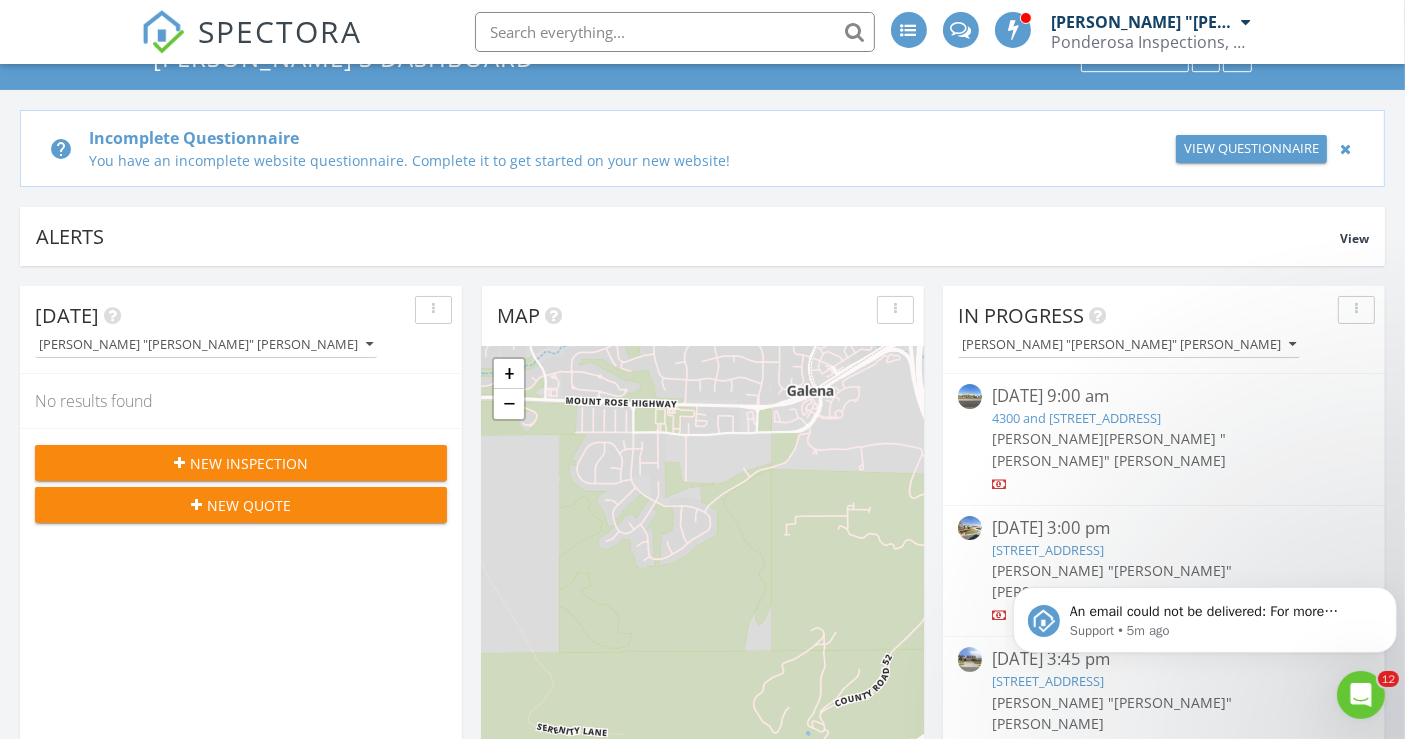 click at bounding box center [1345, 149] 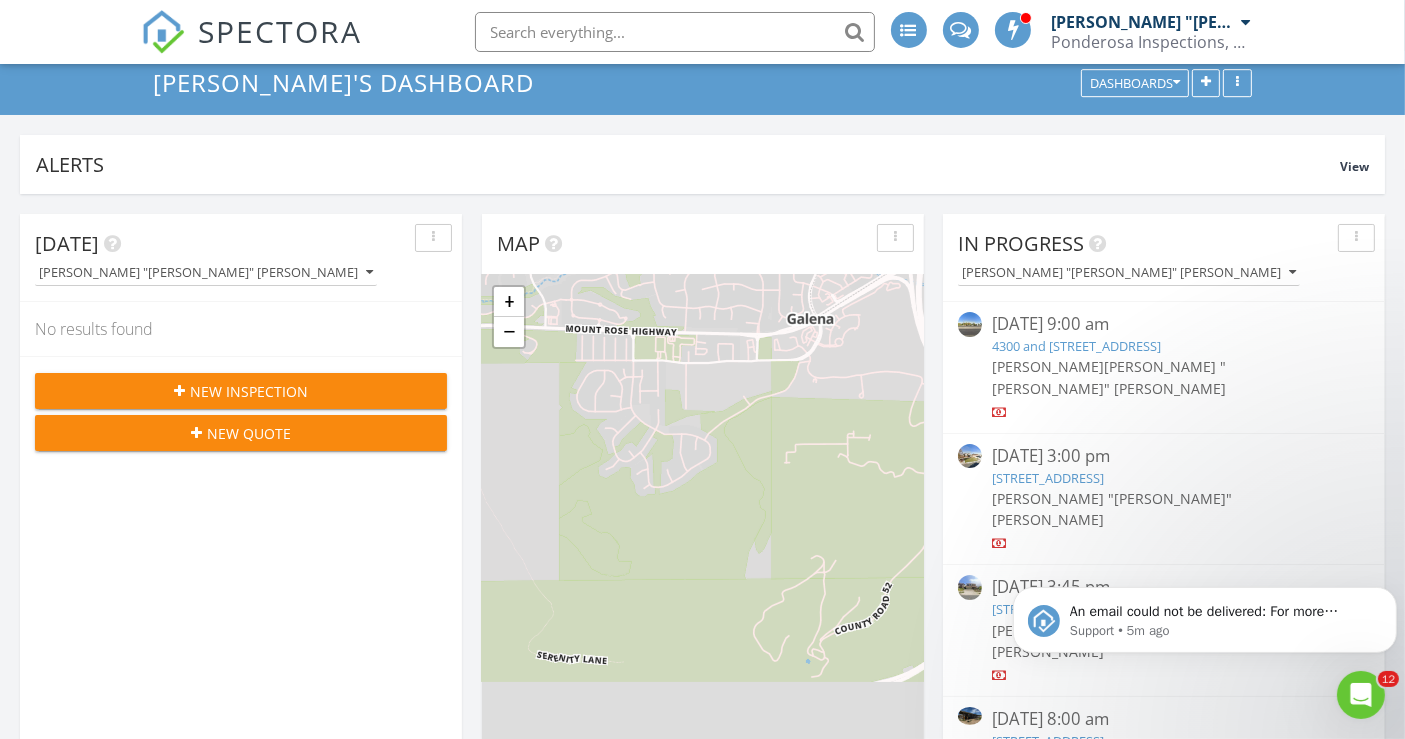 scroll, scrollTop: 222, scrollLeft: 0, axis: vertical 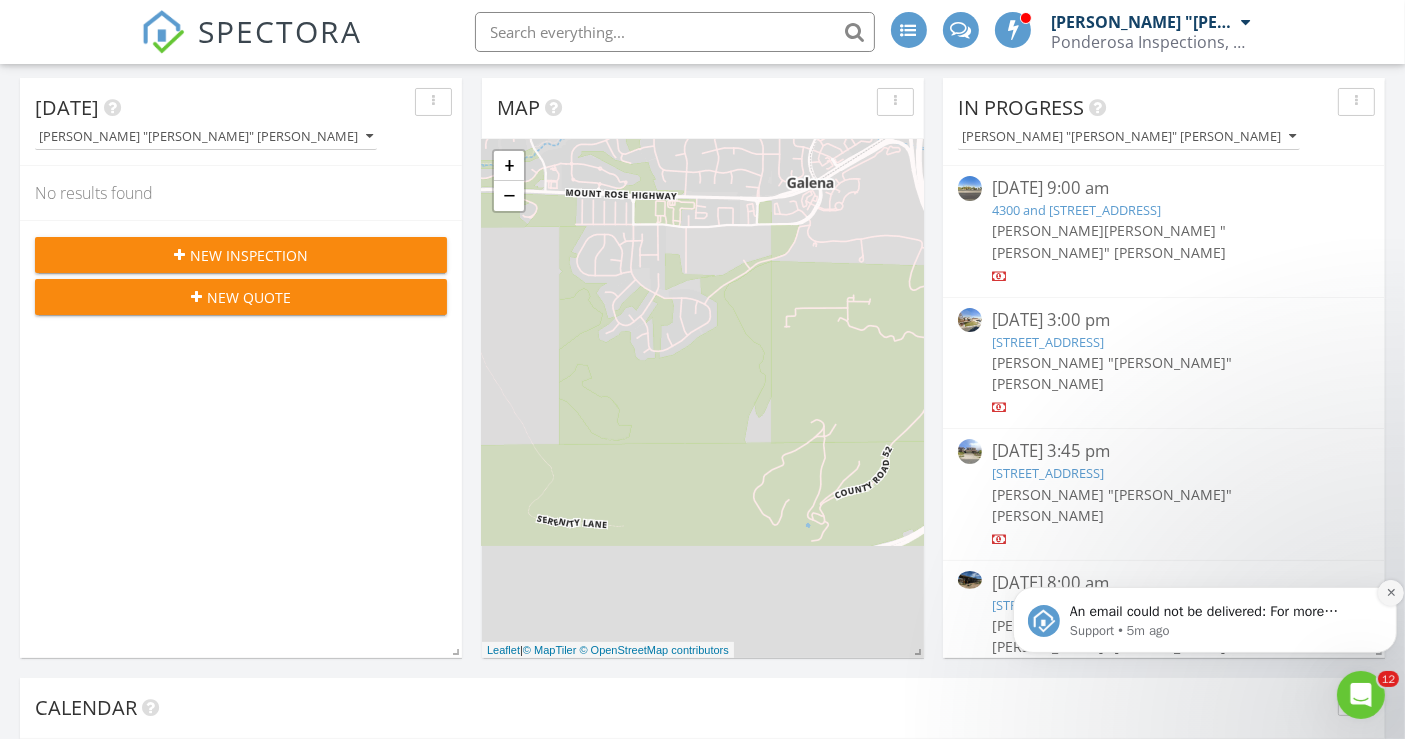 click 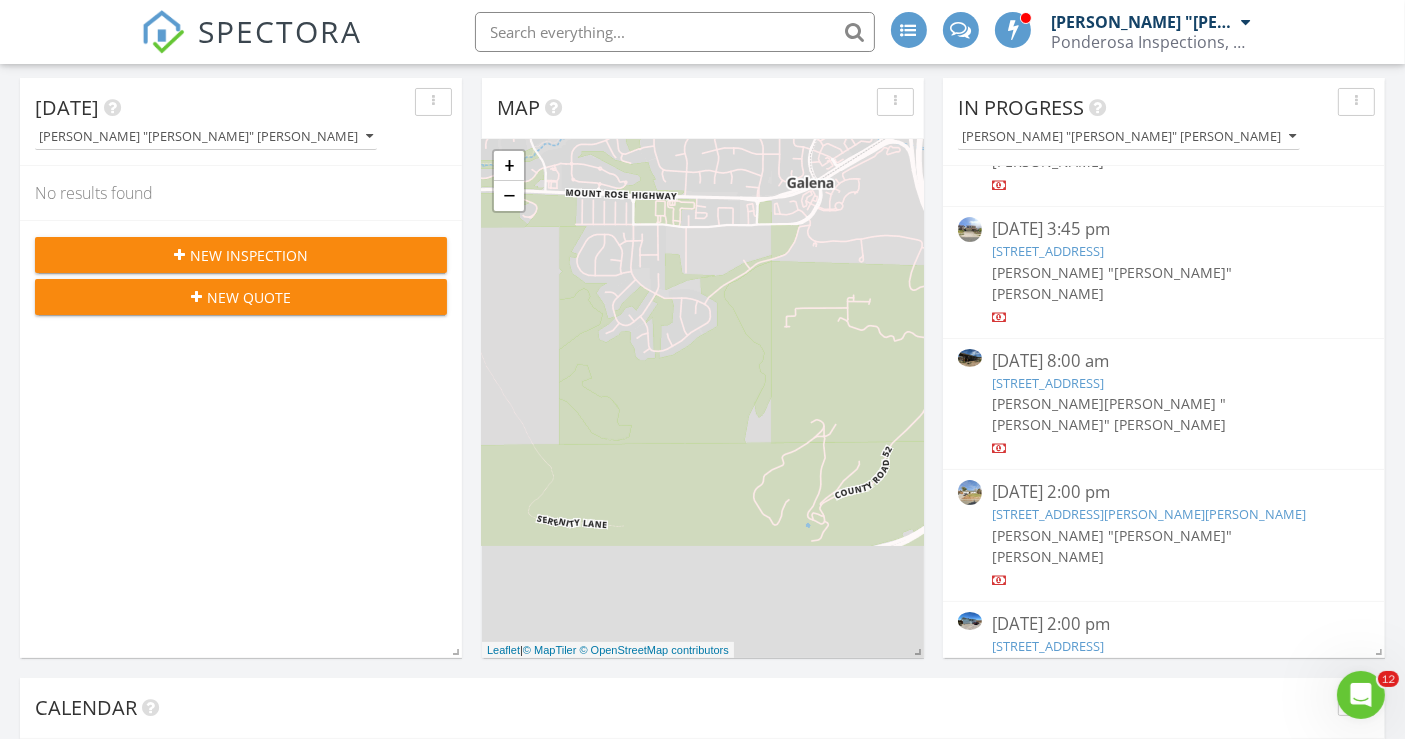 scroll, scrollTop: 277, scrollLeft: 0, axis: vertical 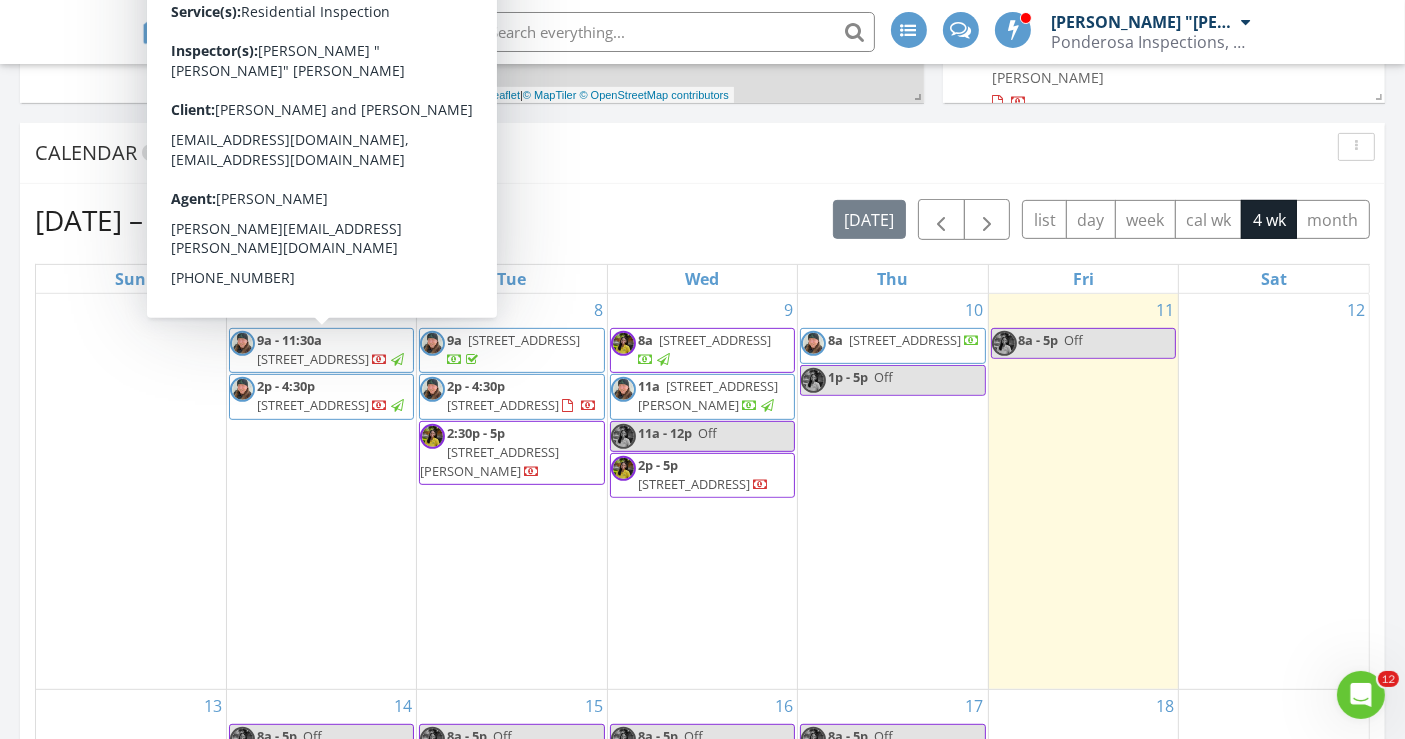 click at bounding box center [909, 32] 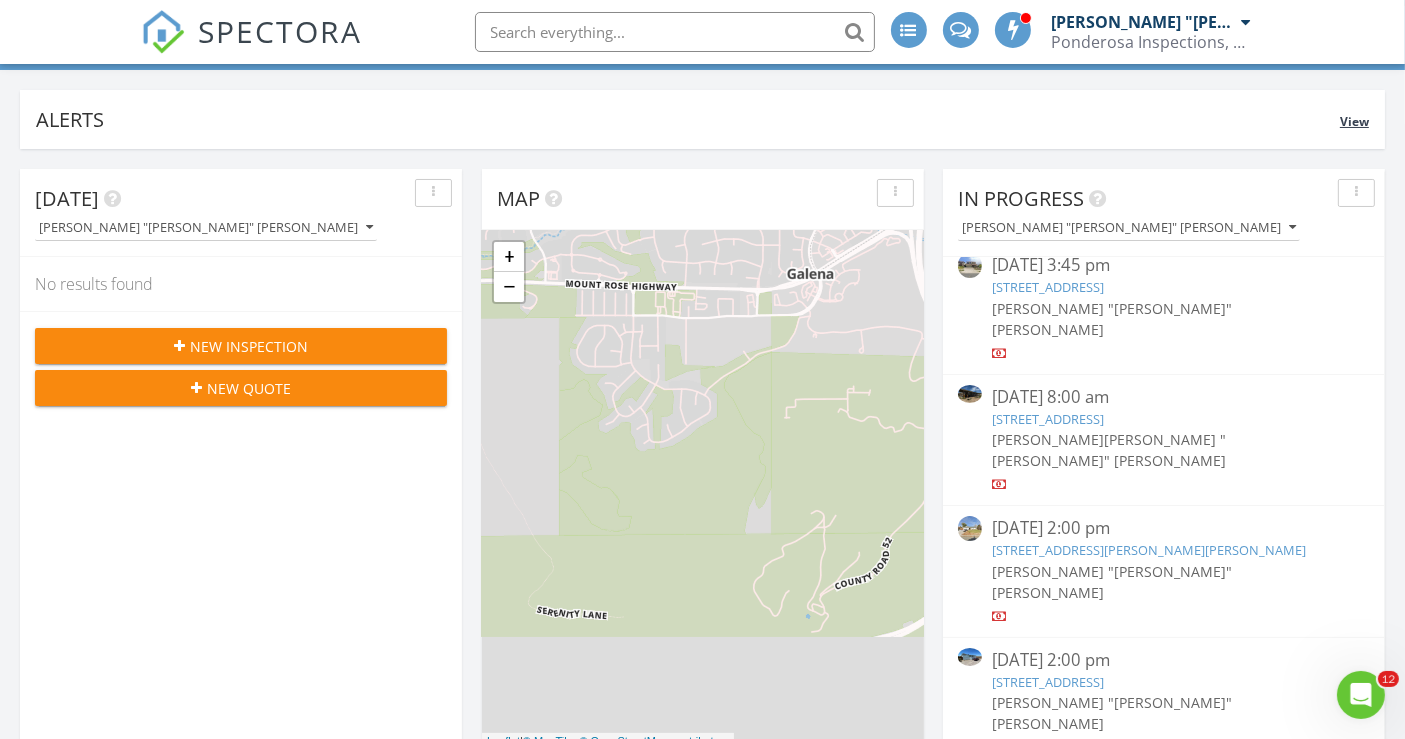 scroll, scrollTop: 0, scrollLeft: 0, axis: both 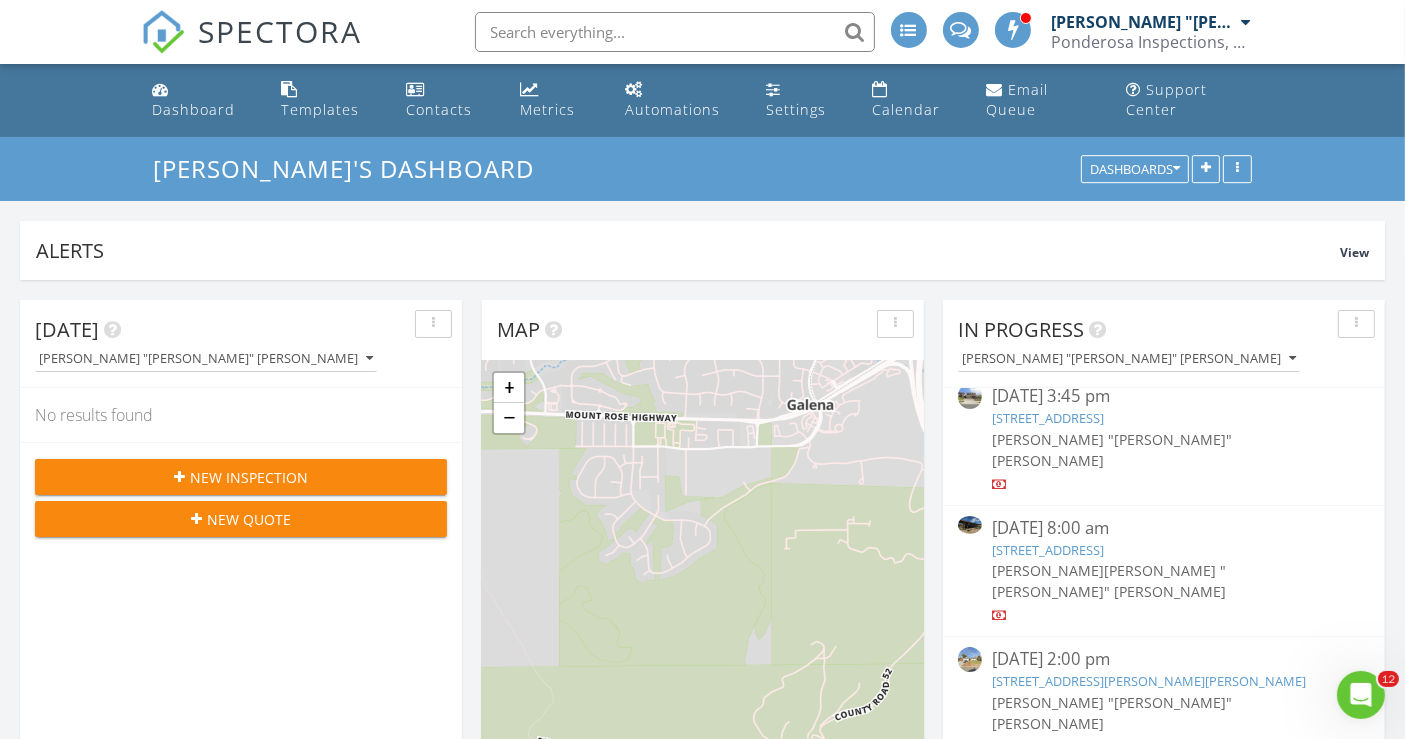 click on "New Inspection" at bounding box center [249, 477] 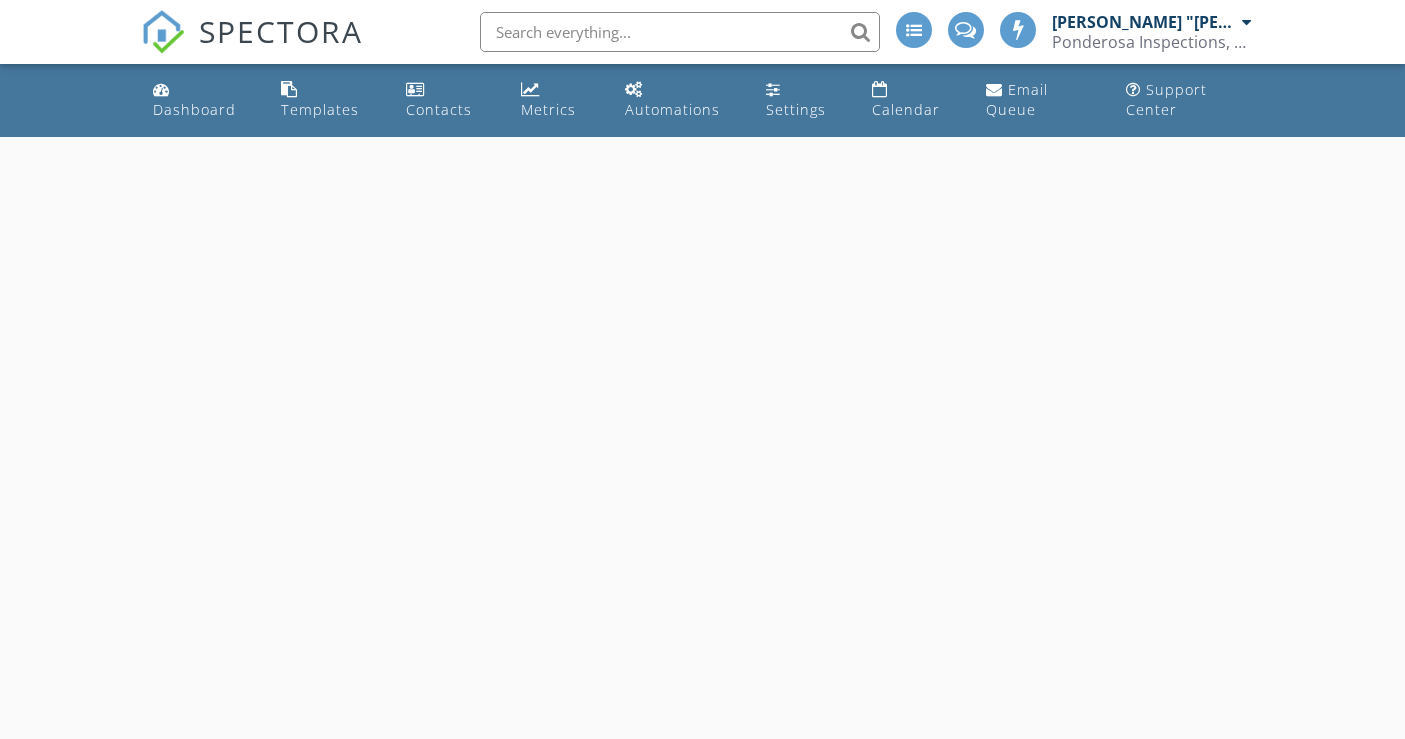 scroll, scrollTop: 0, scrollLeft: 0, axis: both 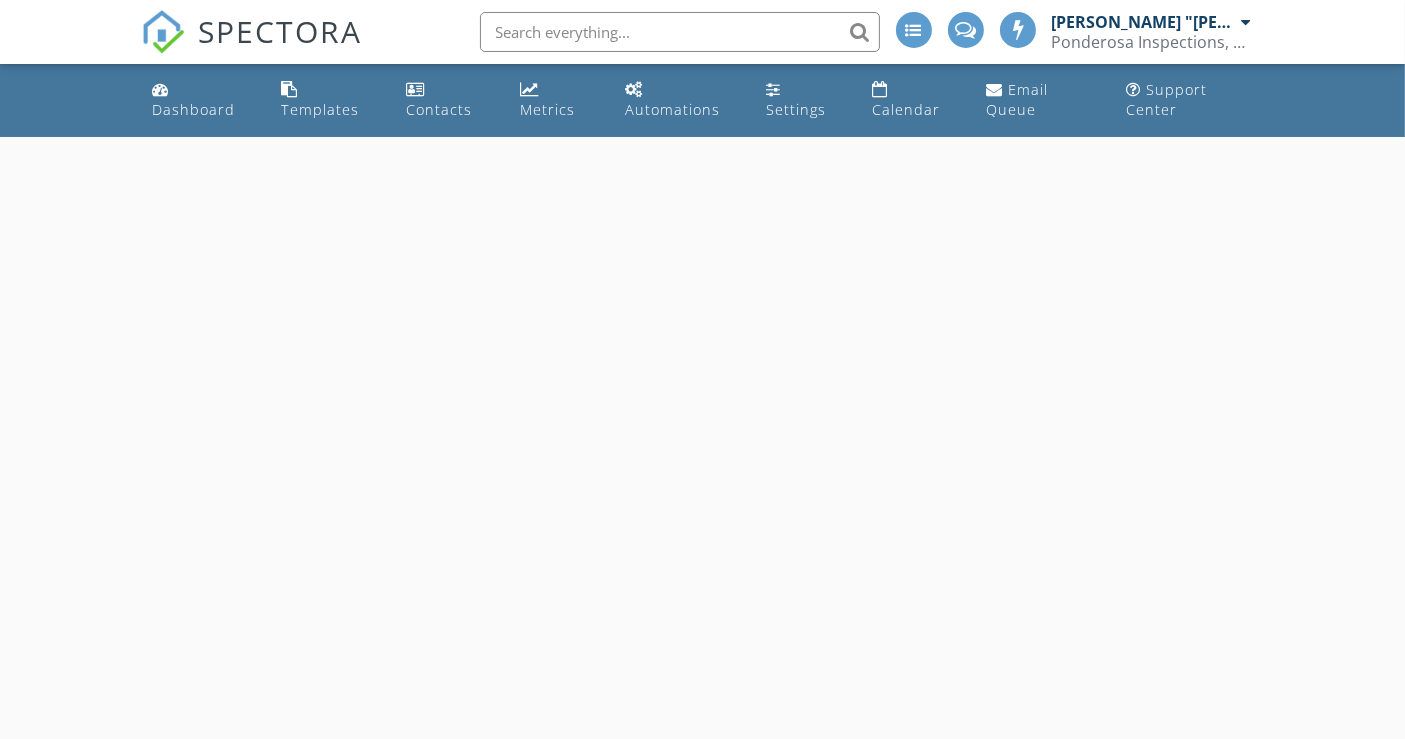 select on "6" 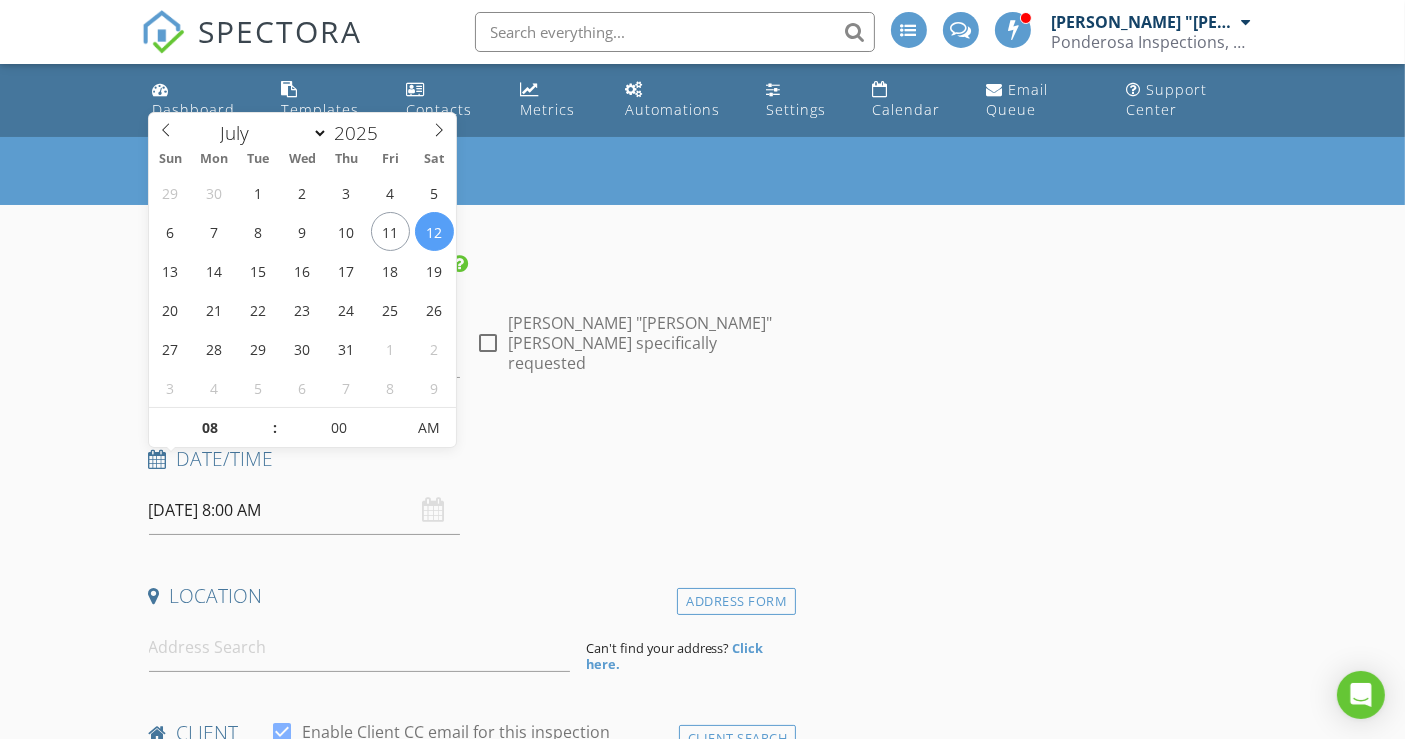 click on "07/12/2025 8:00 AM" at bounding box center [305, 510] 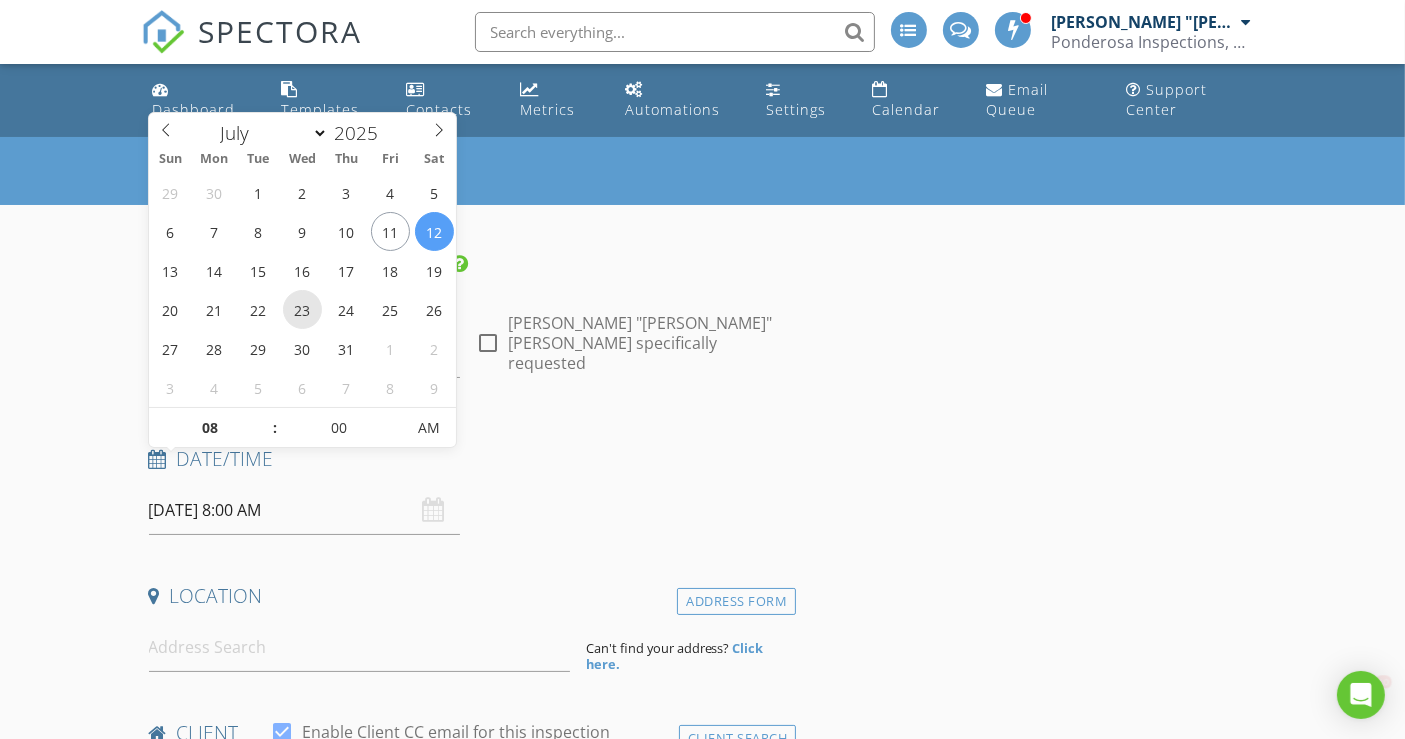 scroll, scrollTop: 0, scrollLeft: 0, axis: both 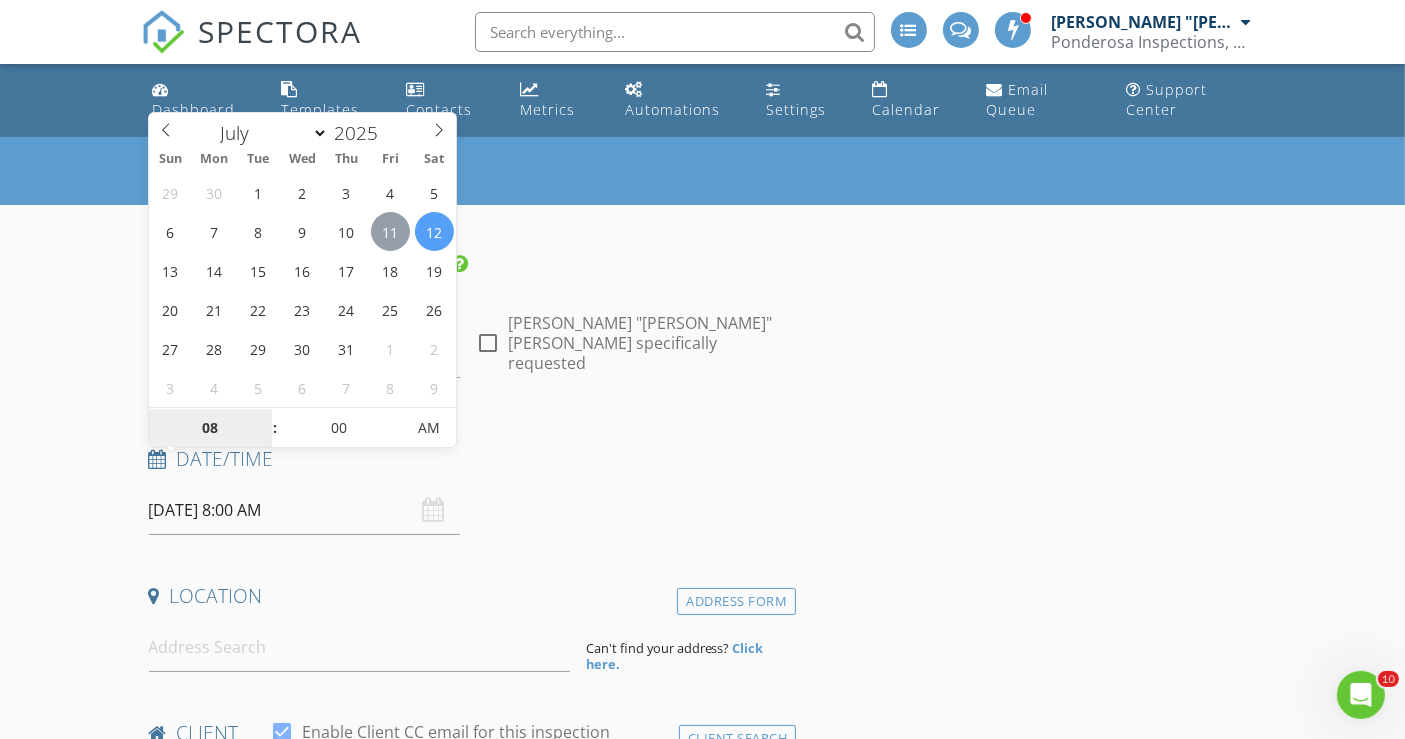 type on "07/11/2025 8:00 AM" 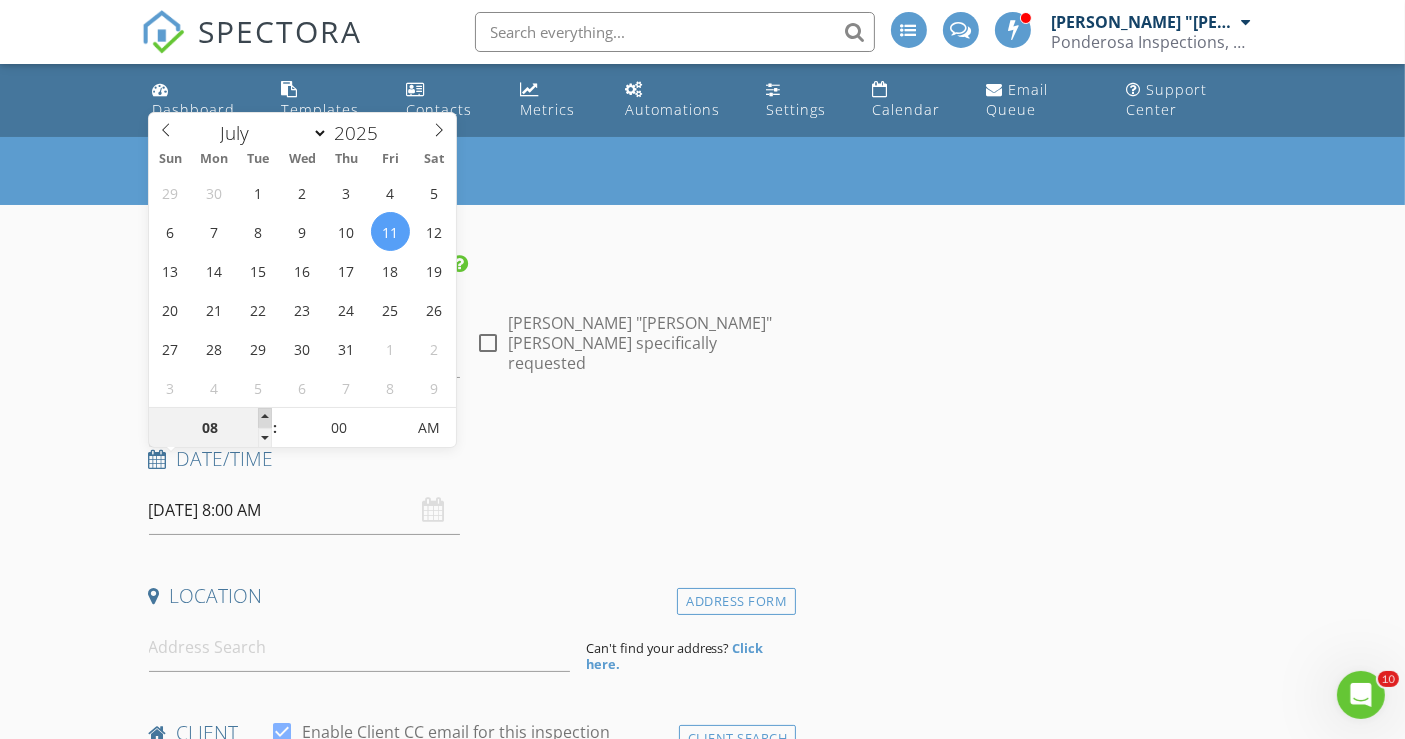 type on "09" 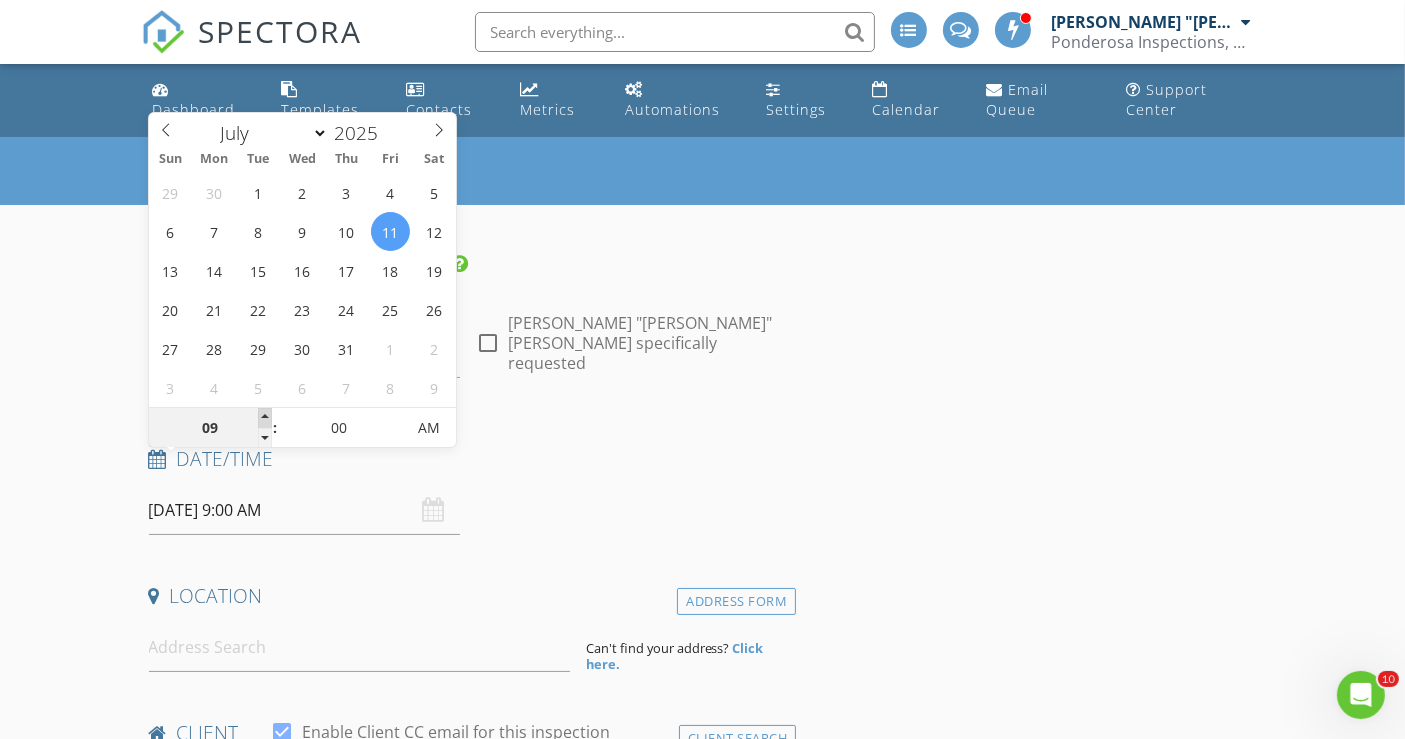 click at bounding box center [265, 418] 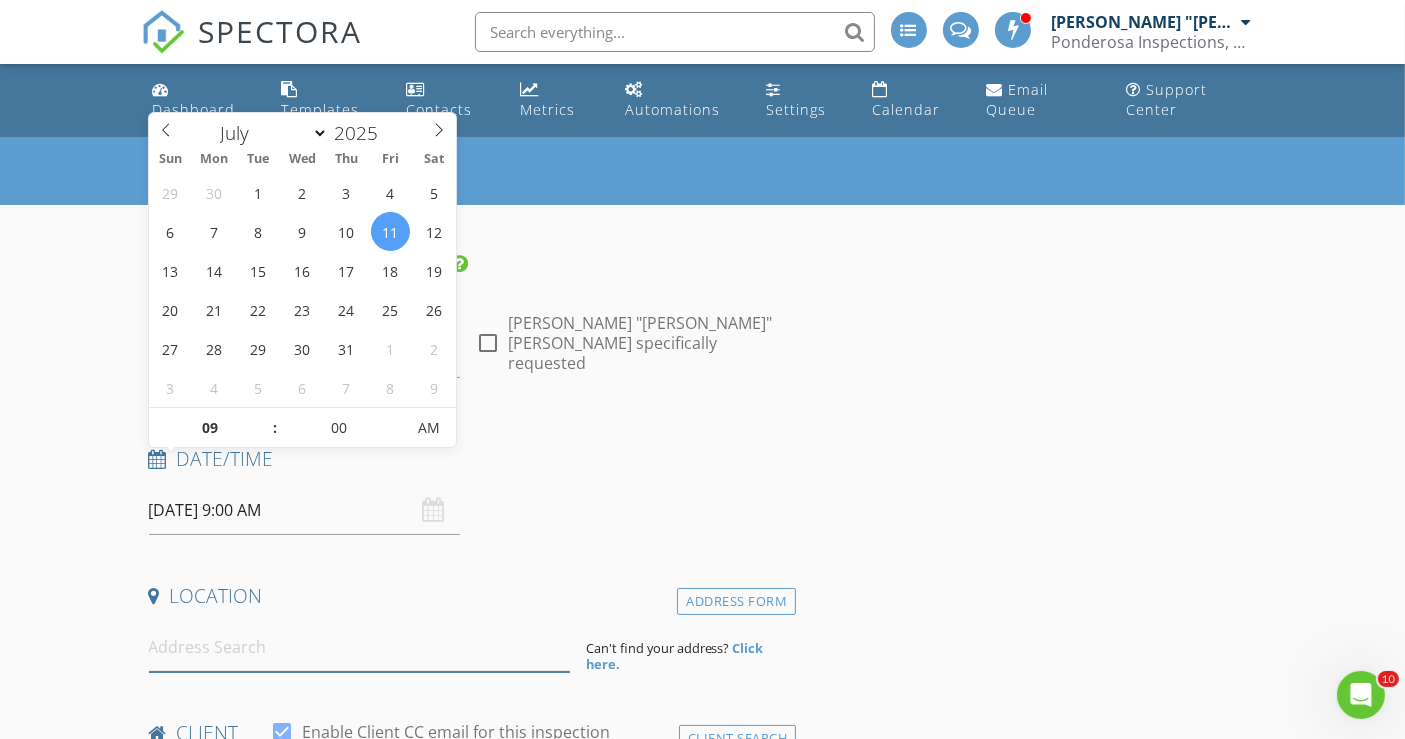 click at bounding box center (359, 647) 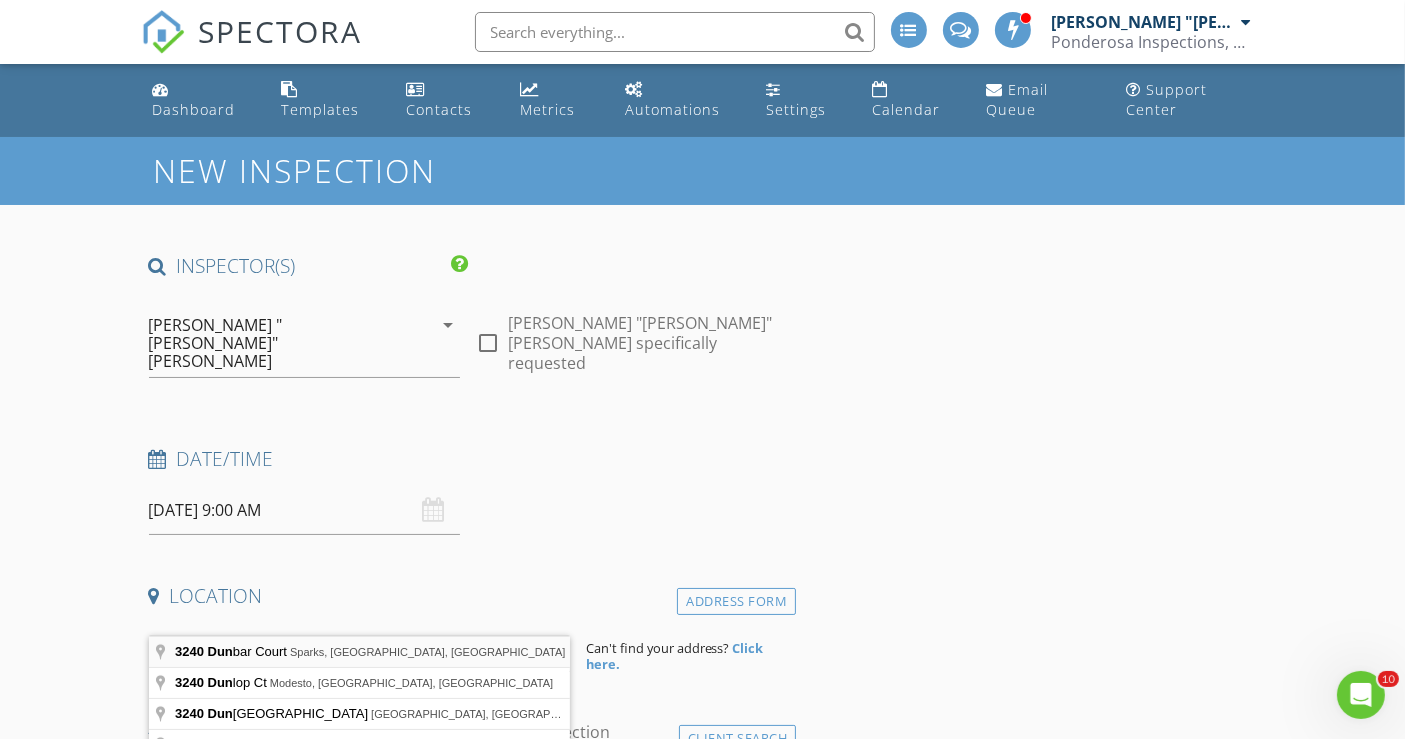 type on "3240 Dunbar Court, Sparks, NV, USA" 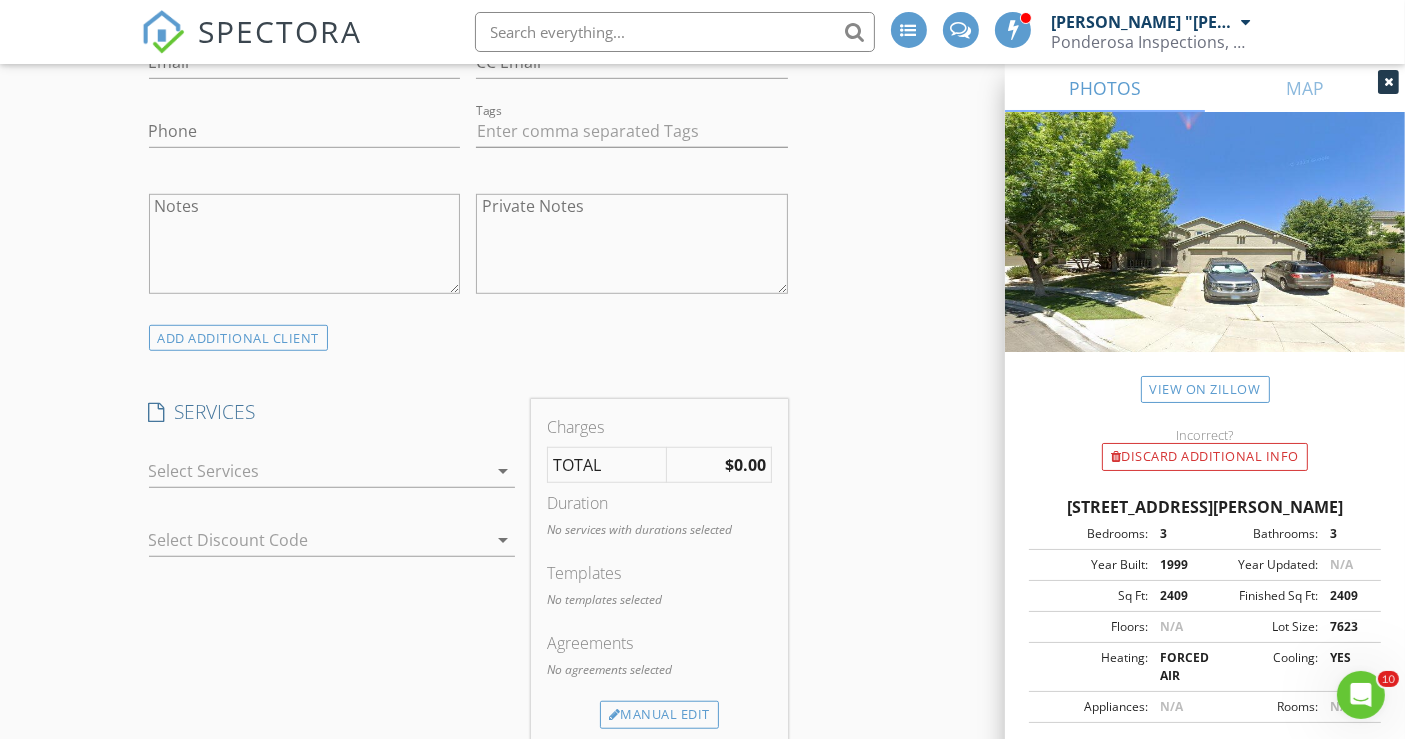 scroll, scrollTop: 1333, scrollLeft: 0, axis: vertical 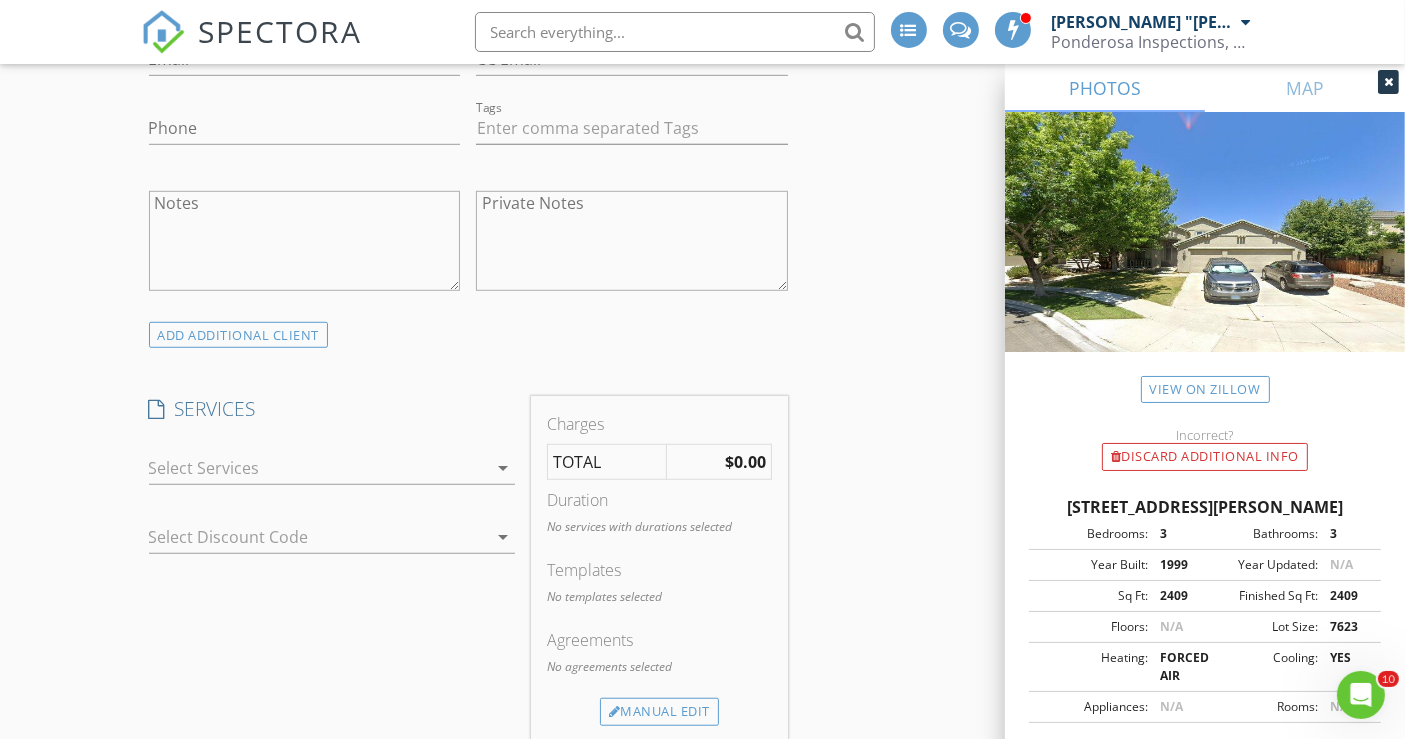 click at bounding box center [318, 468] 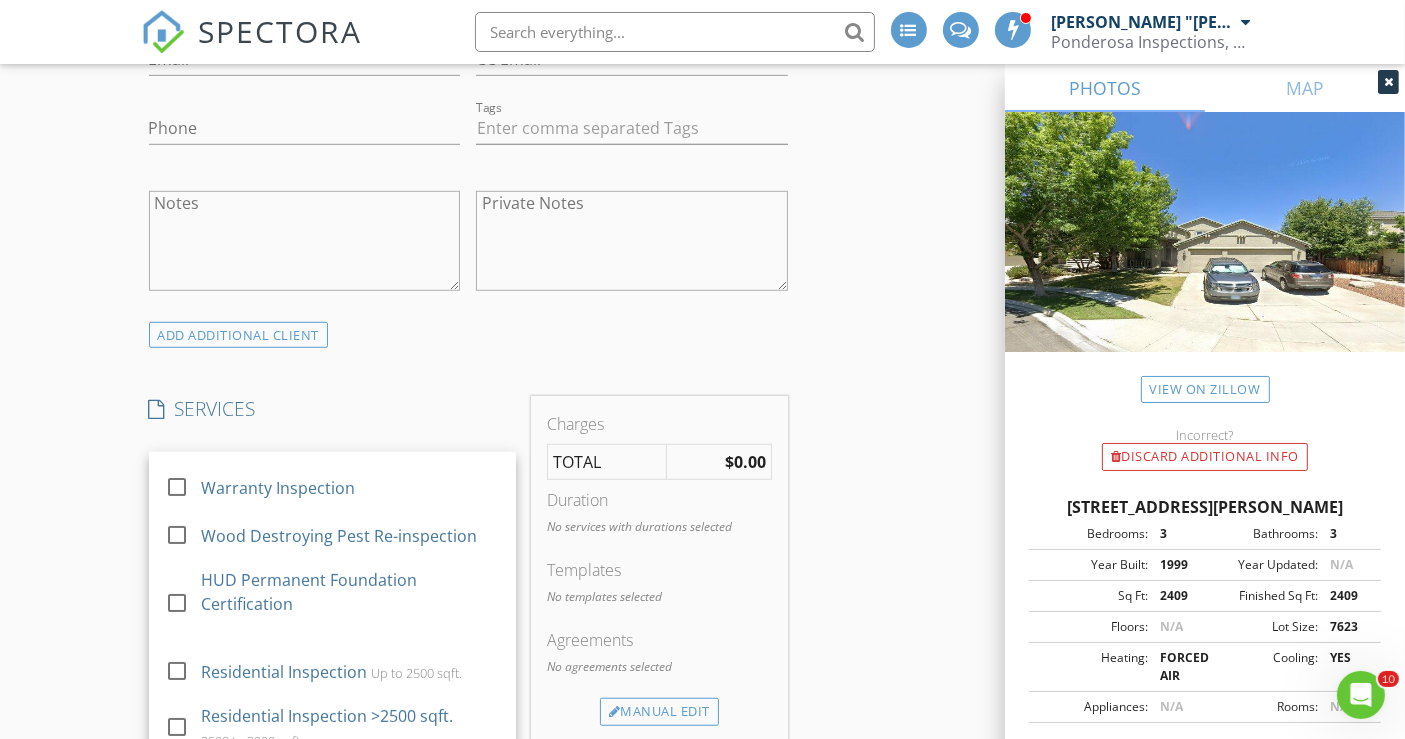 scroll, scrollTop: 518, scrollLeft: 0, axis: vertical 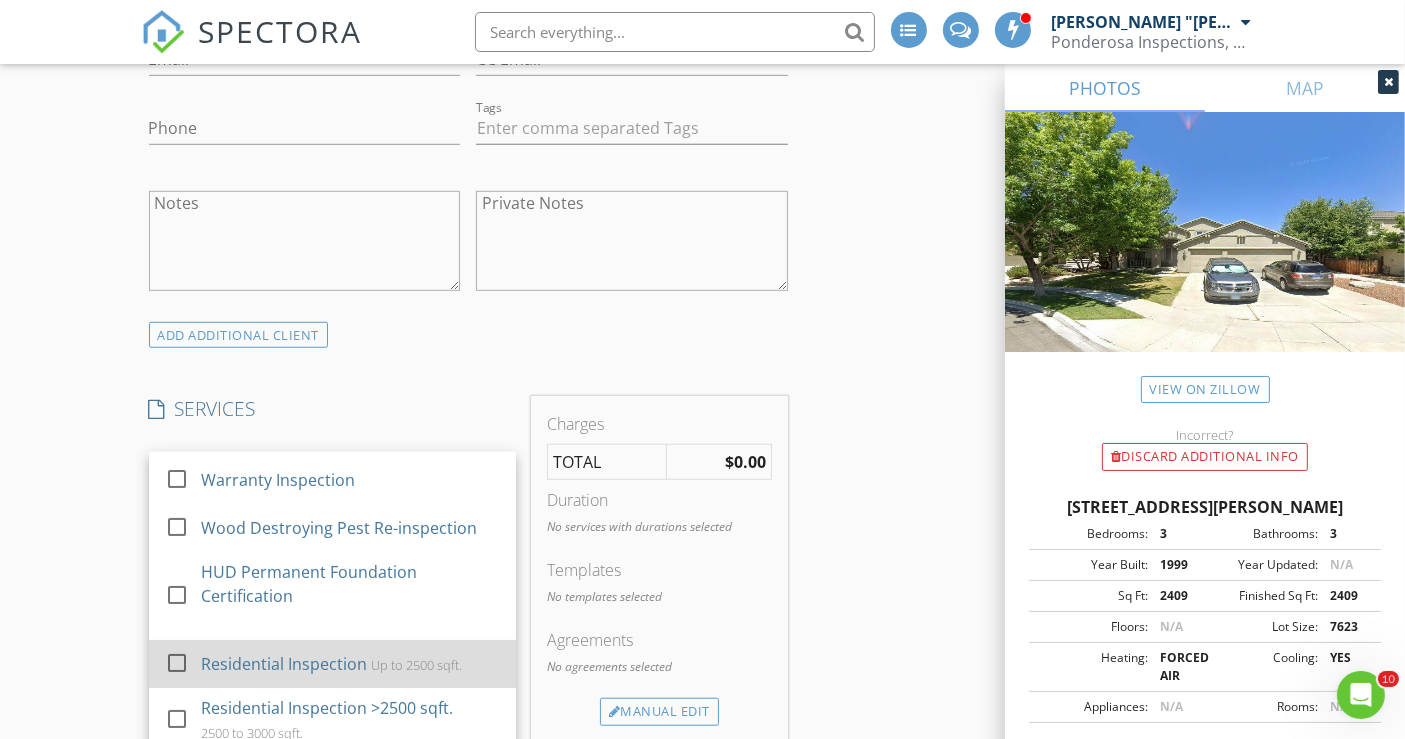 click on "Residential Inspection" at bounding box center [283, 664] 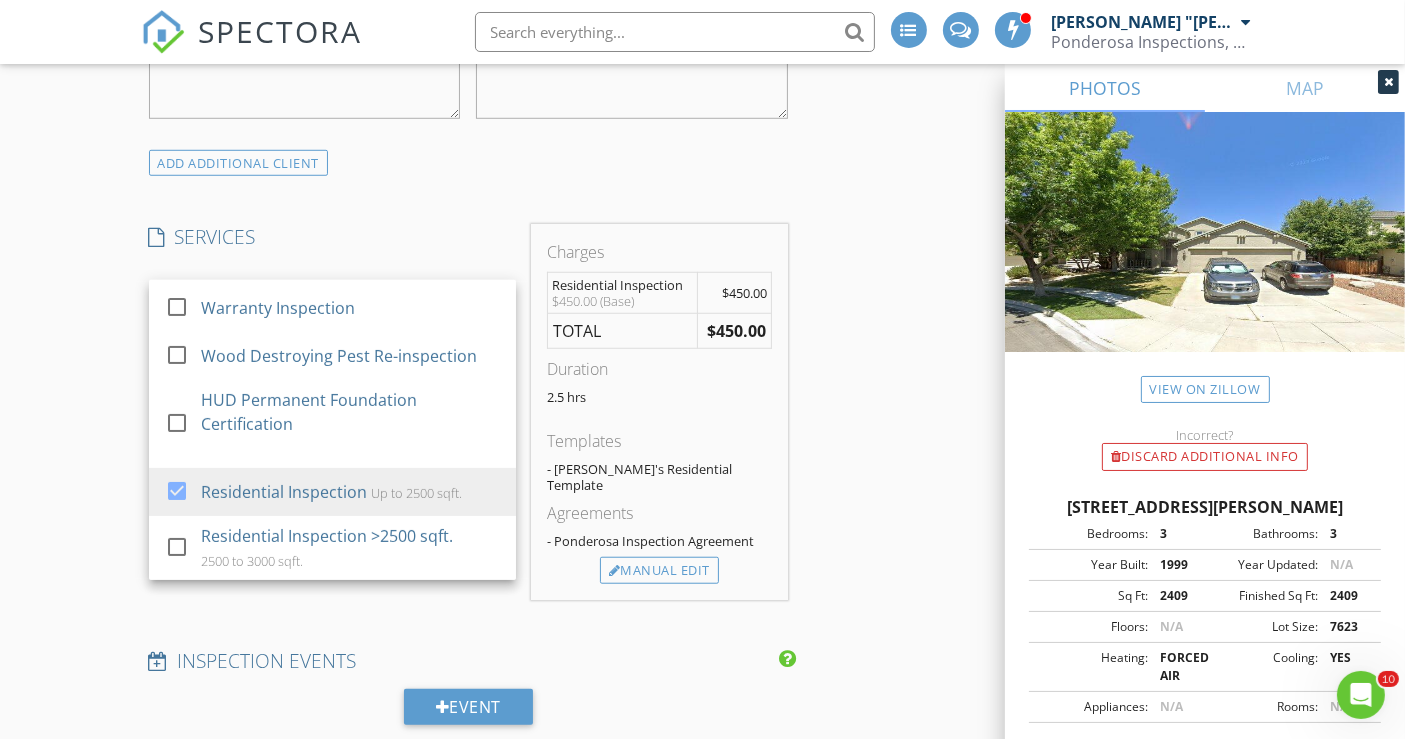 scroll, scrollTop: 1555, scrollLeft: 0, axis: vertical 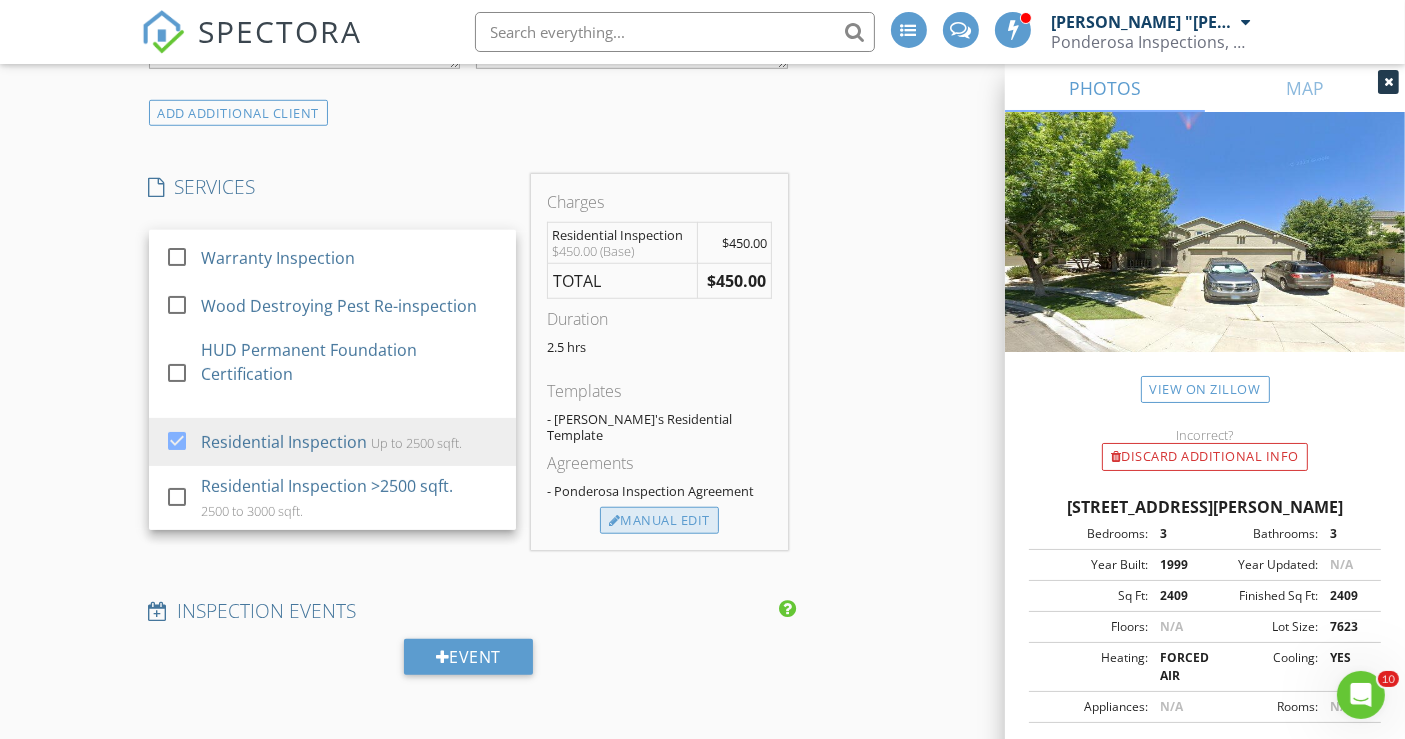 click on "Manual Edit" at bounding box center [659, 521] 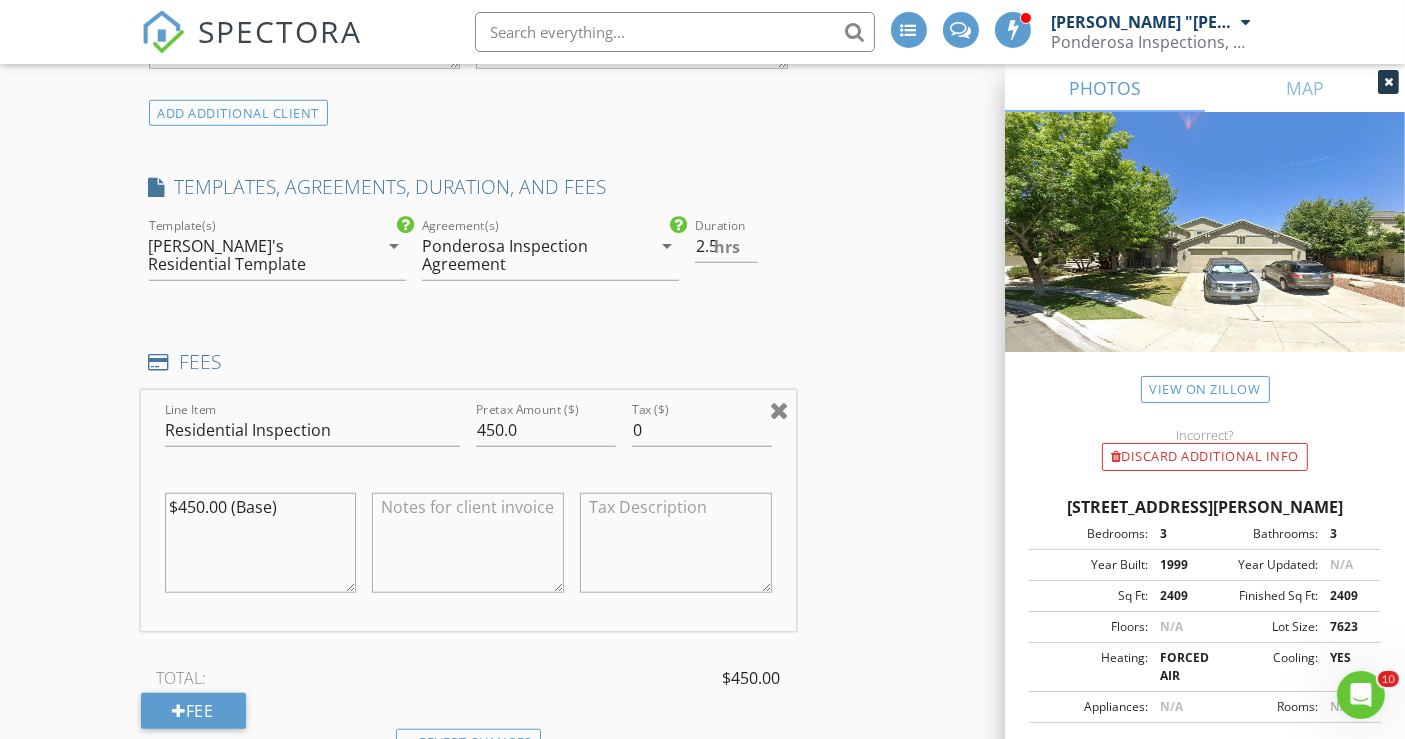 click at bounding box center (779, 410) 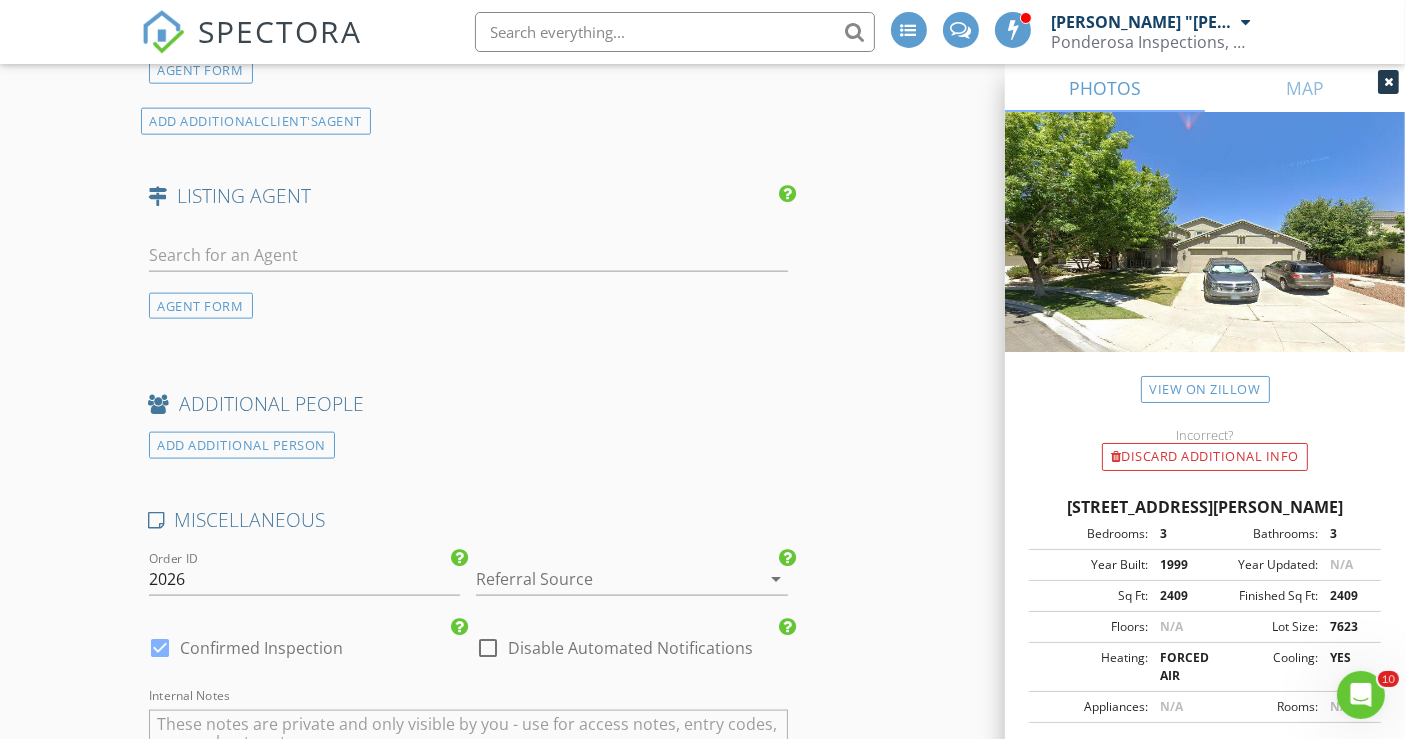 scroll, scrollTop: 2555, scrollLeft: 0, axis: vertical 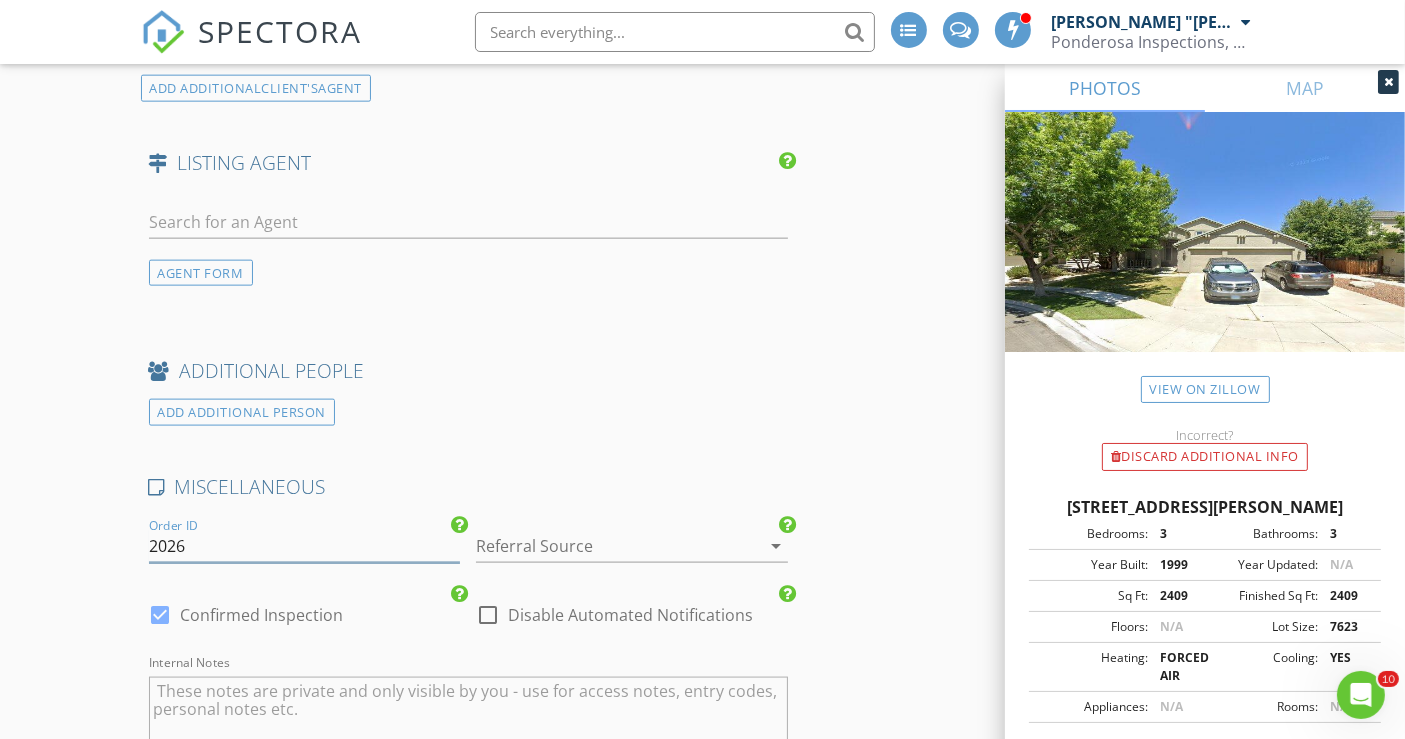 drag, startPoint x: 149, startPoint y: 477, endPoint x: 207, endPoint y: 483, distance: 58.30952 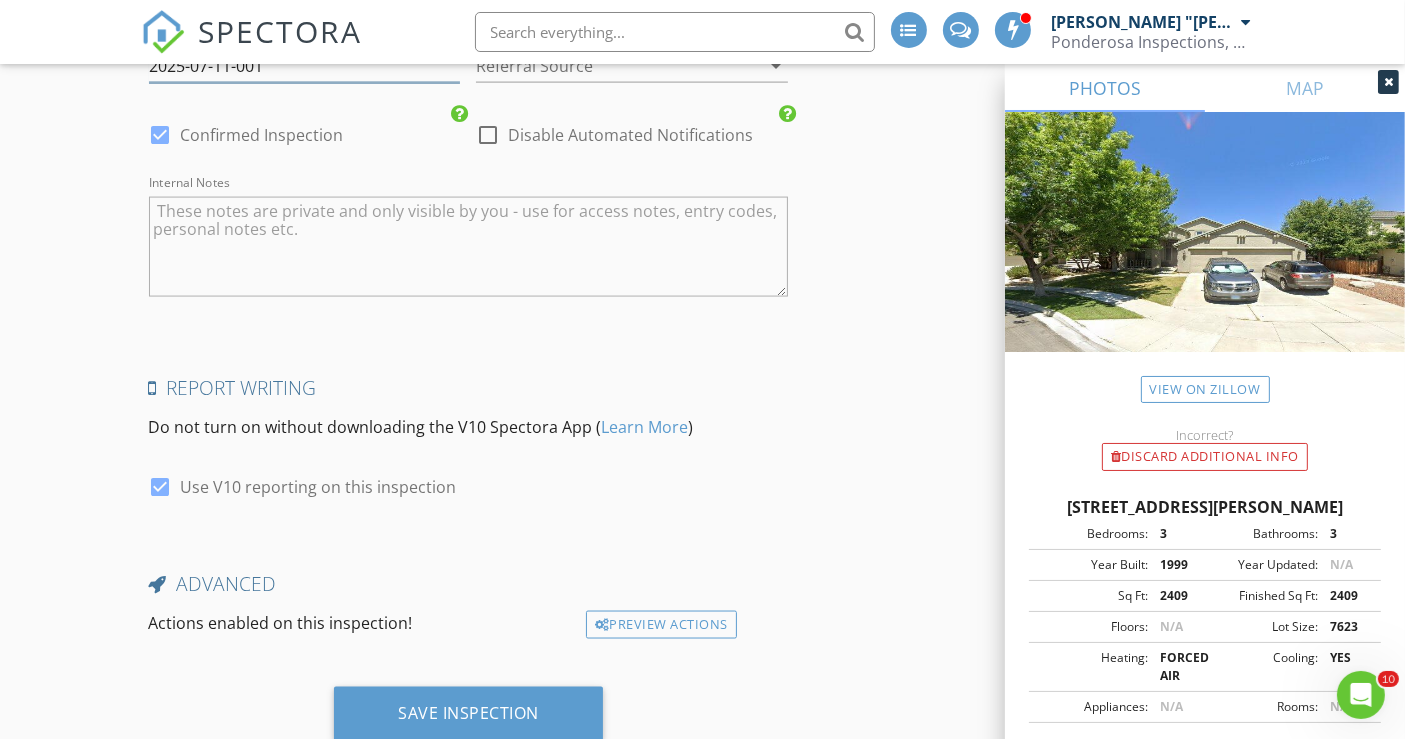 scroll, scrollTop: 3037, scrollLeft: 0, axis: vertical 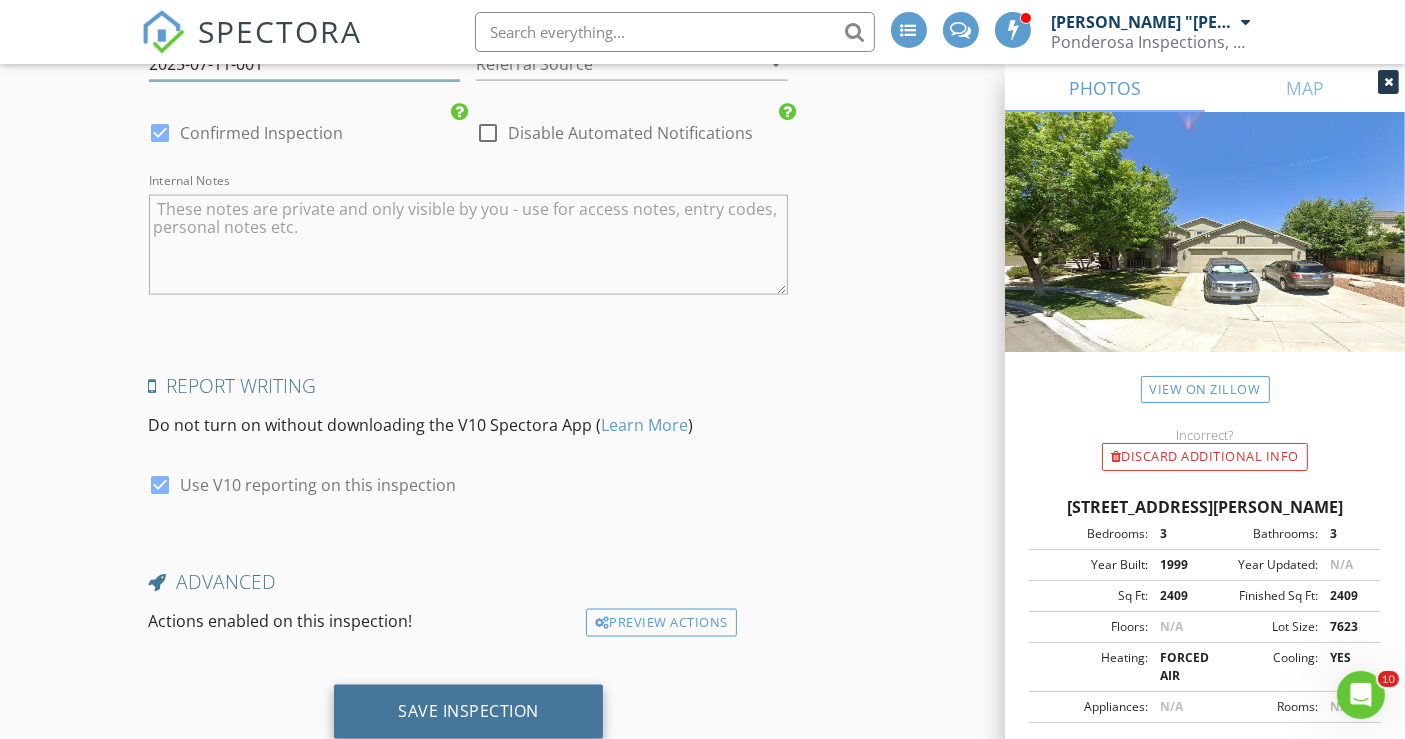 type on "2025-07-11-001" 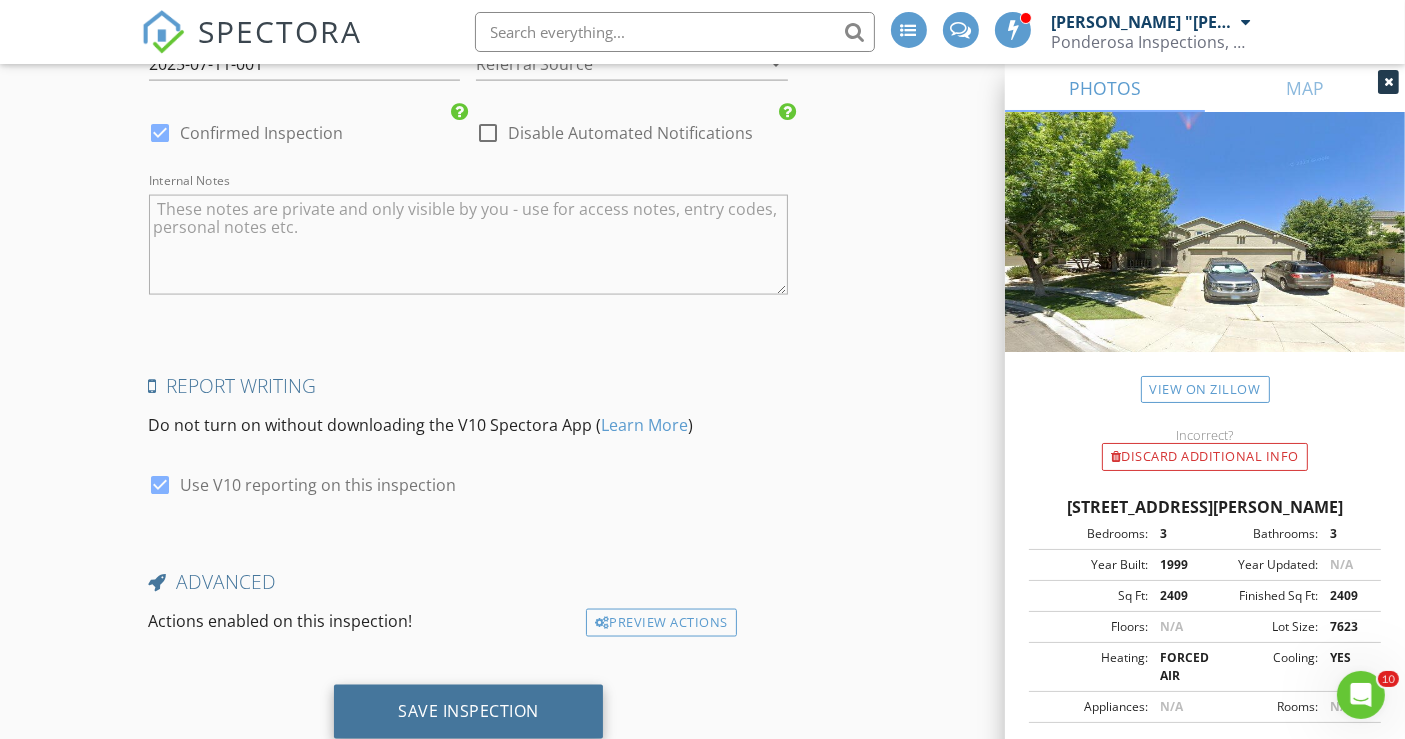 click on "Save Inspection" at bounding box center (468, 711) 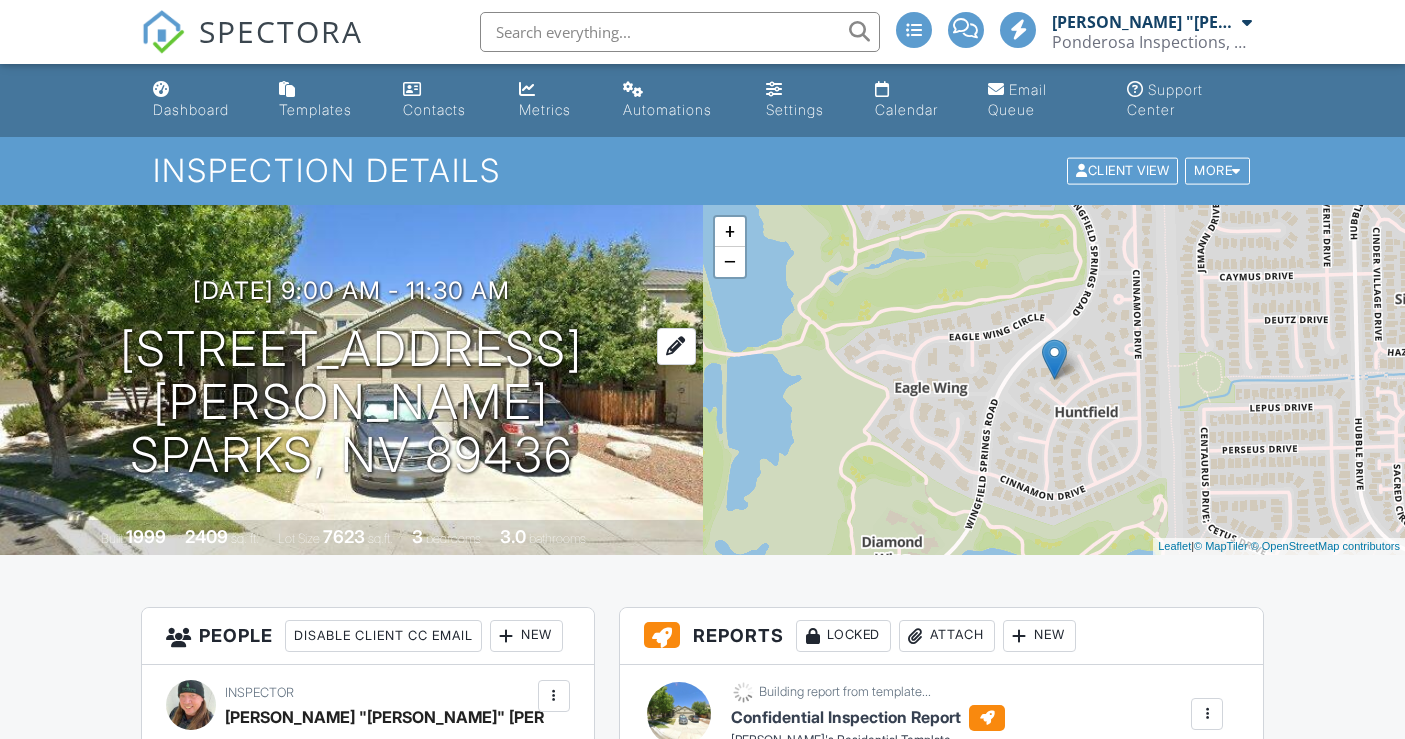 scroll, scrollTop: 0, scrollLeft: 0, axis: both 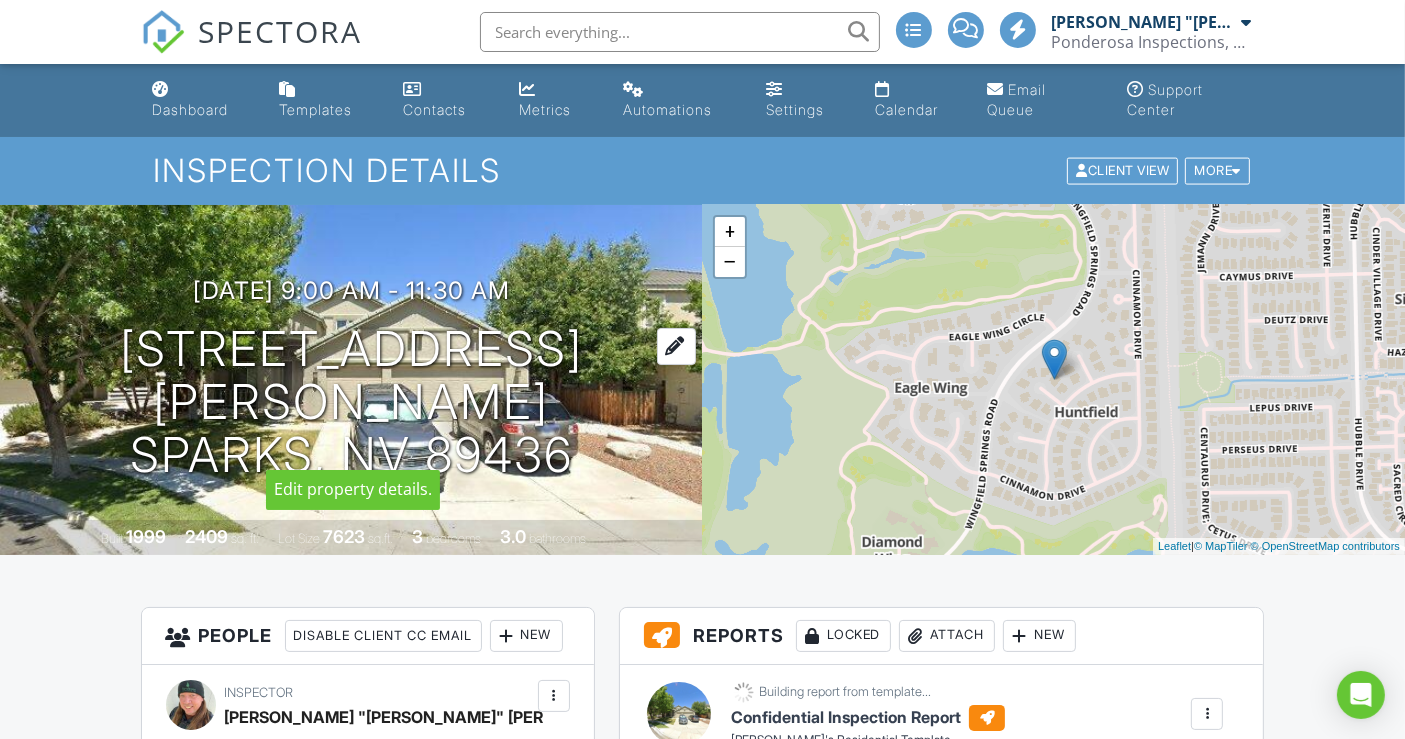 click at bounding box center (676, 346) 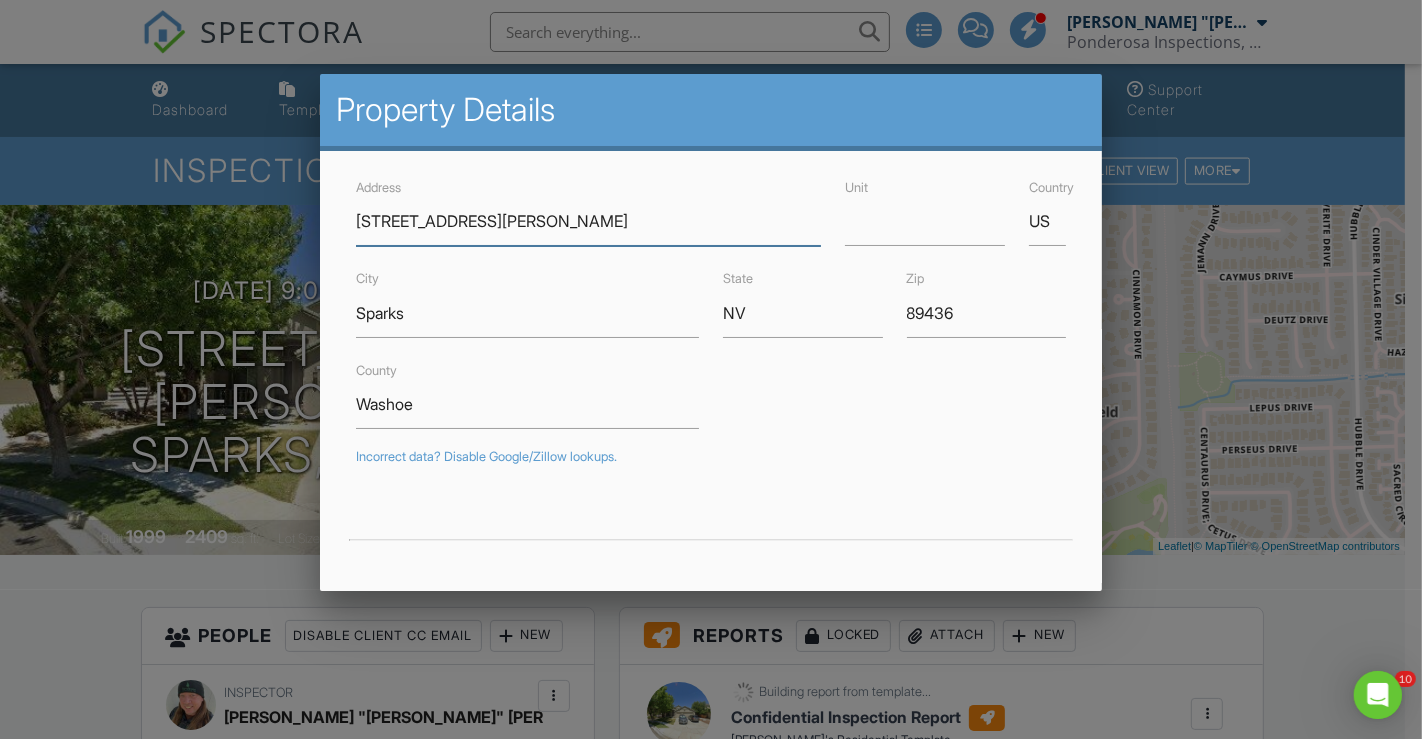 scroll, scrollTop: 0, scrollLeft: 0, axis: both 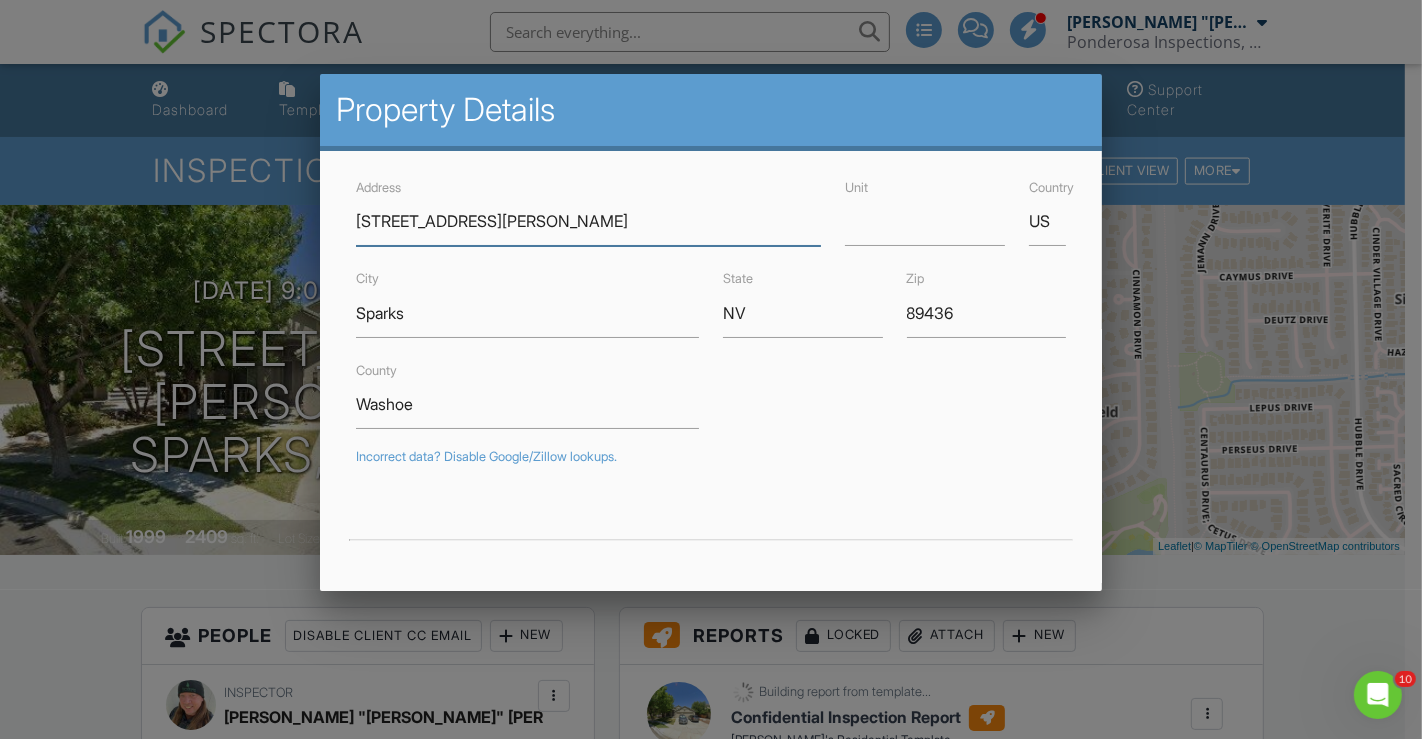 click on "3240 Dunbar Ct" at bounding box center [588, 221] 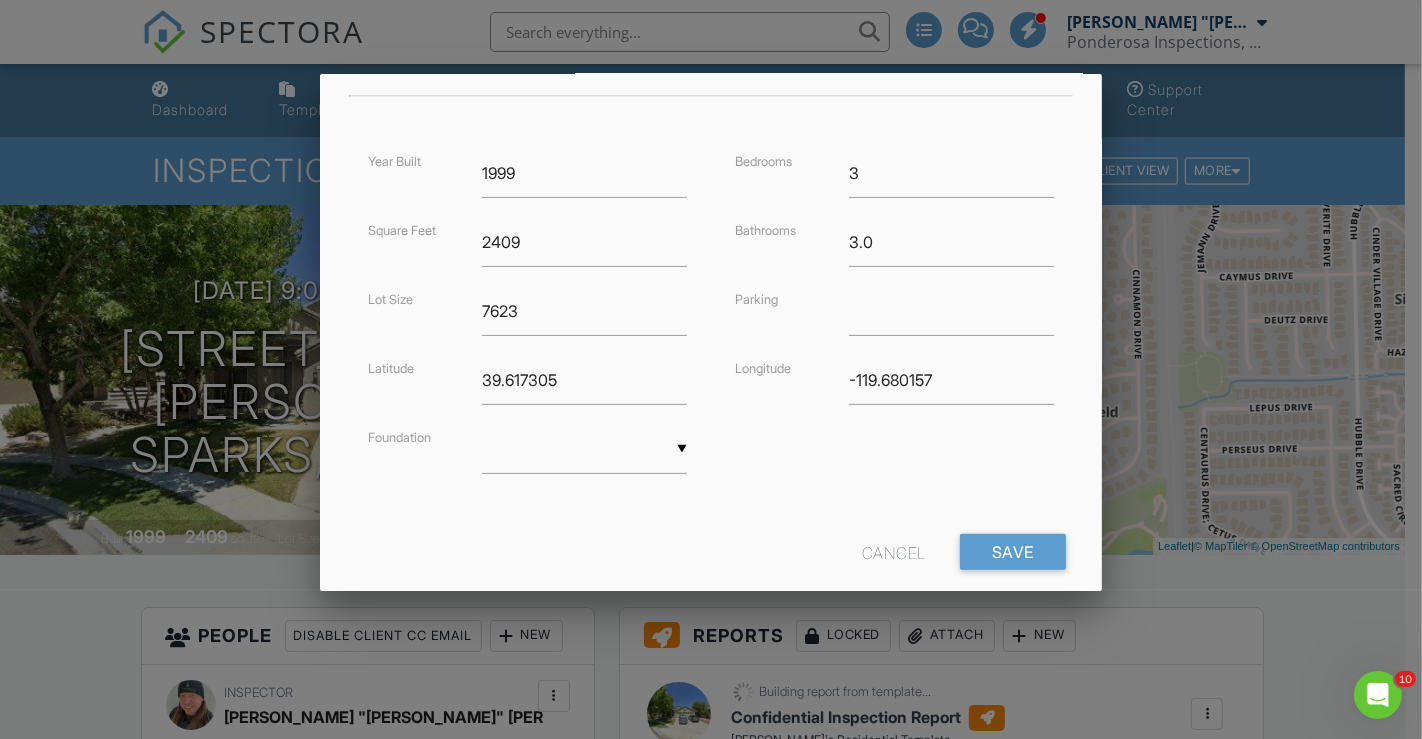 scroll, scrollTop: 478, scrollLeft: 0, axis: vertical 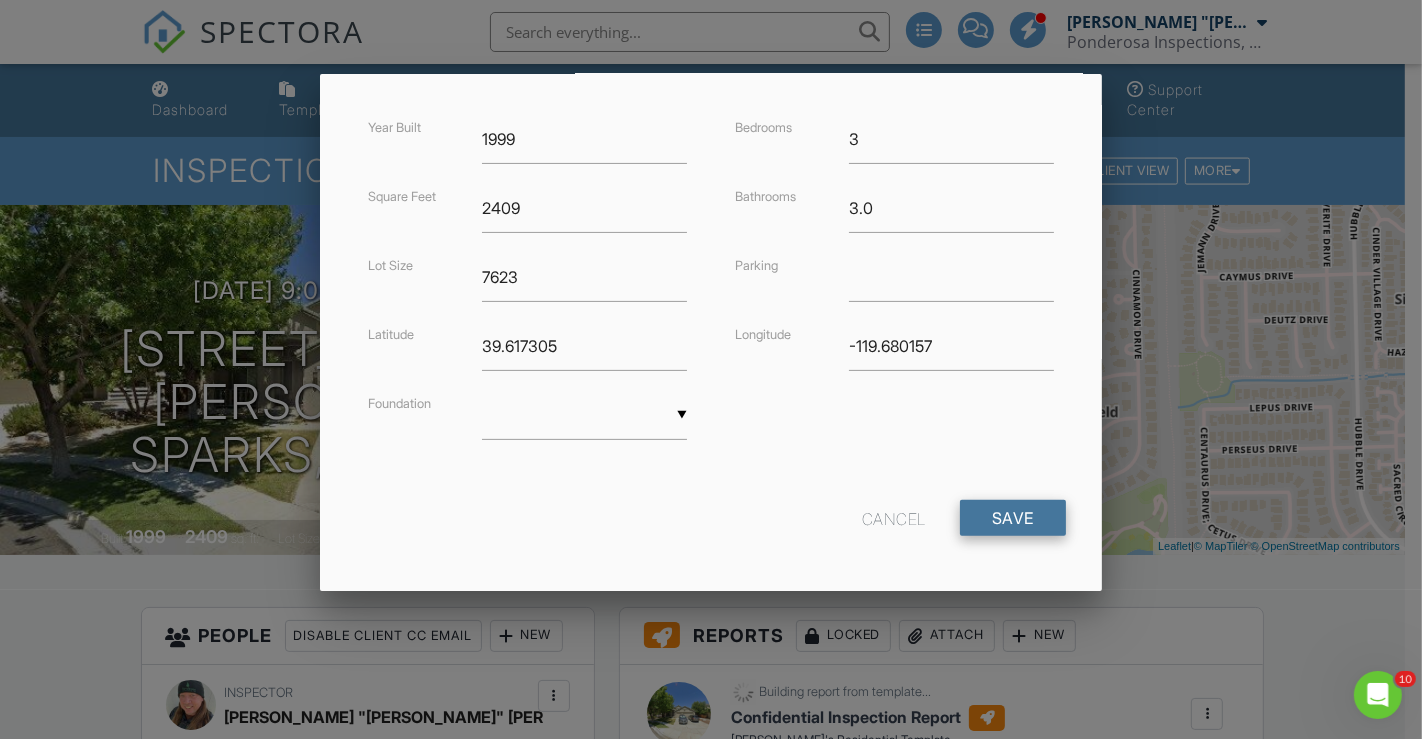type on "[STREET_ADDRESS][PERSON_NAME]" 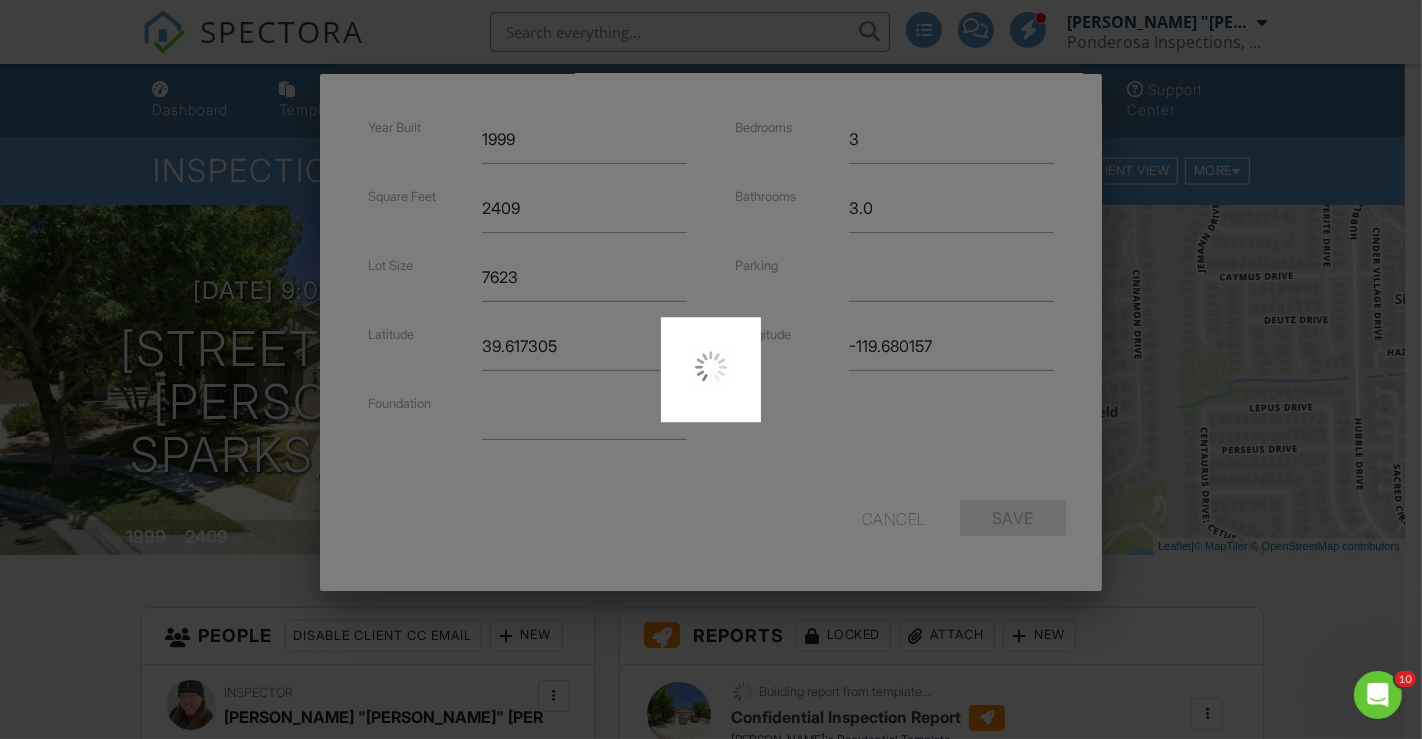 type on "39.6173051" 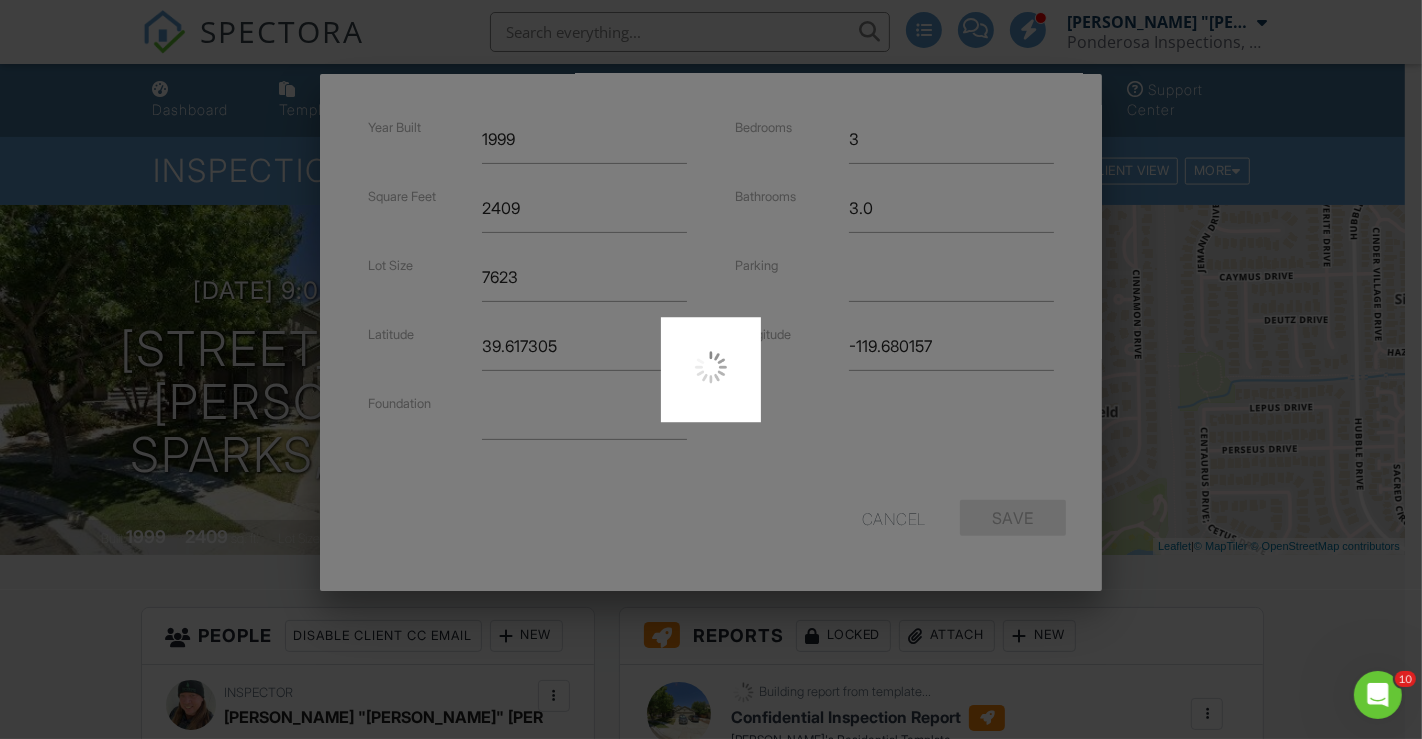 type on "-119.6801569" 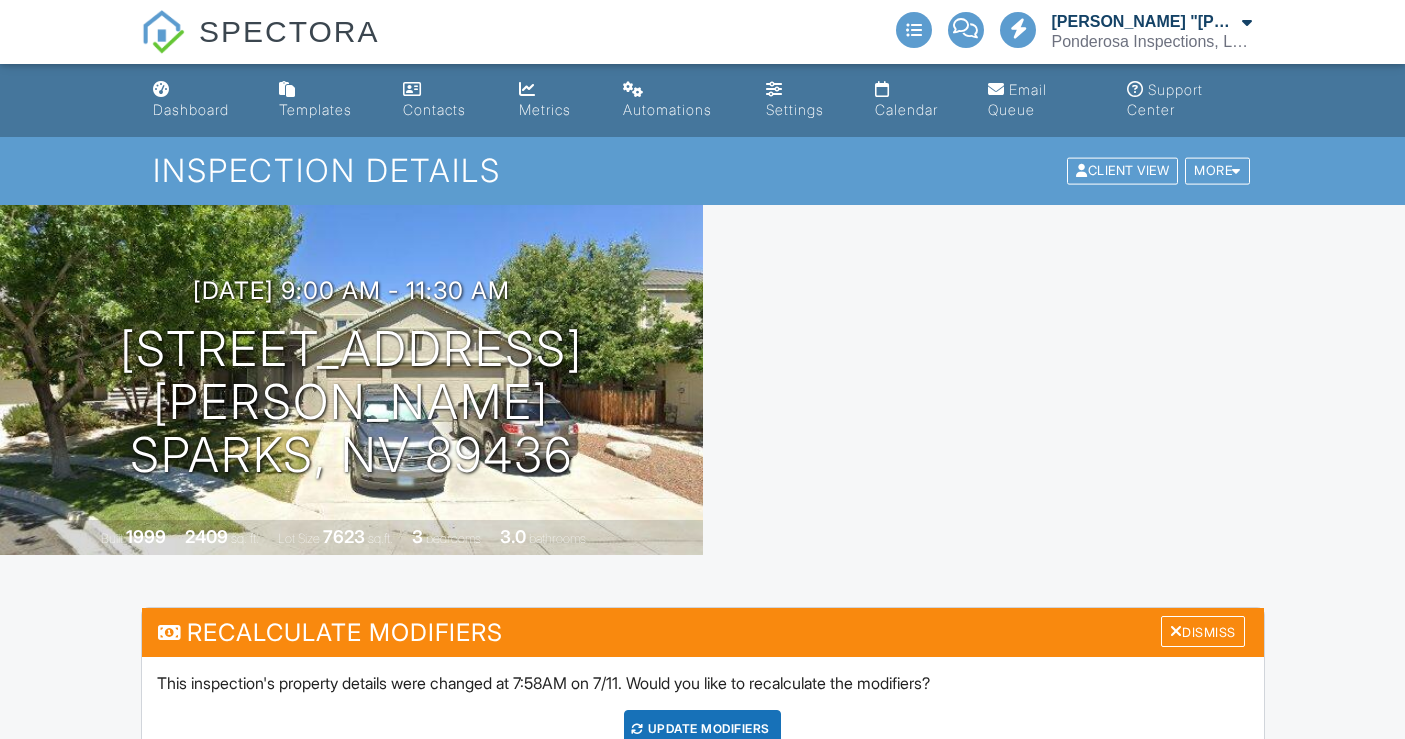 scroll, scrollTop: 0, scrollLeft: 0, axis: both 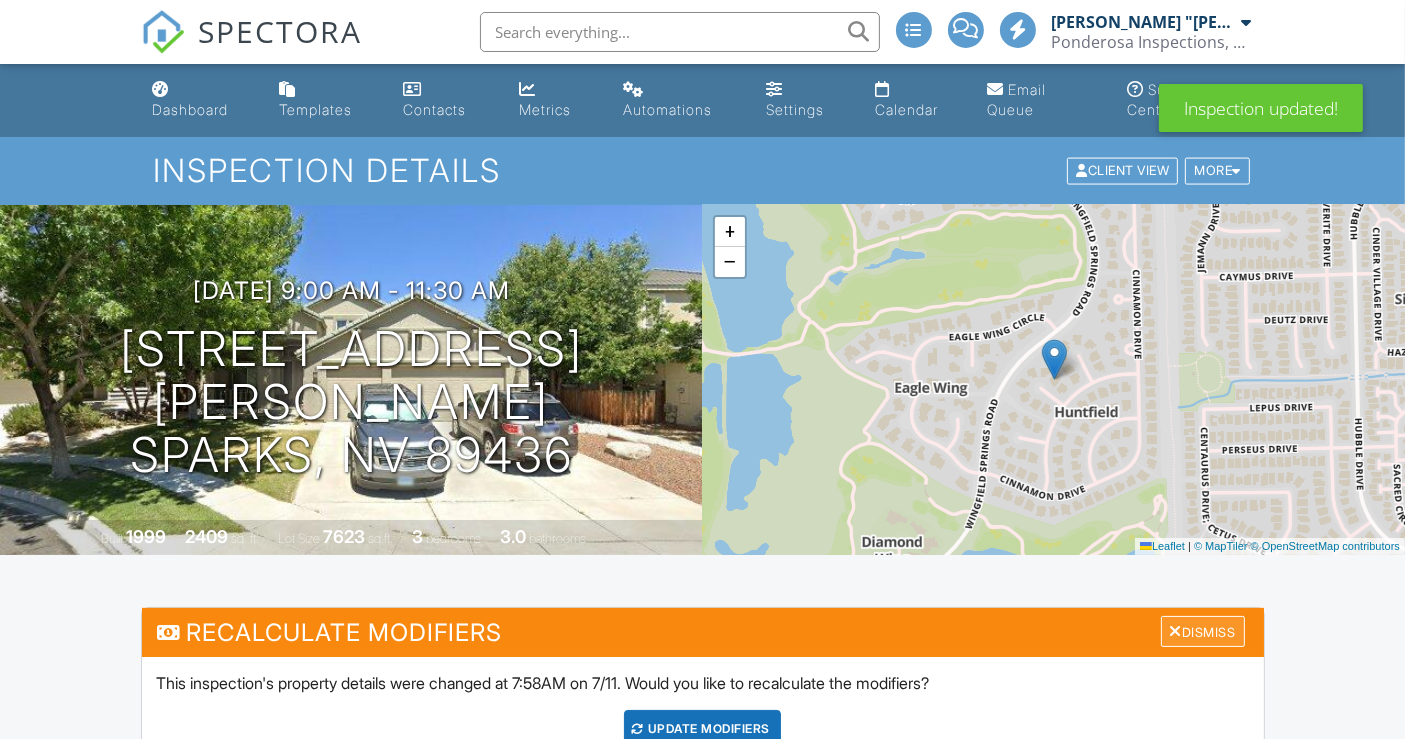 click on "Dismiss" at bounding box center (1203, 631) 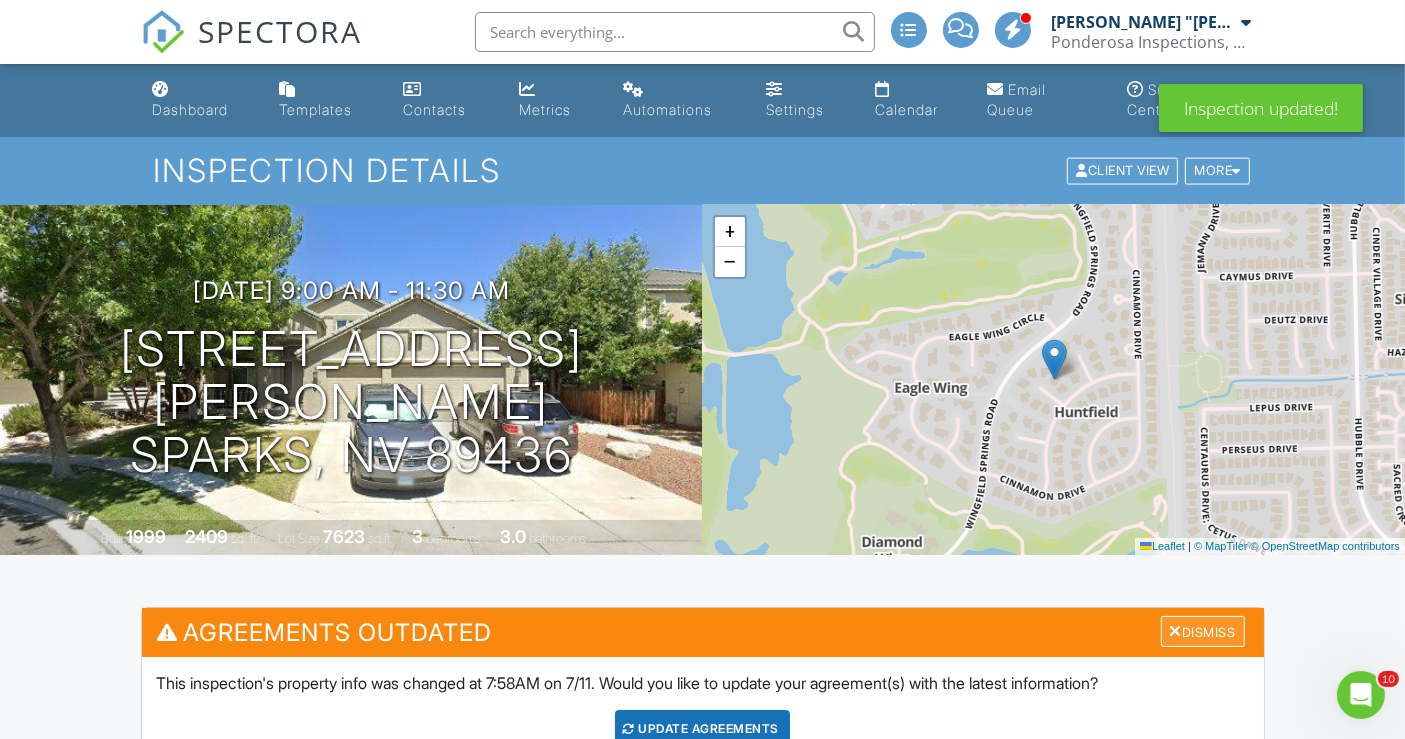 click on "Dismiss" at bounding box center [1203, 631] 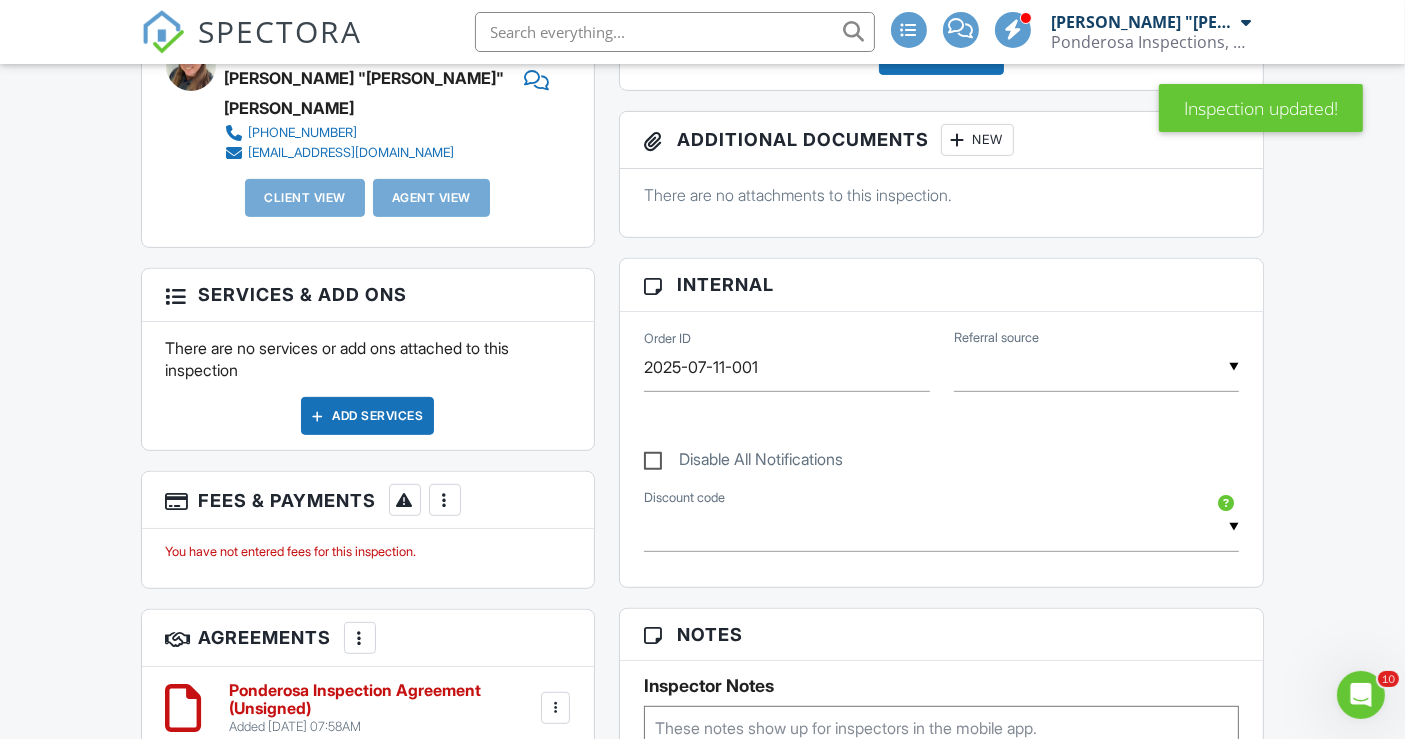 scroll, scrollTop: 1111, scrollLeft: 0, axis: vertical 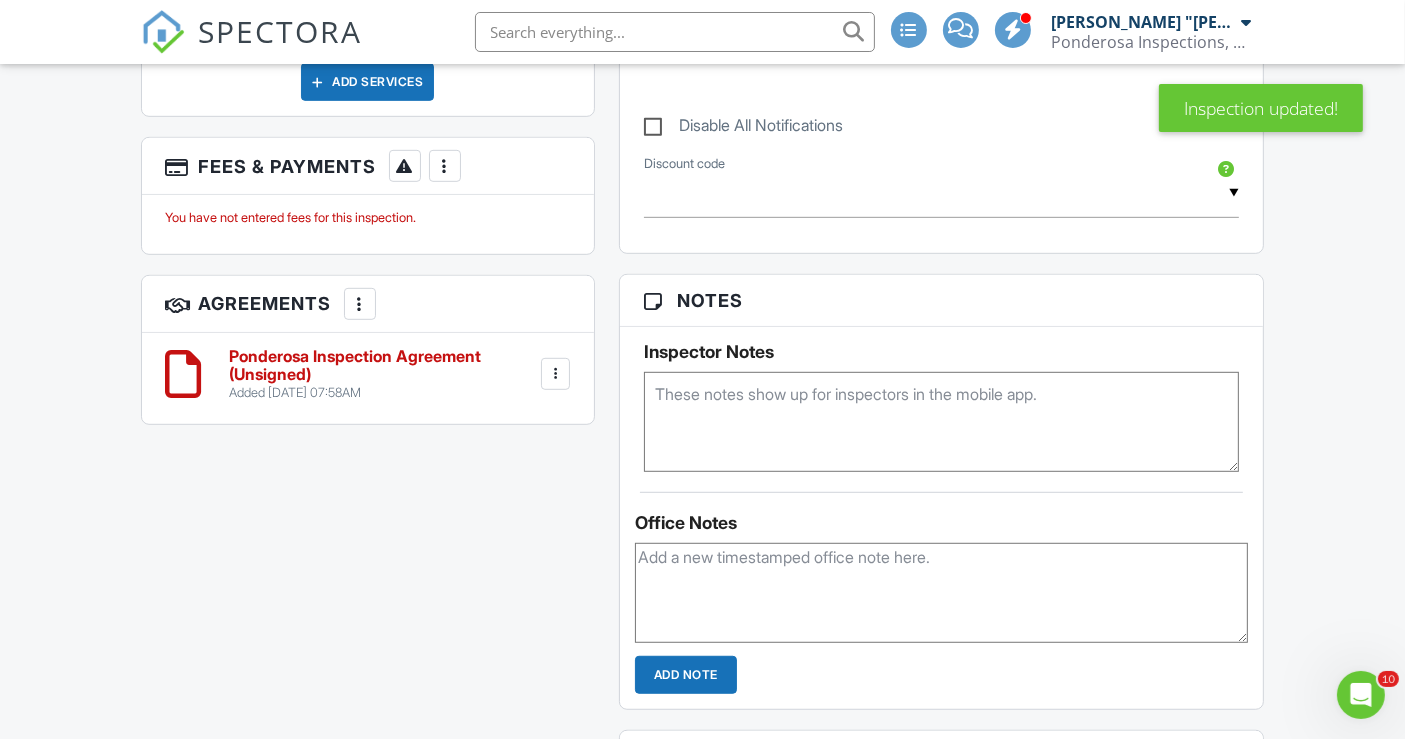 click at bounding box center [360, 304] 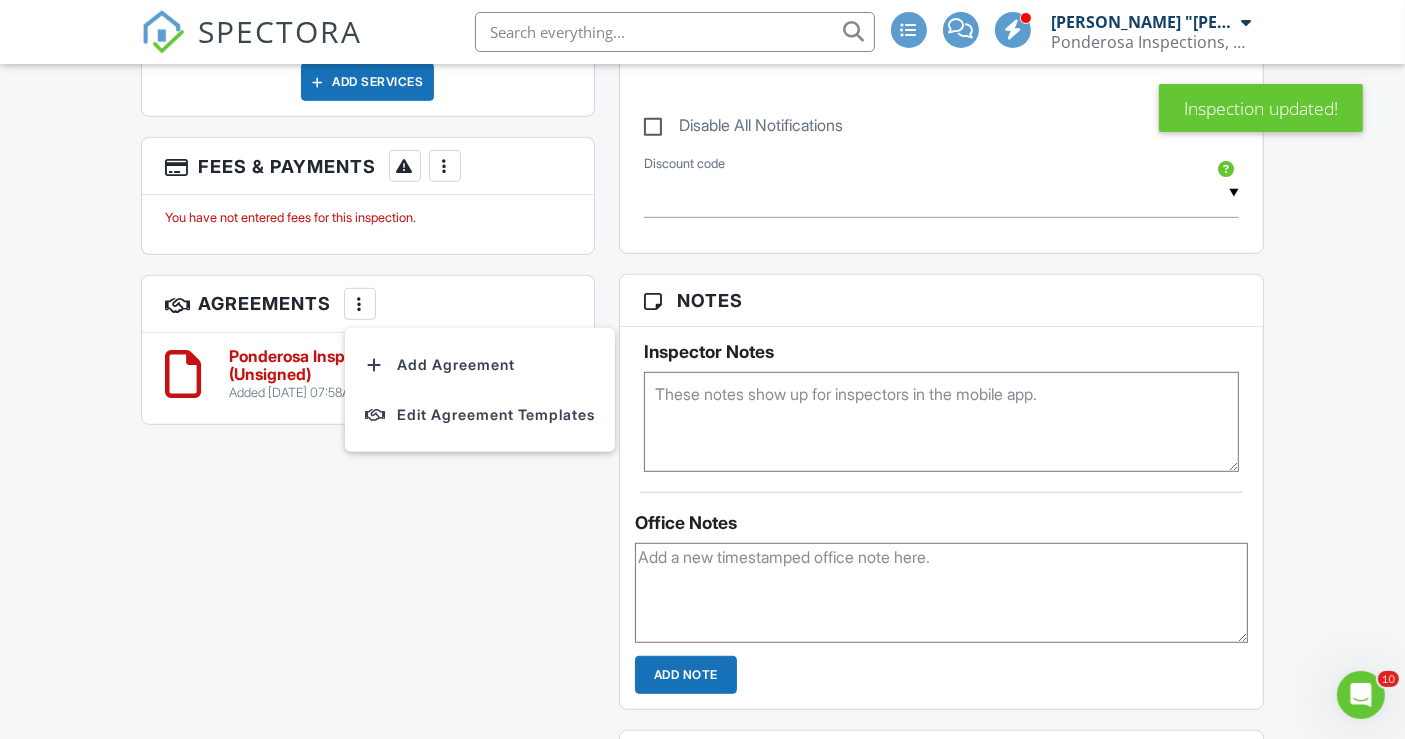 scroll, scrollTop: 1105, scrollLeft: 0, axis: vertical 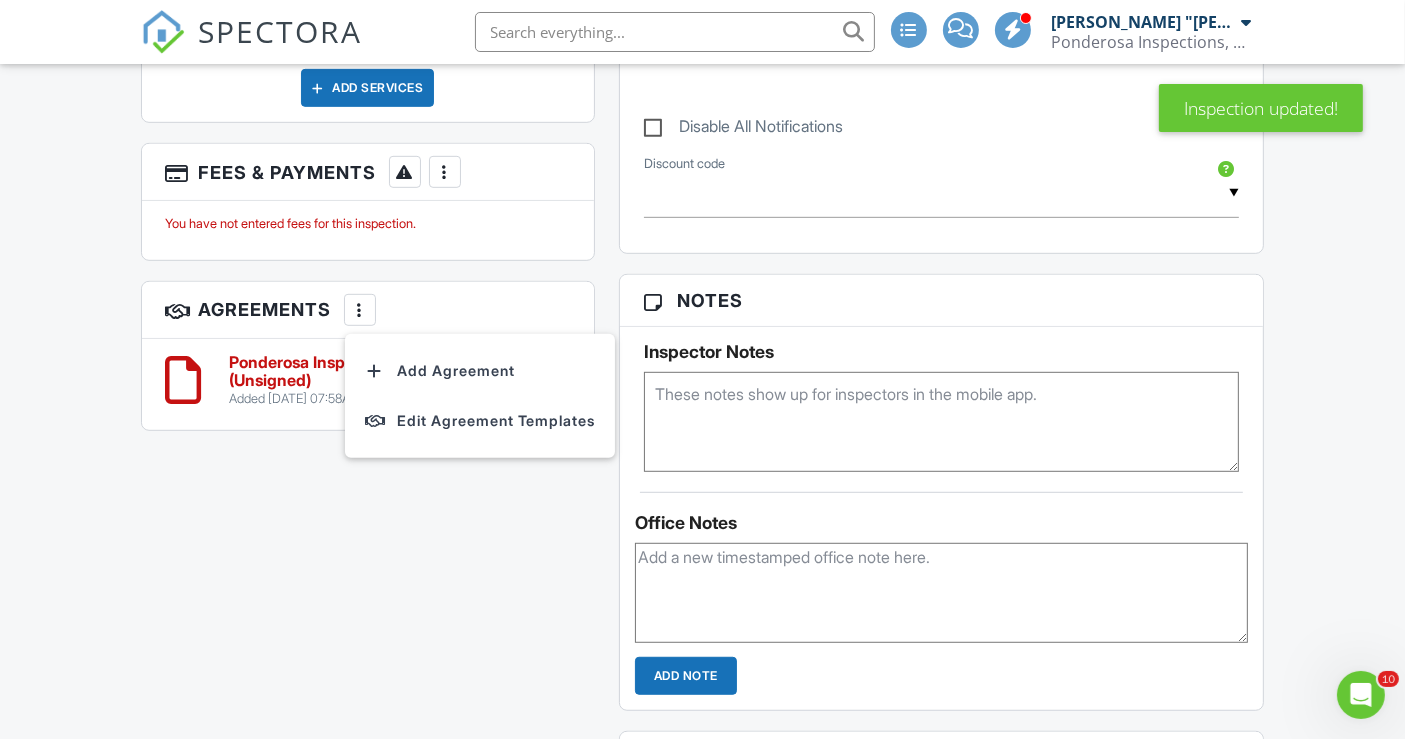 drag, startPoint x: 348, startPoint y: 519, endPoint x: 434, endPoint y: 486, distance: 92.11406 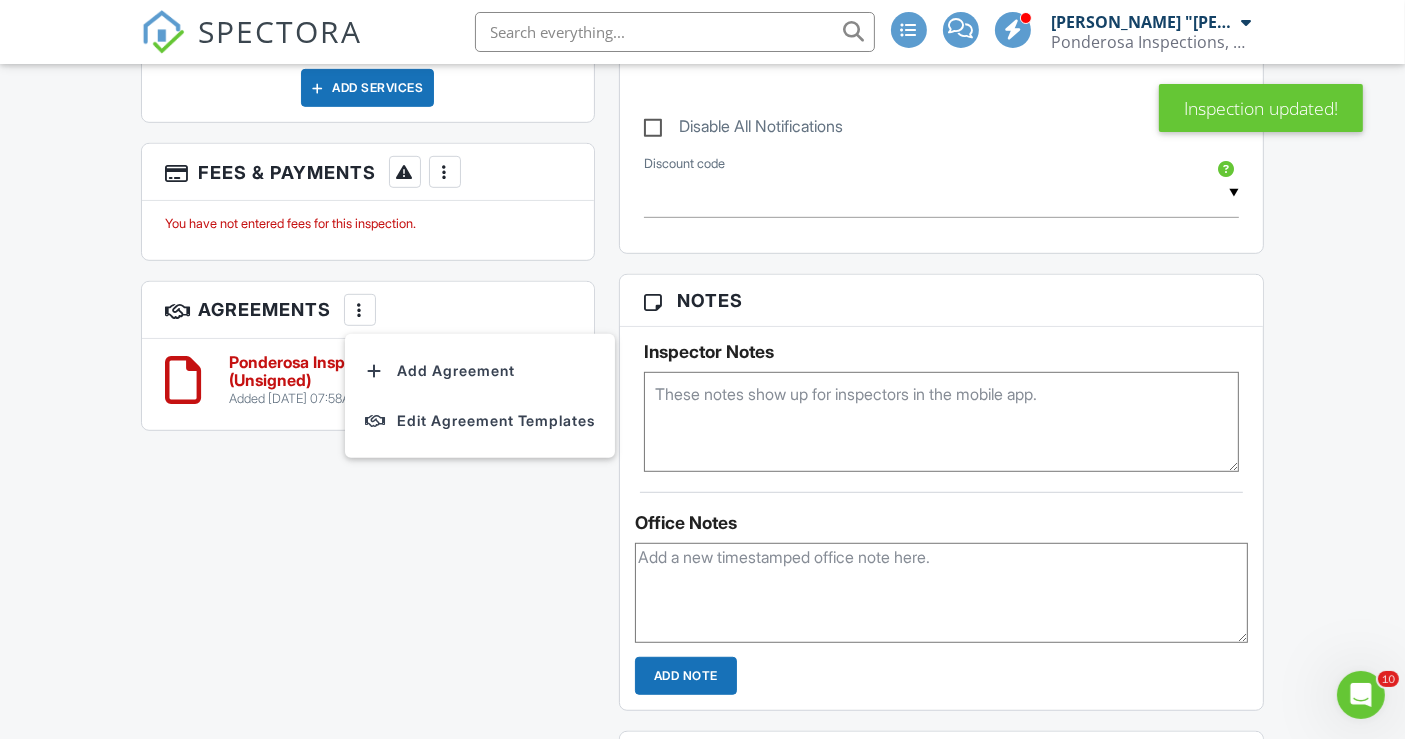 click on "All emails and texts are disabled for this inspection!
All emails and texts have been disabled for this inspection. This may have happened due to someone manually disabling them or this inspection being unconfirmed when it was scheduled. To re-enable emails and texts for this inspection, click the button below.
Turn on emails and texts
Recalculate Modifiers
Dismiss
This inspection's property details were changed at  7:58AM on 7/11. Would you like to recalculate the modifiers?
UPDATE Modifiers
(We'll use your  Automation settings  to determine if an email goes out to the client.)
Agreements Outdated
Dismiss
This inspection's property info was changed at  7:58AM on 7/11. Would you like to update your agreement(s) with the latest information?
Update Agreements
(We'll use your  Automation settings  to determine if an email goes out to the client.)
Reports
Locked" at bounding box center (703, 413) 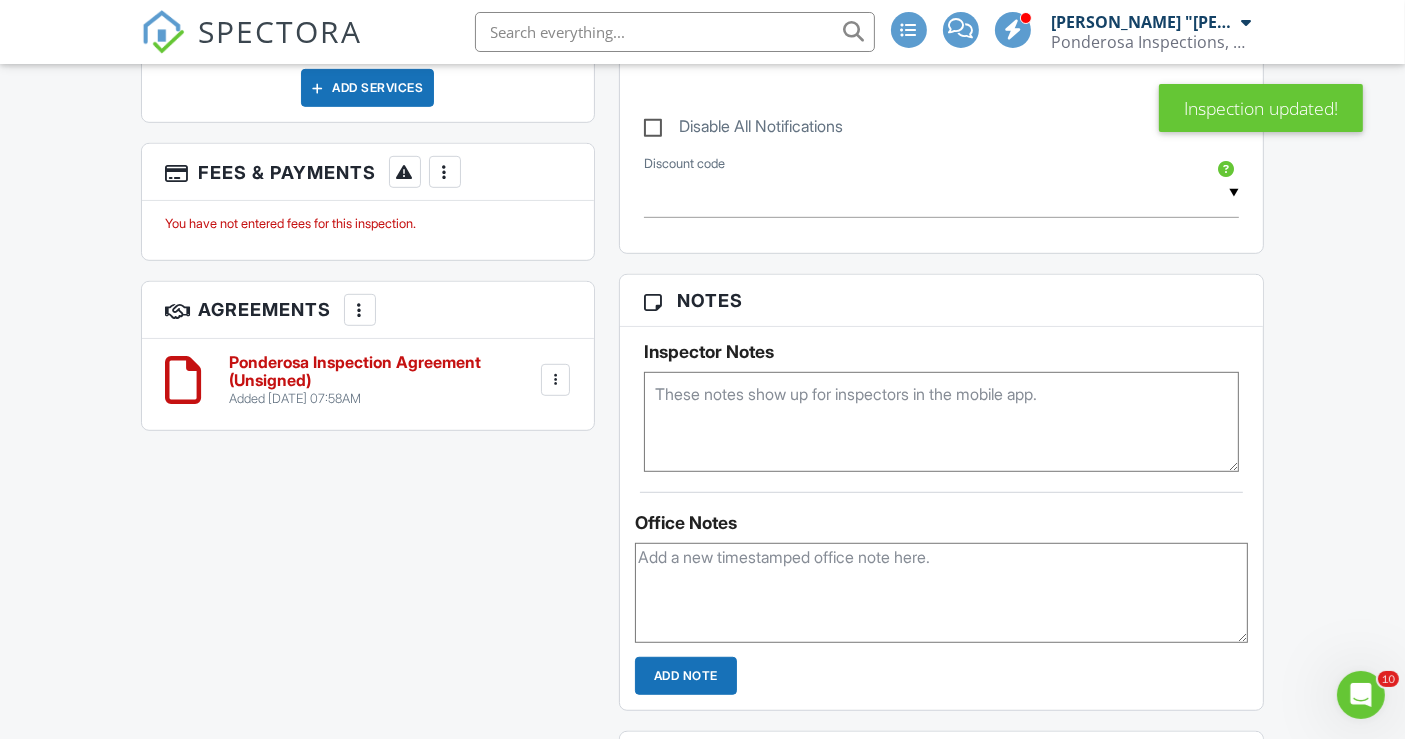 click at bounding box center [555, 380] 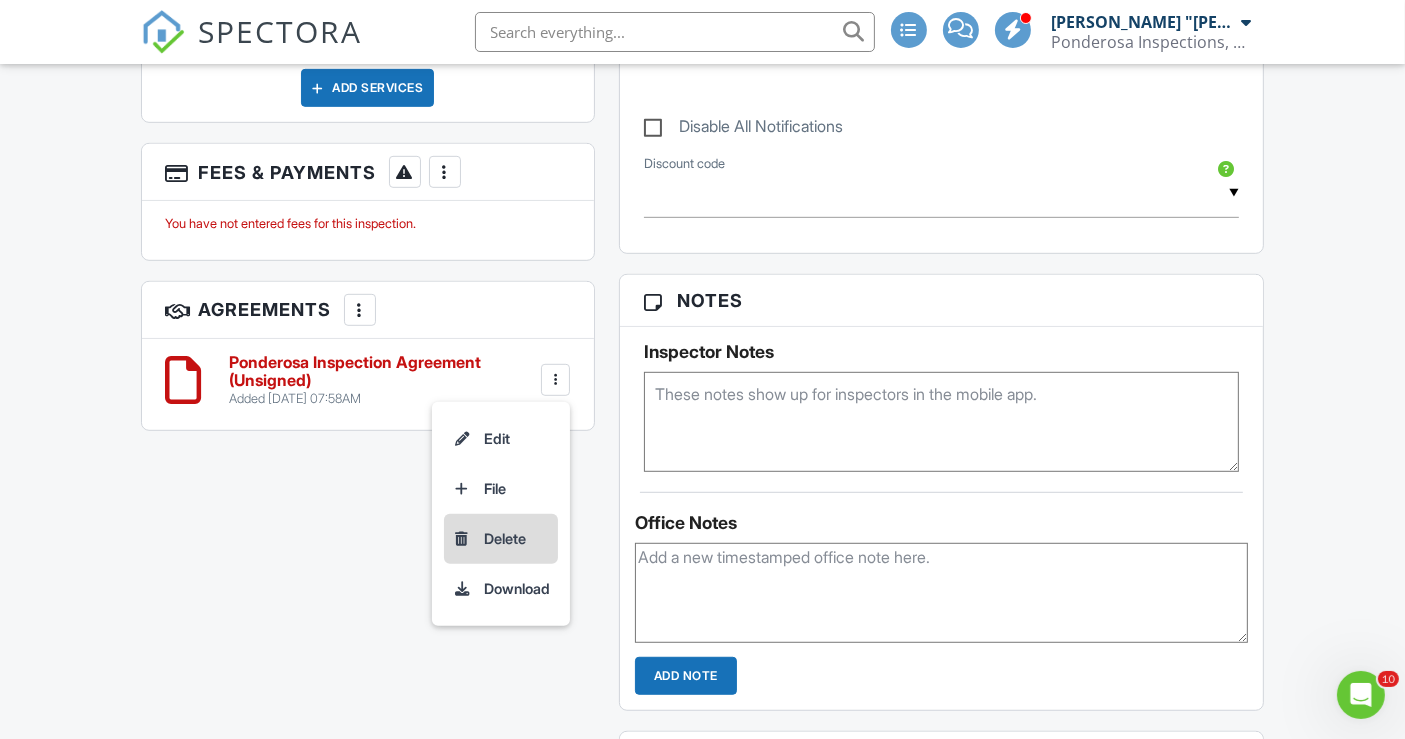 click on "Delete" at bounding box center (501, 539) 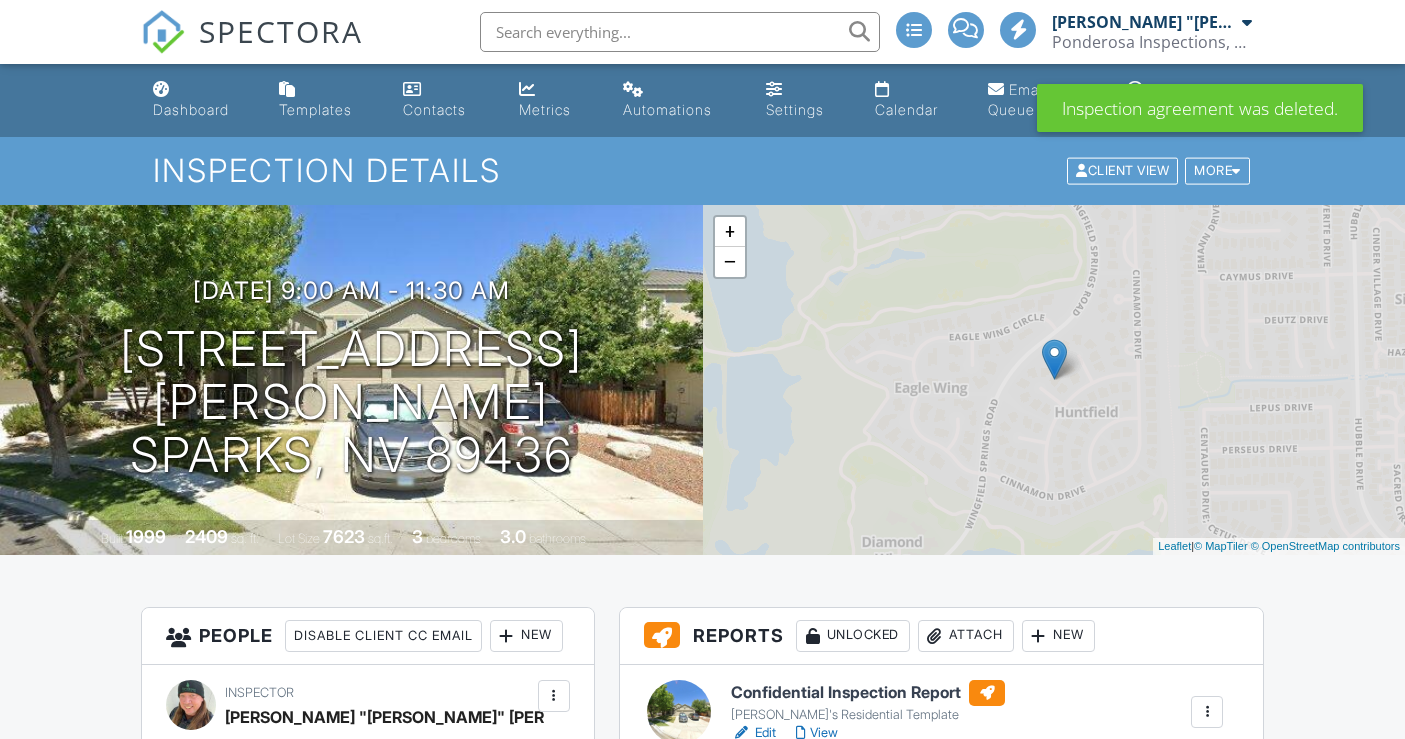 scroll, scrollTop: 0, scrollLeft: 0, axis: both 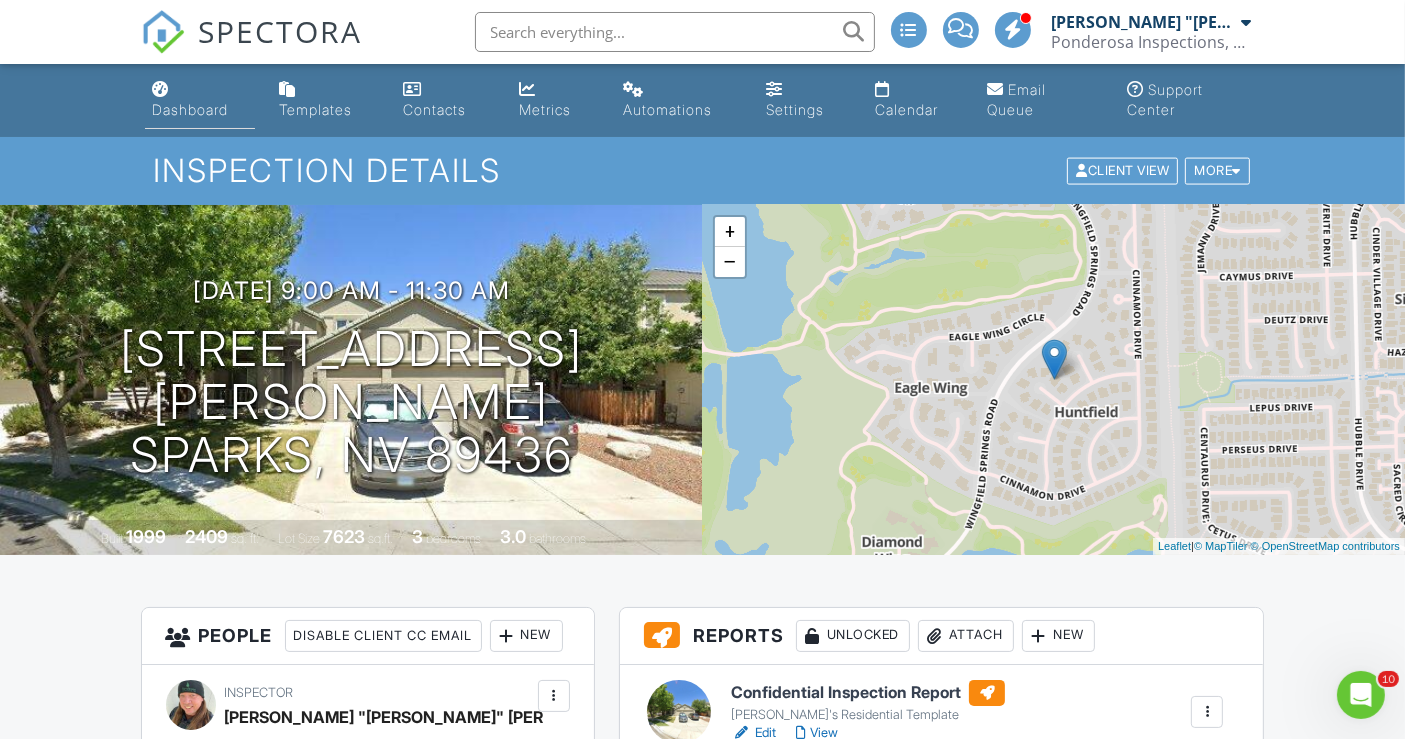 click on "Dashboard" at bounding box center [191, 109] 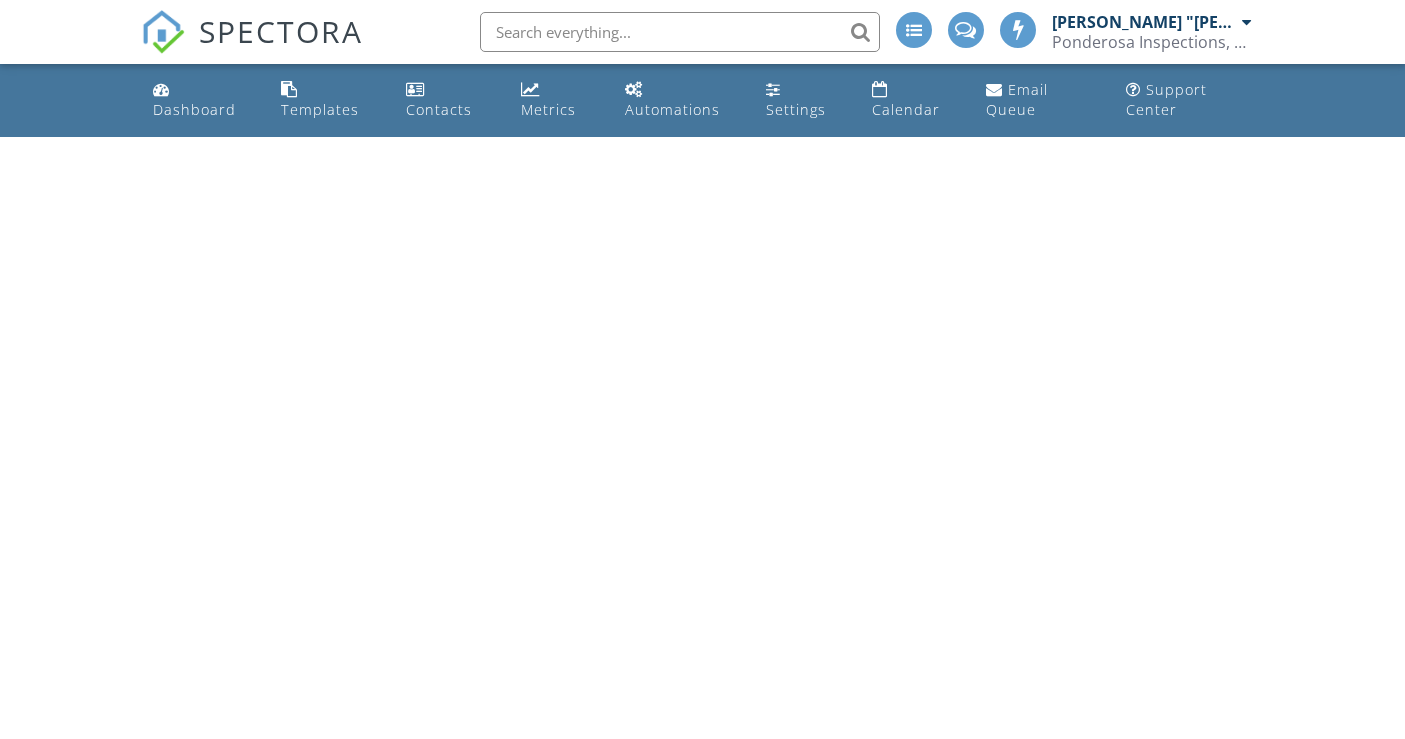 scroll, scrollTop: 0, scrollLeft: 0, axis: both 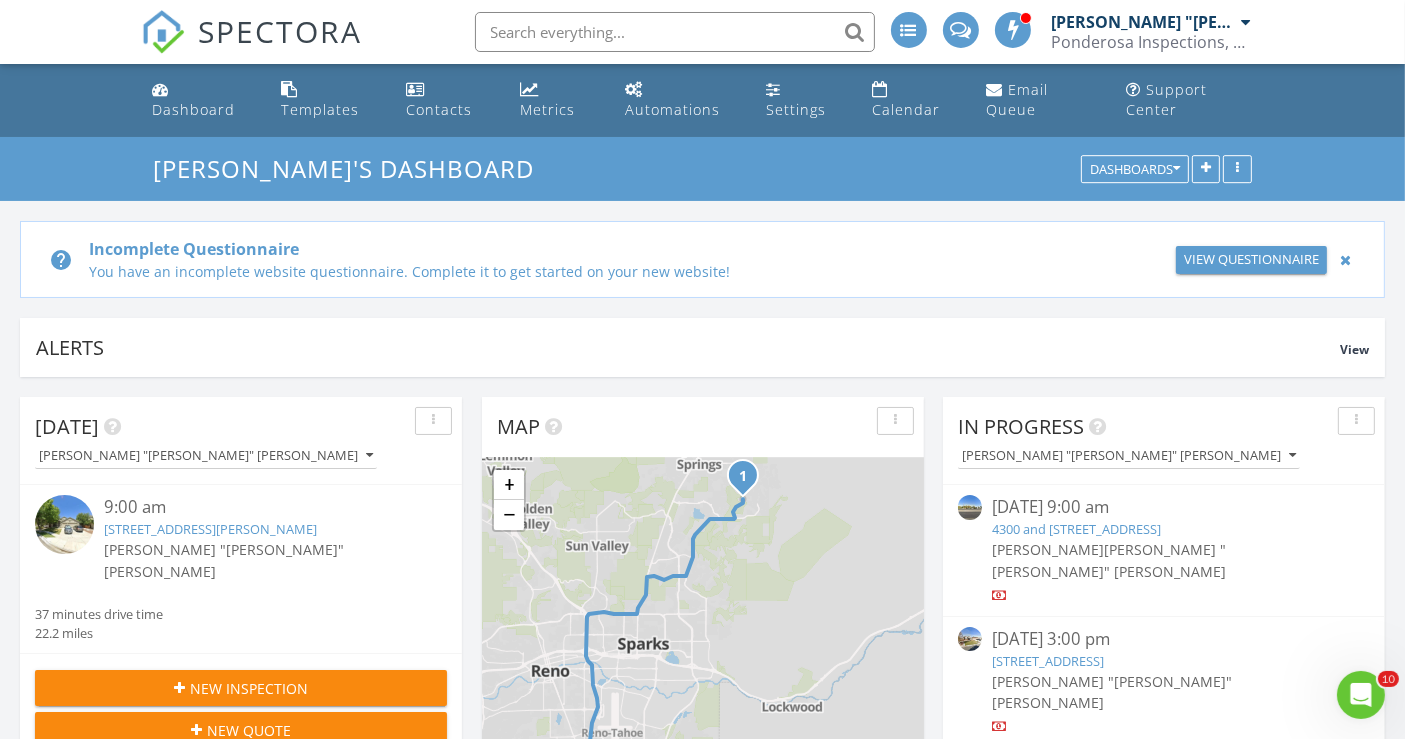 click on "New Inspection" at bounding box center [249, 688] 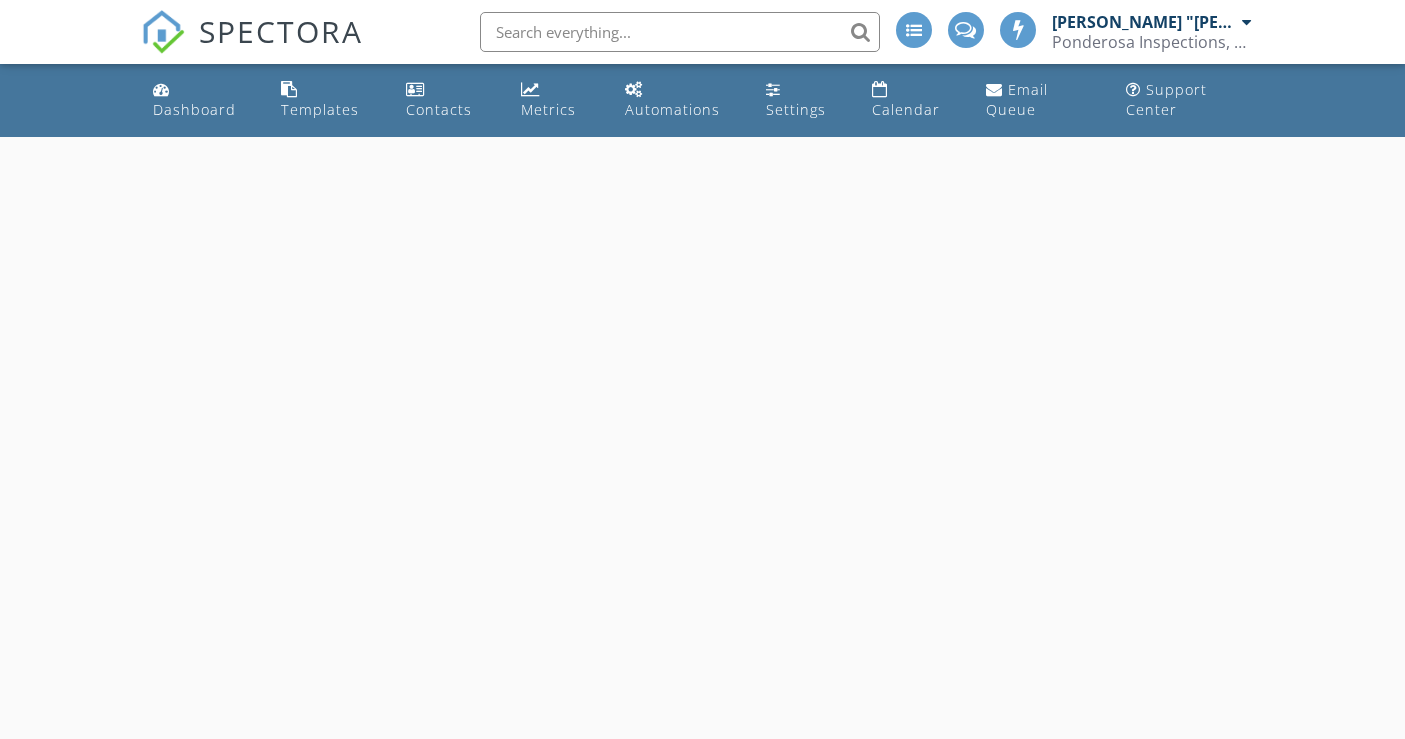 scroll, scrollTop: 0, scrollLeft: 0, axis: both 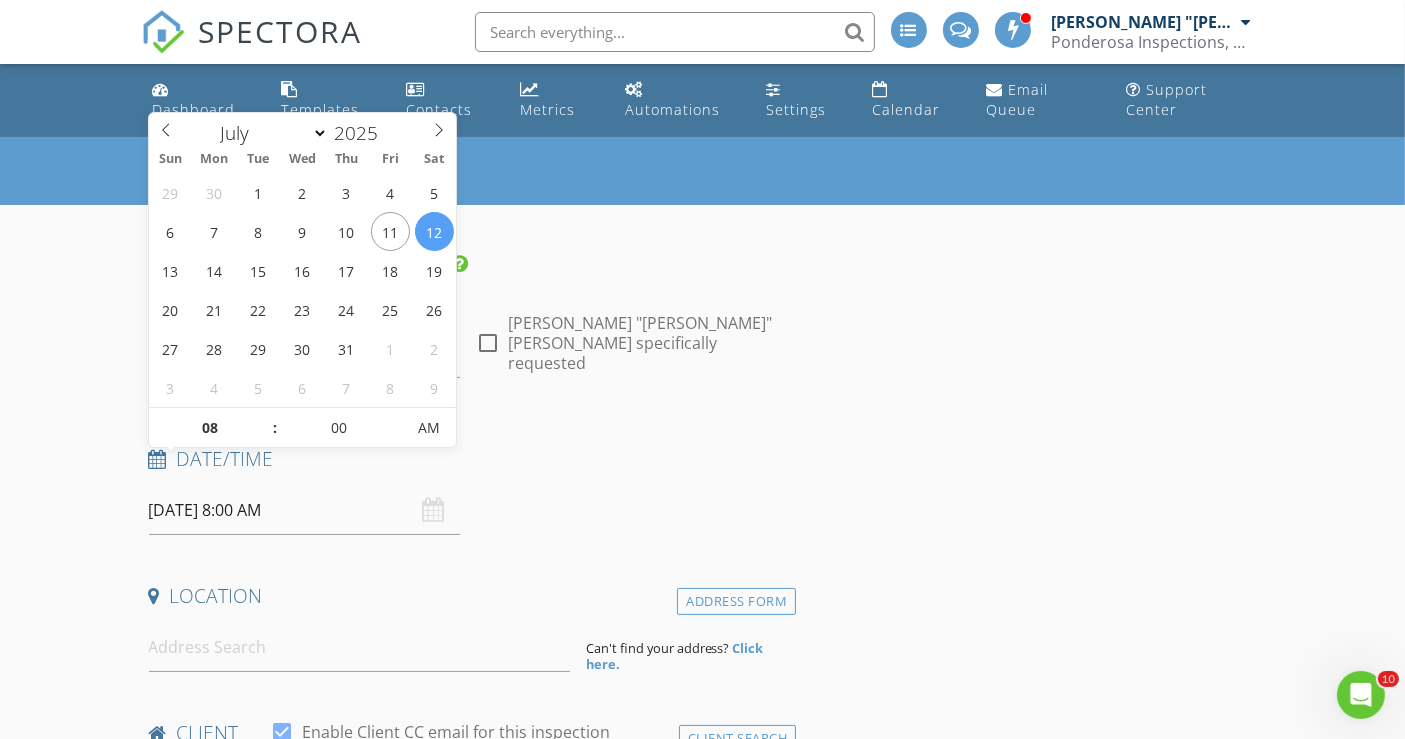 click on "[DATE] 8:00 AM" at bounding box center (305, 510) 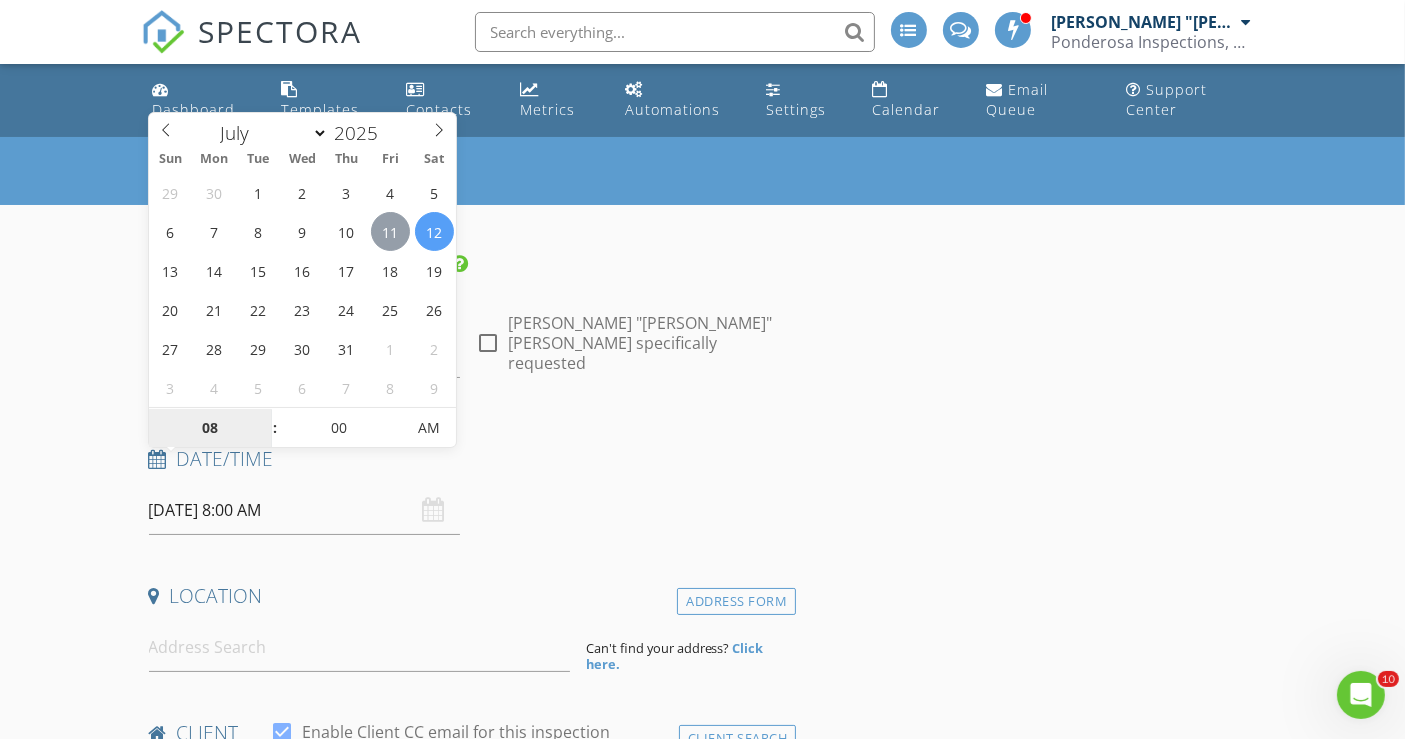 type on "[DATE] 8:00 AM" 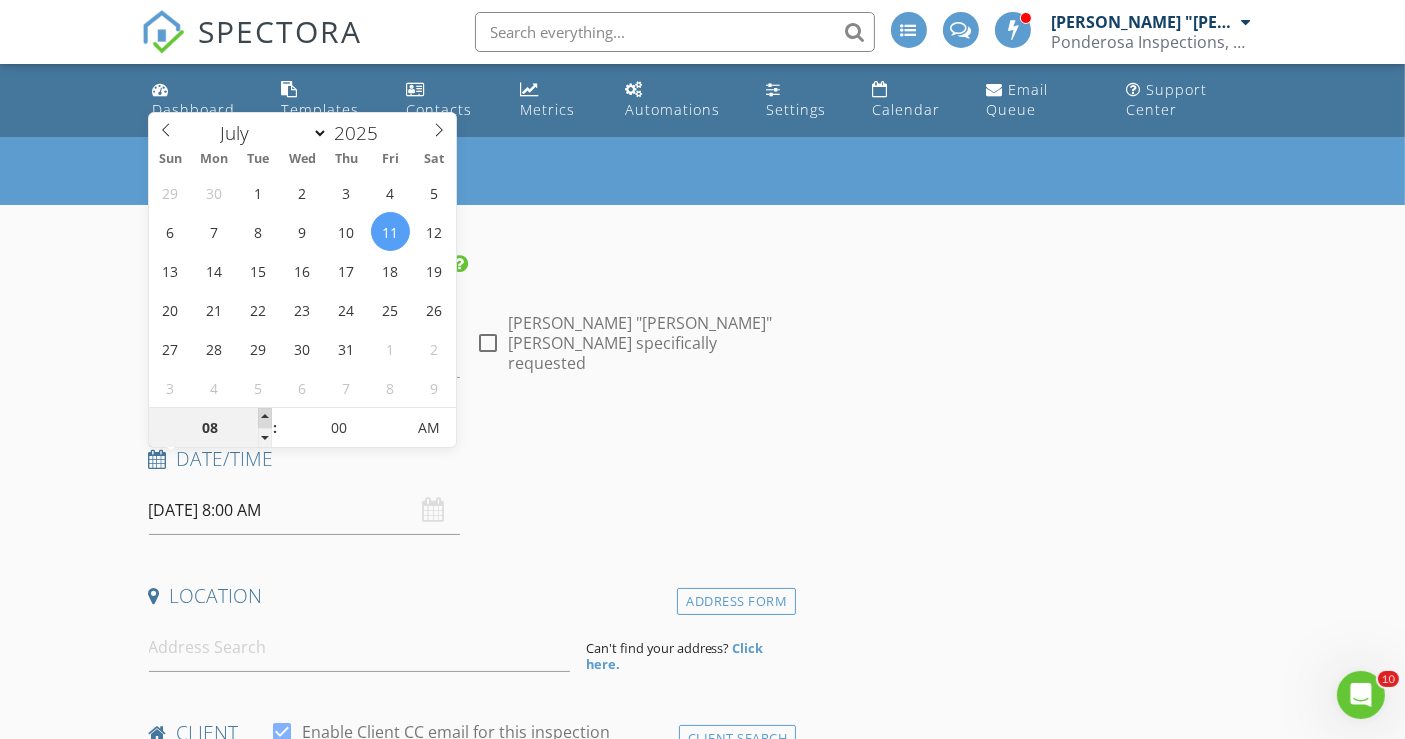 type on "09" 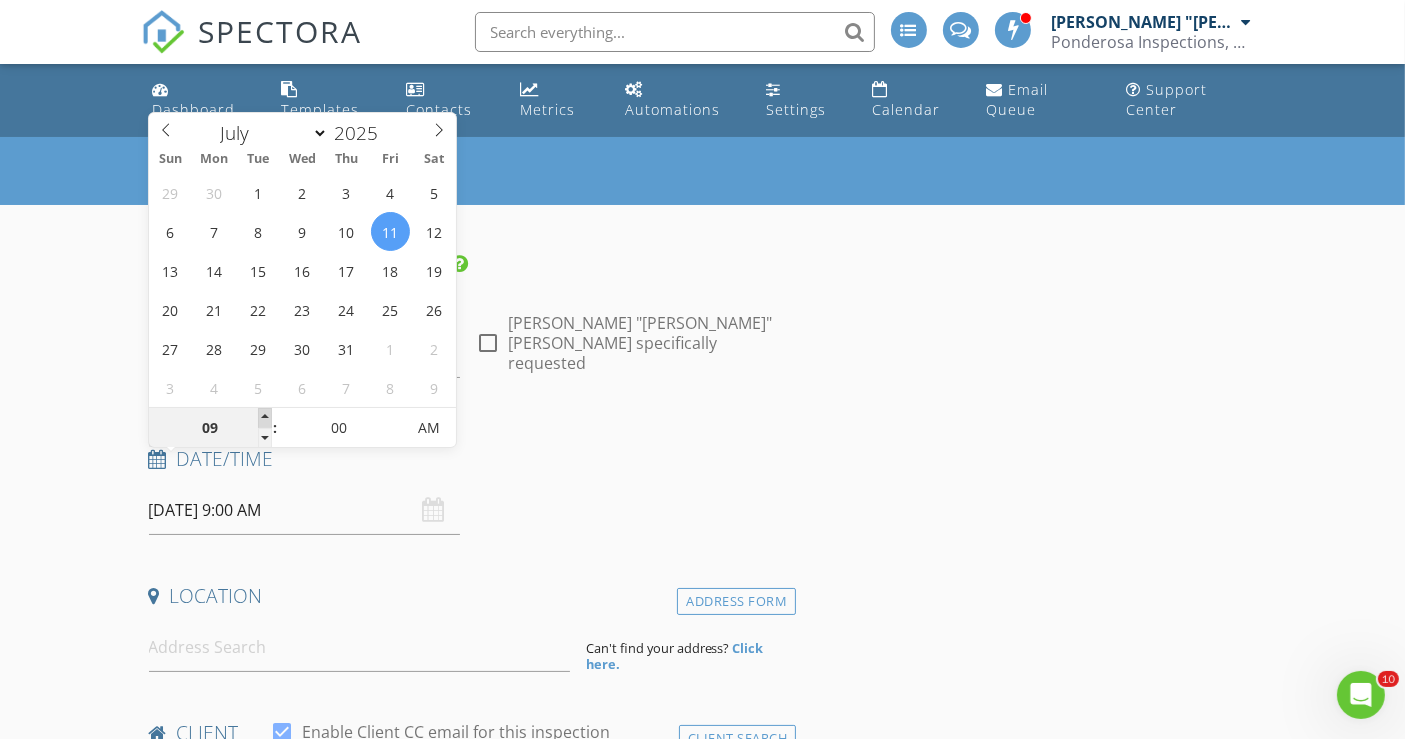 click at bounding box center [265, 418] 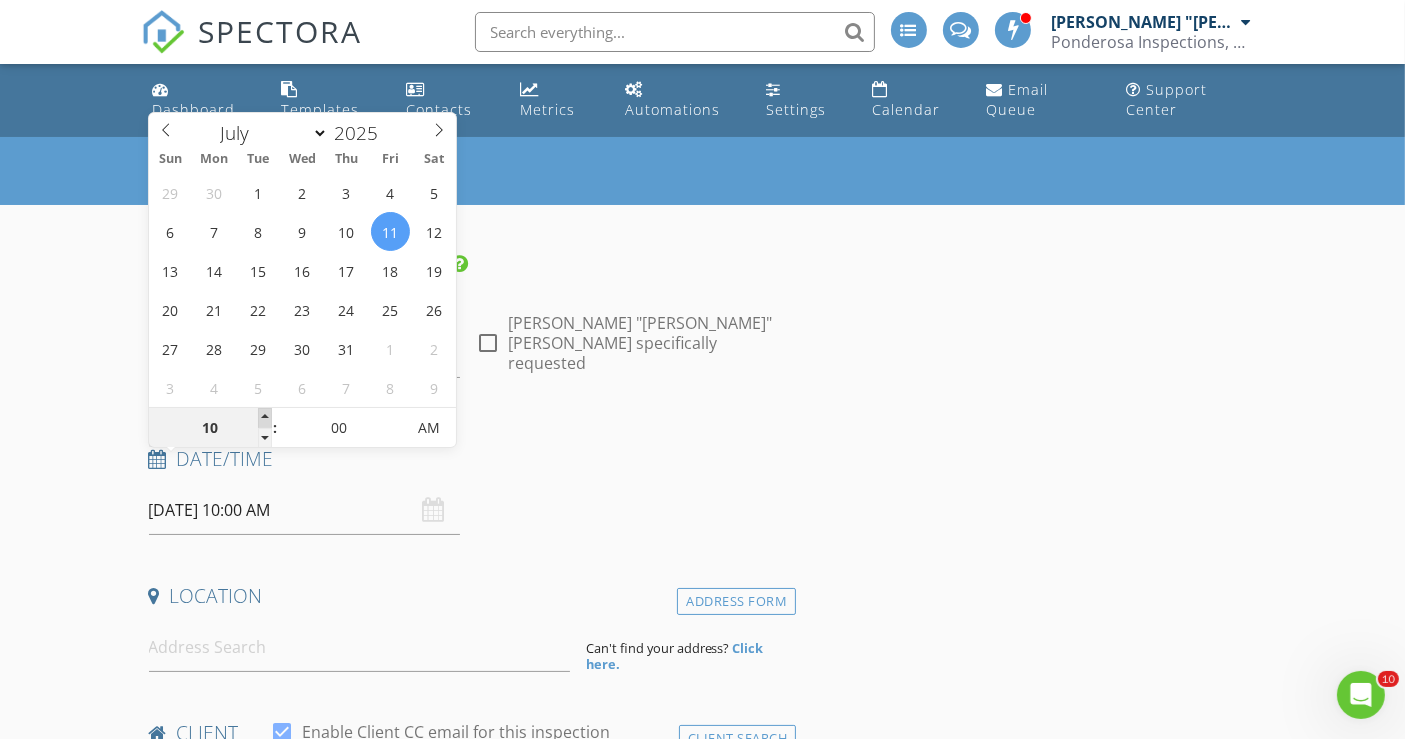 click at bounding box center [265, 418] 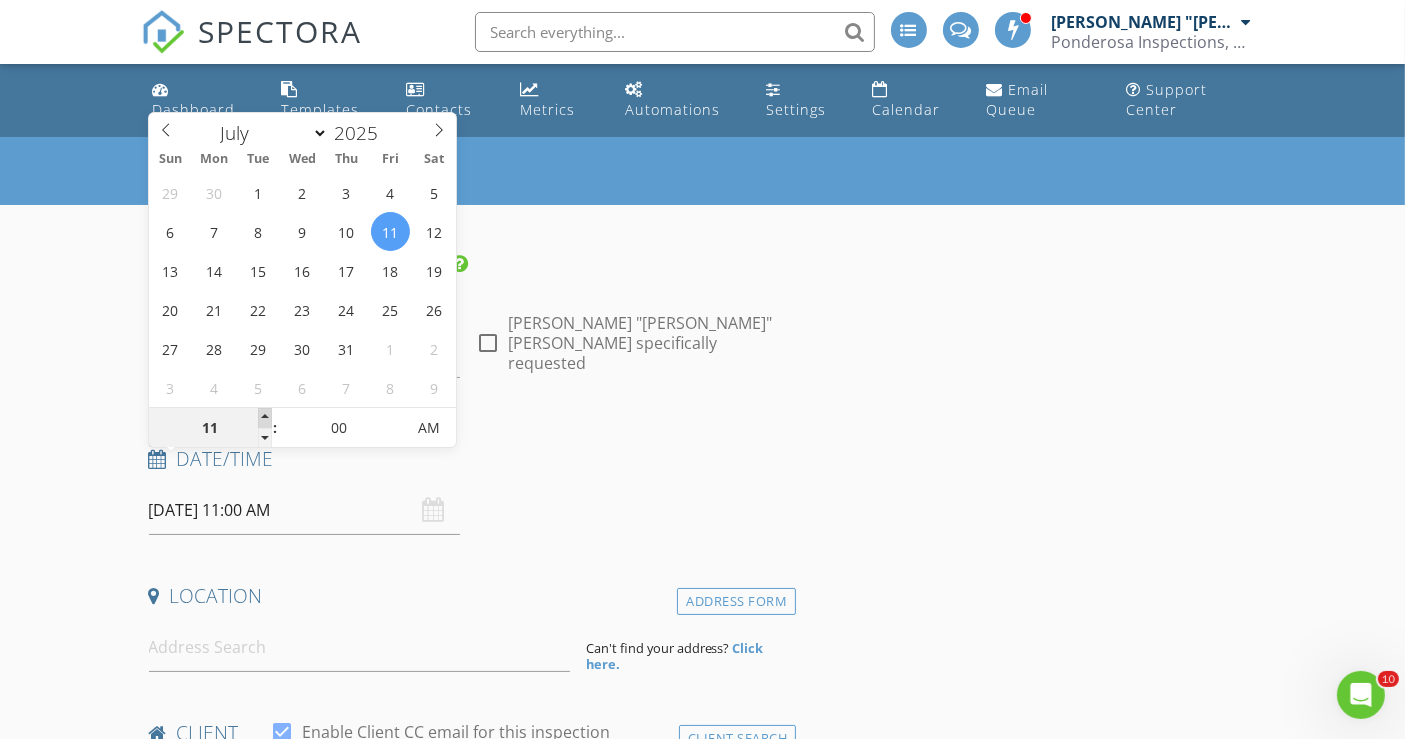 click at bounding box center (265, 418) 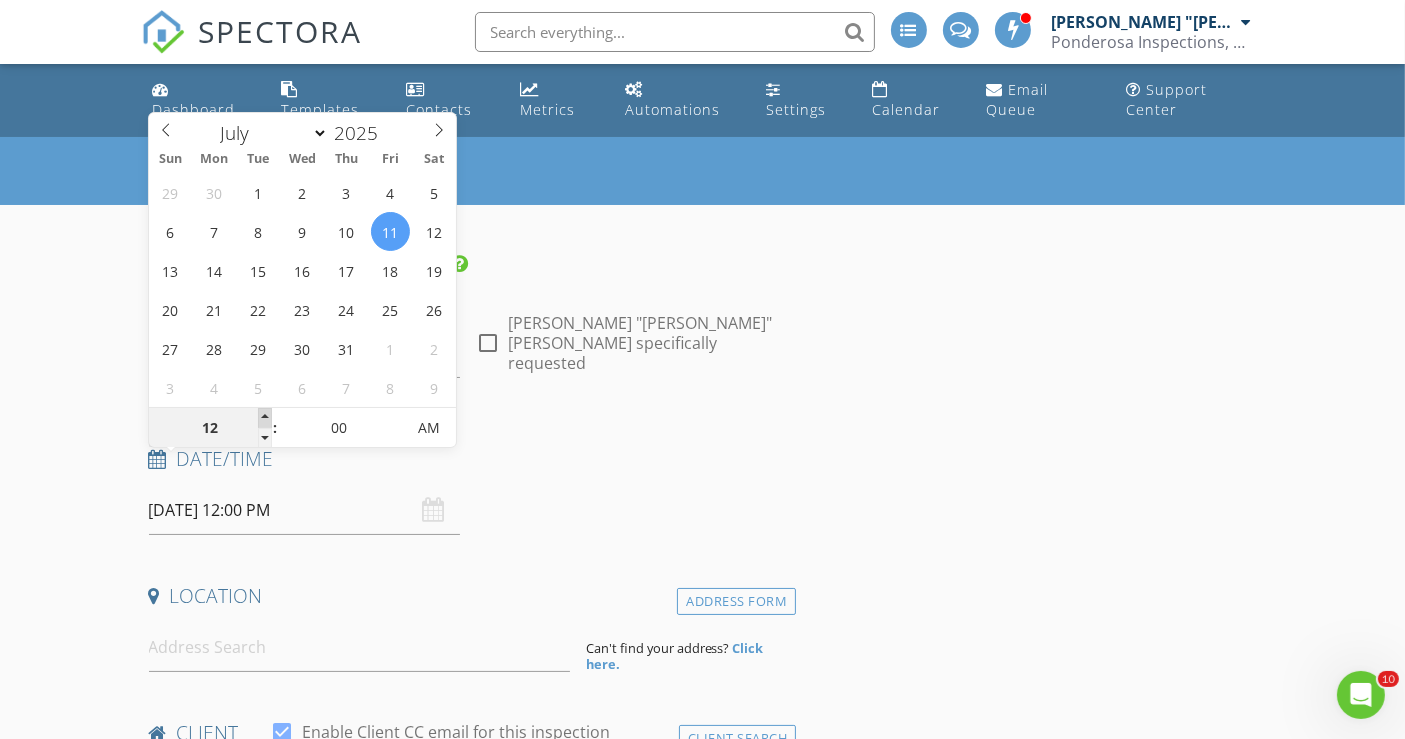 click at bounding box center (265, 418) 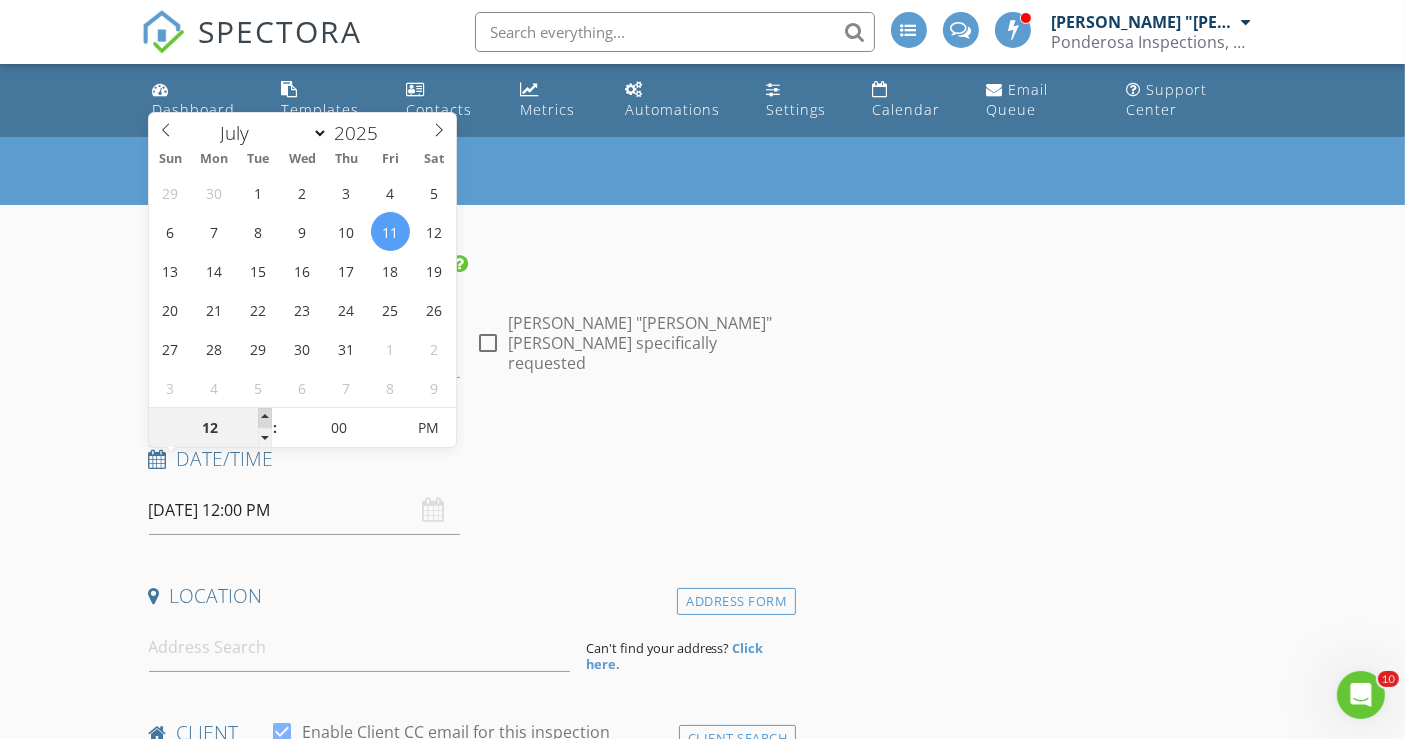 type on "01" 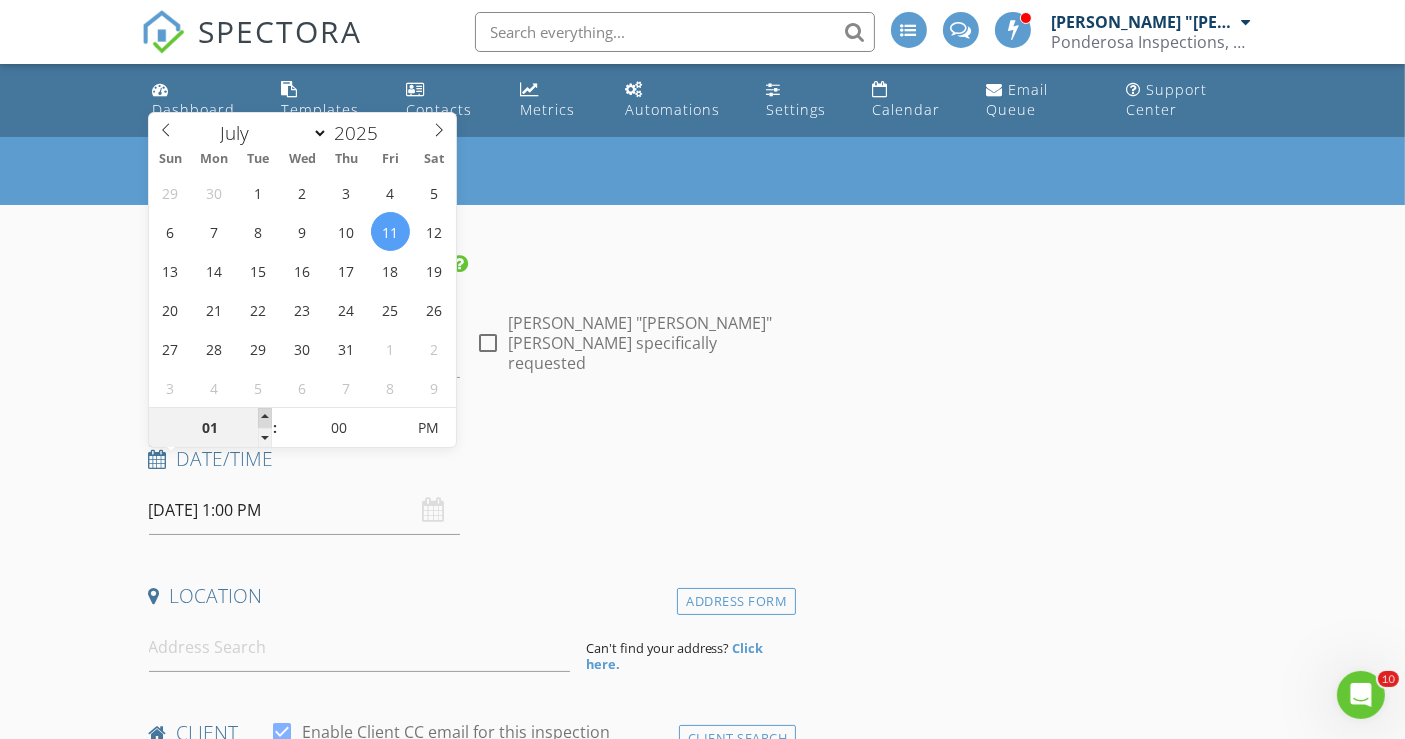 click at bounding box center [265, 418] 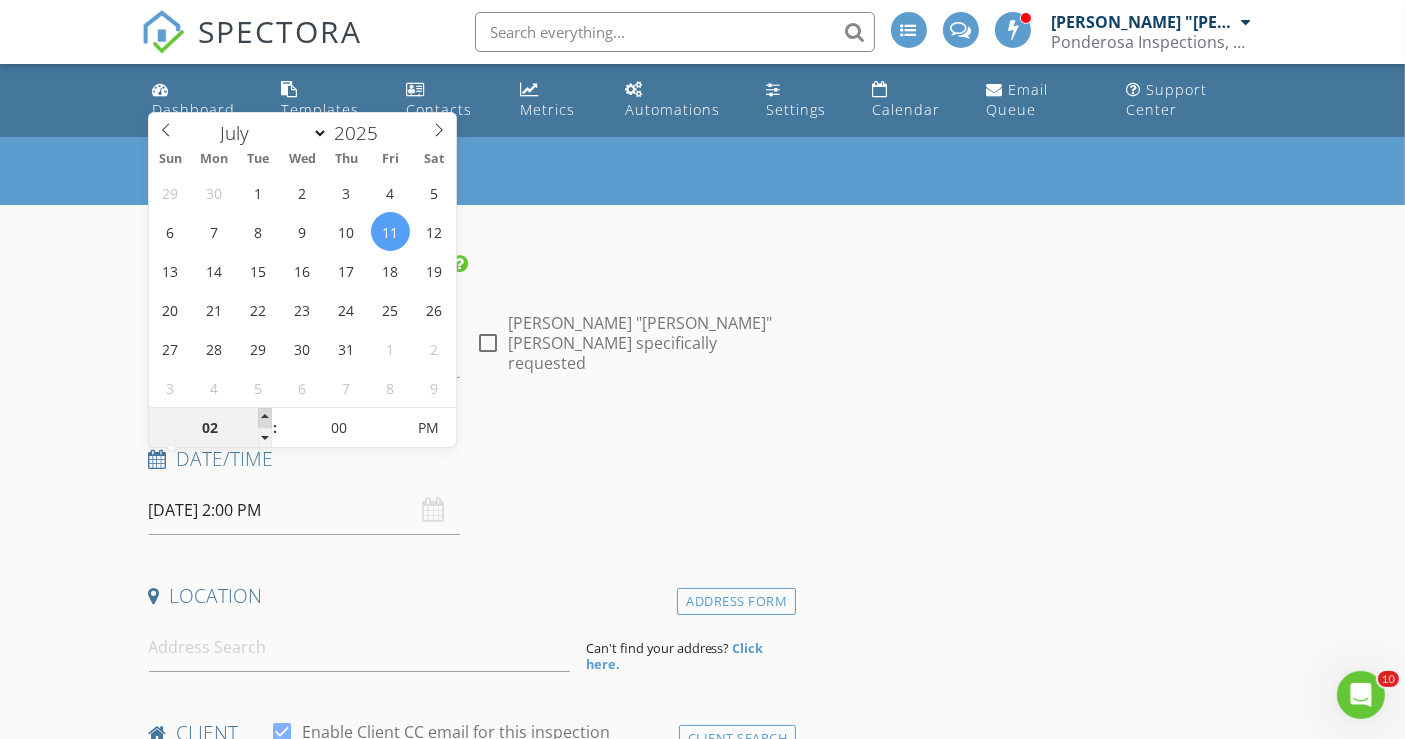 click at bounding box center (265, 418) 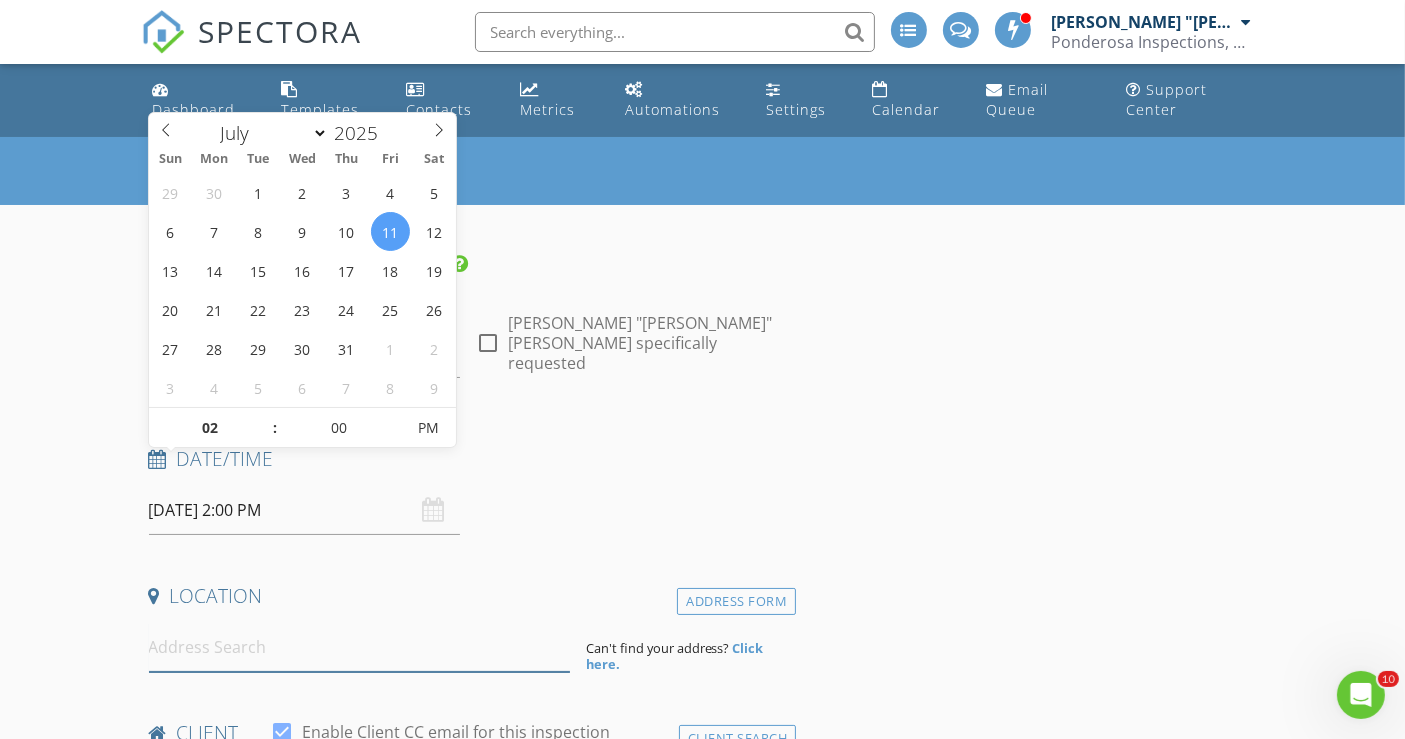 click at bounding box center (359, 647) 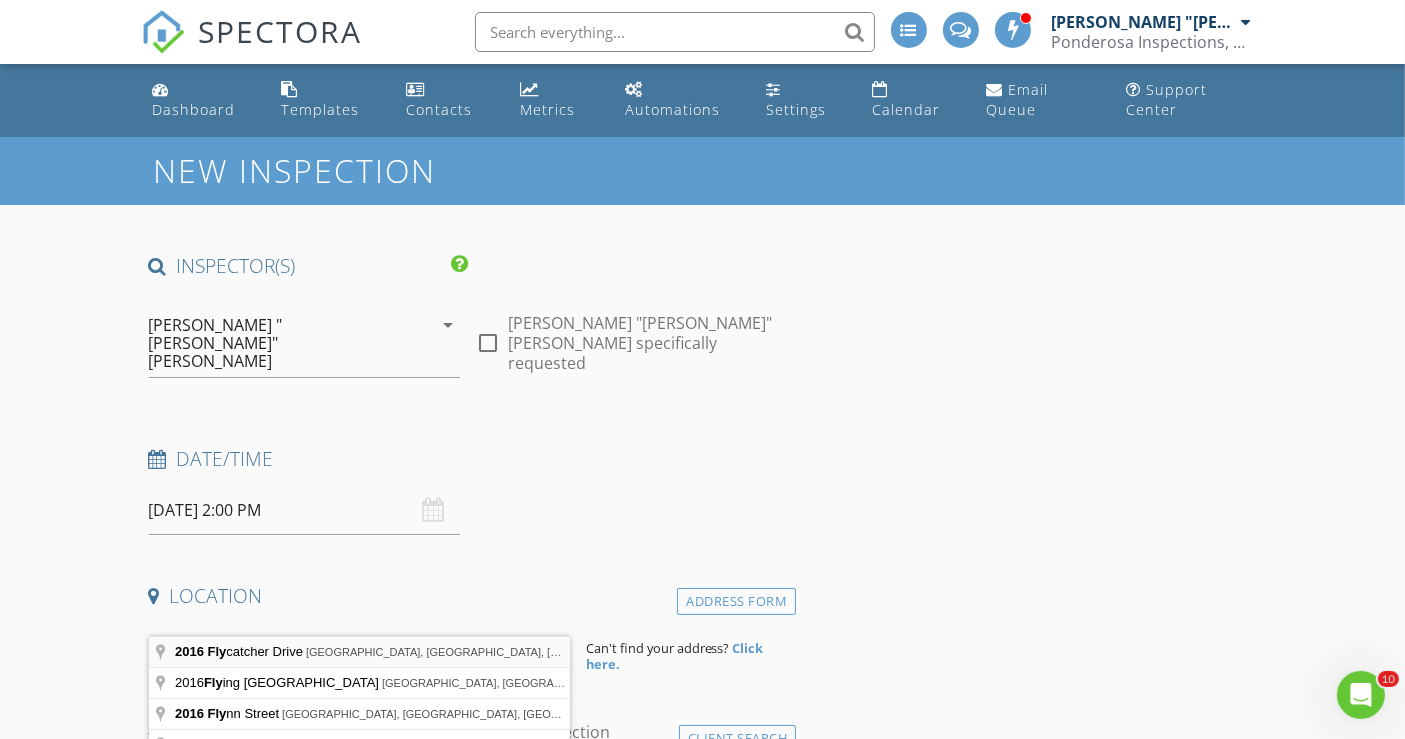 type on "2016 Flycatcher Drive, [GEOGRAPHIC_DATA], [GEOGRAPHIC_DATA], [GEOGRAPHIC_DATA]" 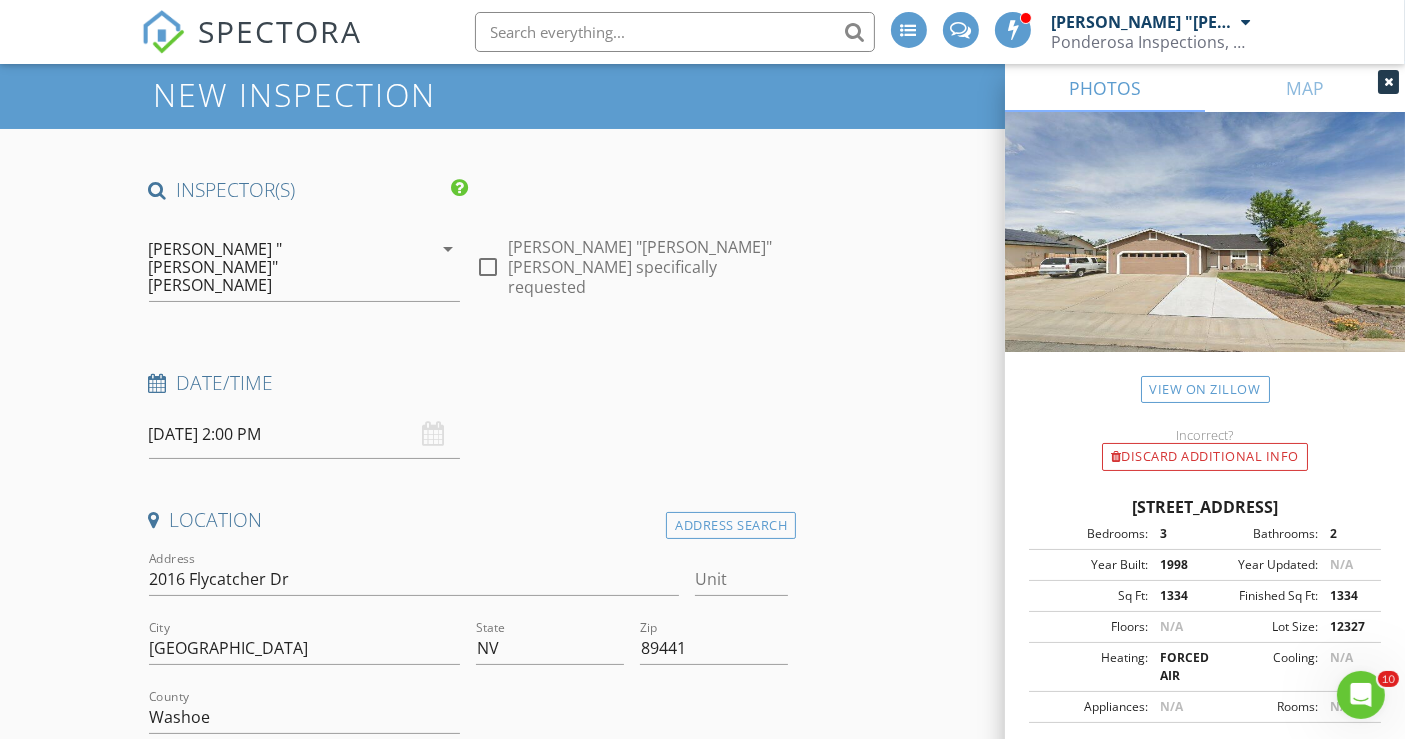 scroll, scrollTop: 111, scrollLeft: 0, axis: vertical 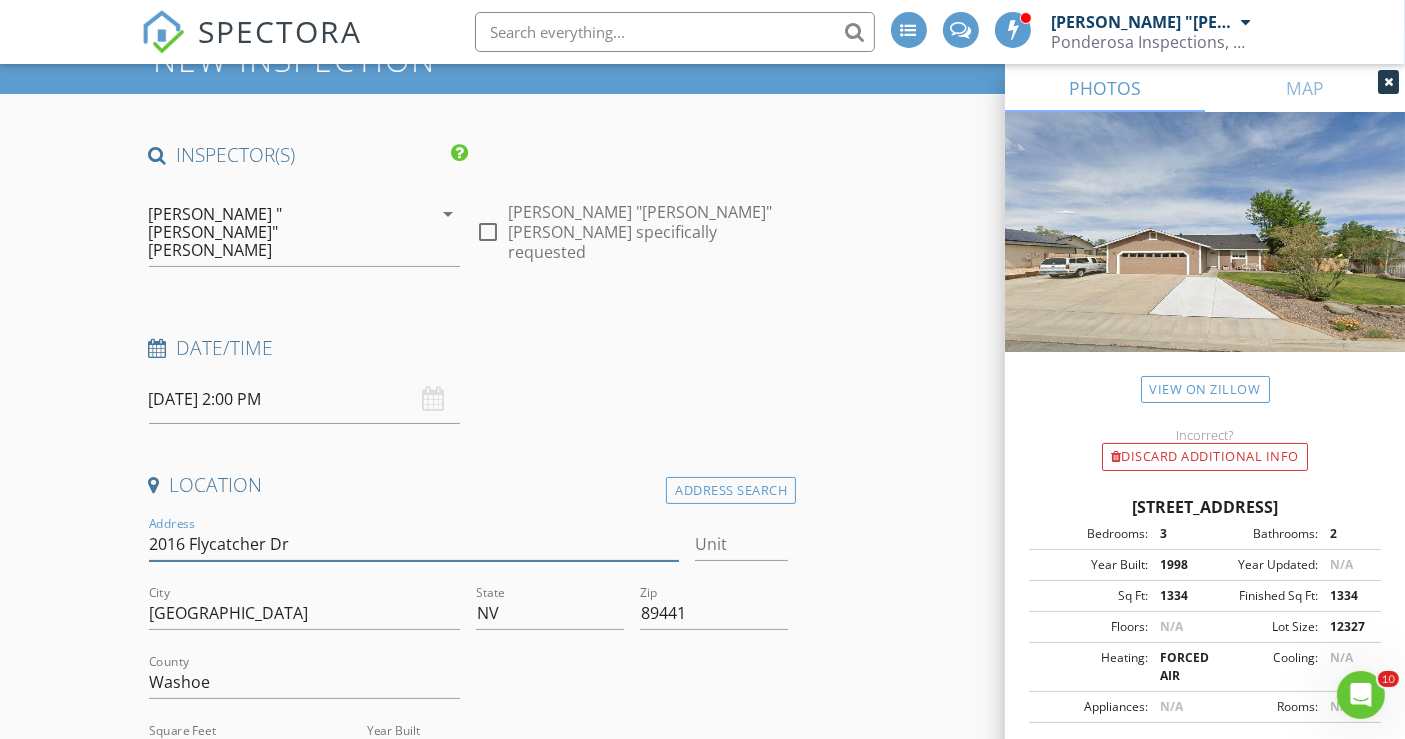 click on "2016 Flycatcher Dr" at bounding box center [414, 544] 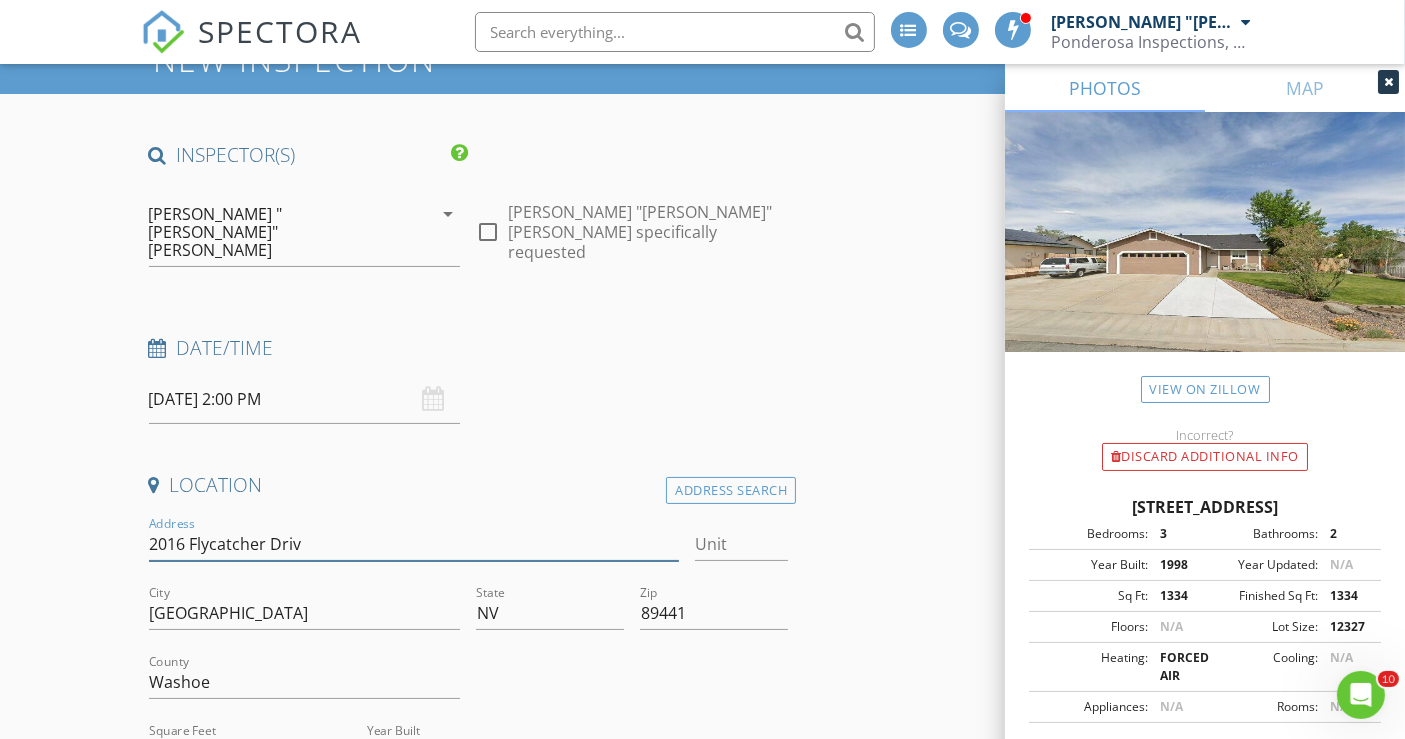 type on "2016 Flycatcher Drive" 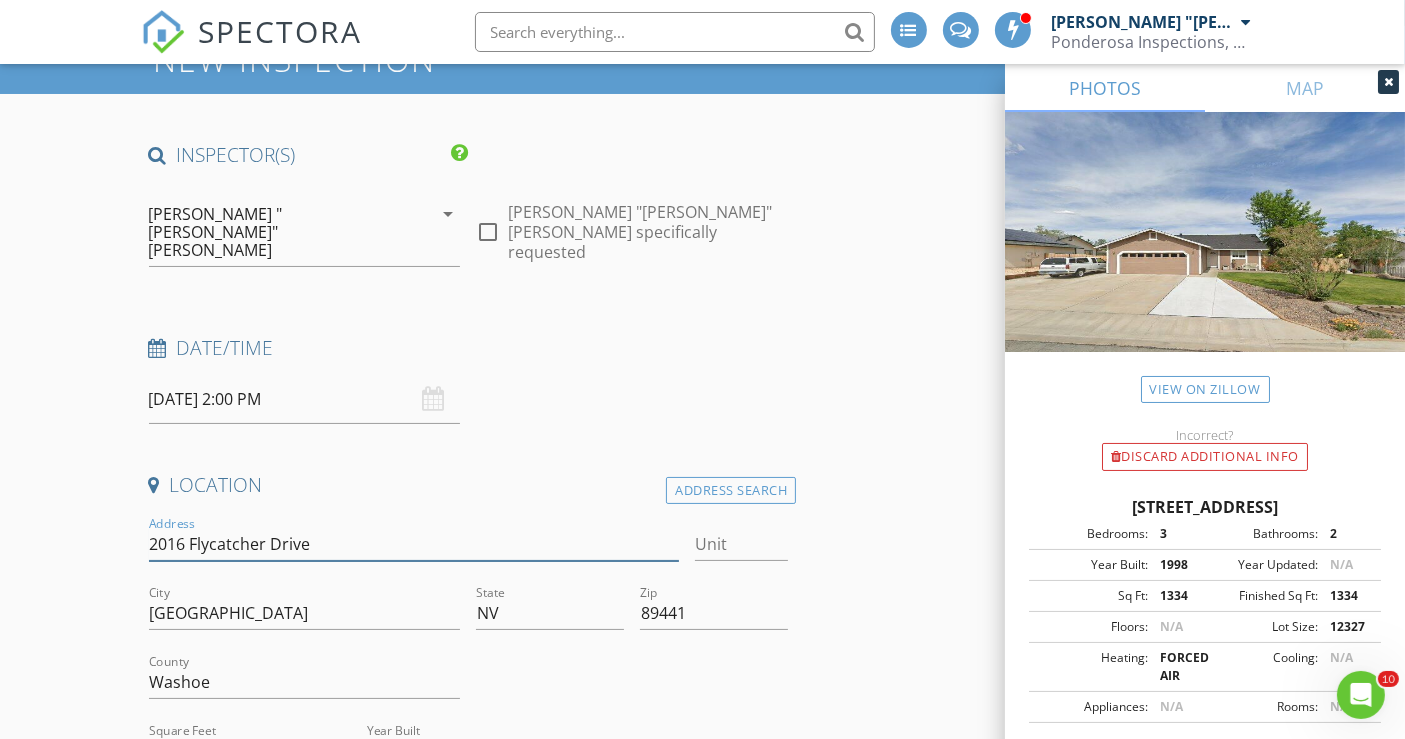 type 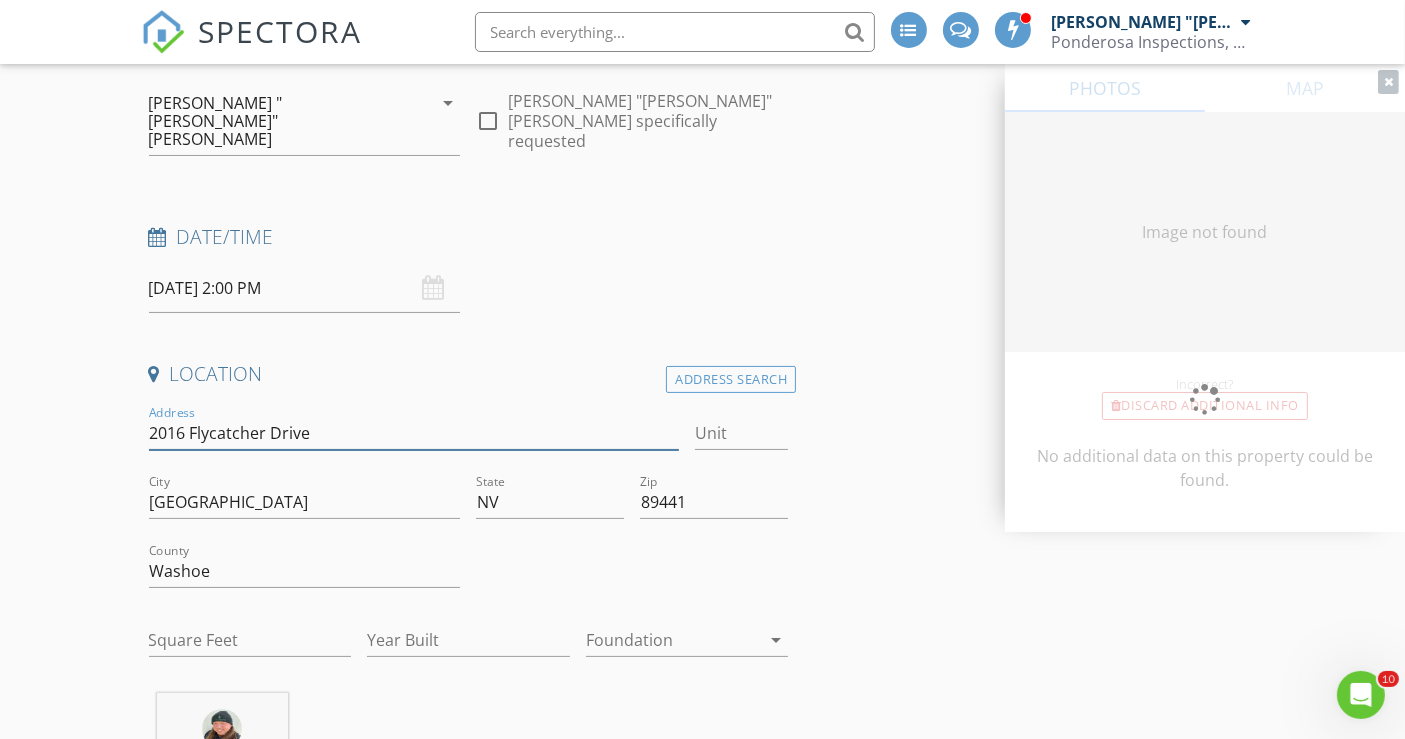 type on "1334" 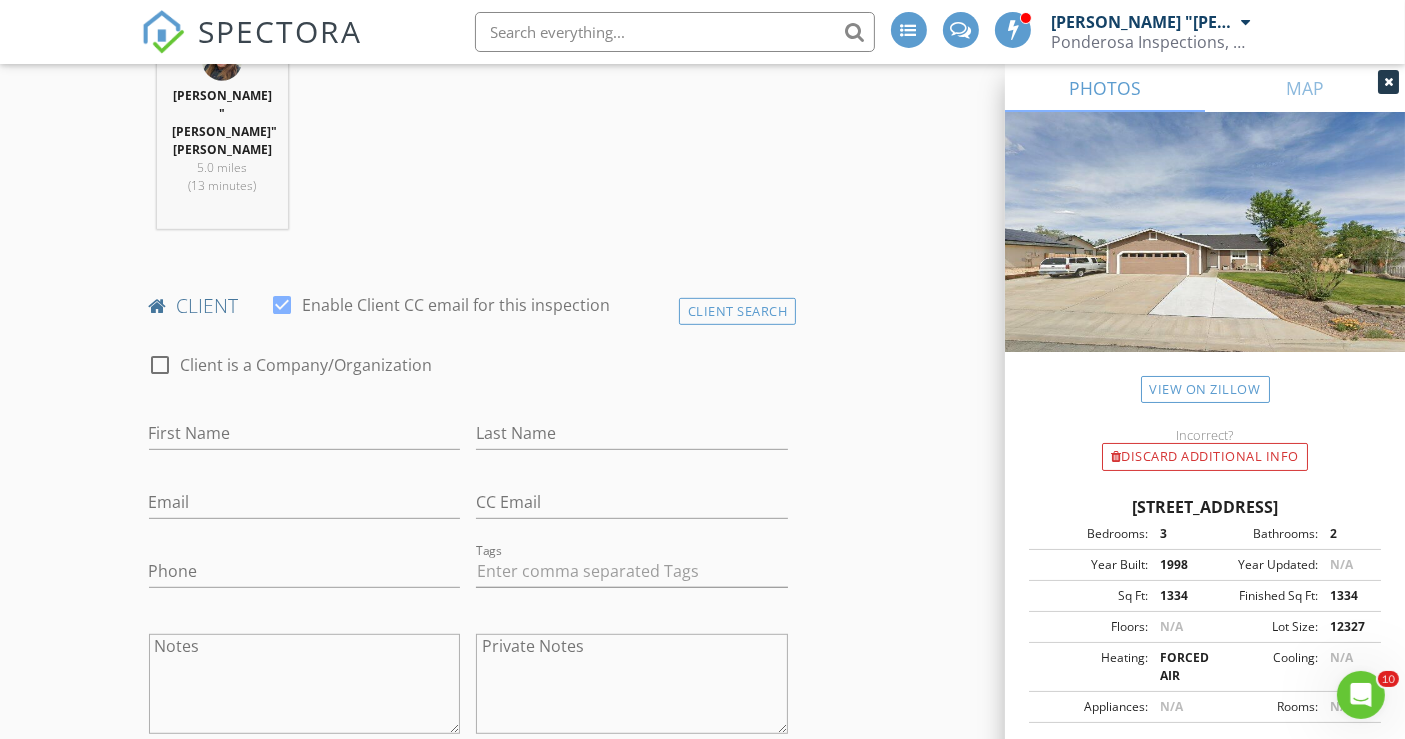 scroll, scrollTop: 888, scrollLeft: 0, axis: vertical 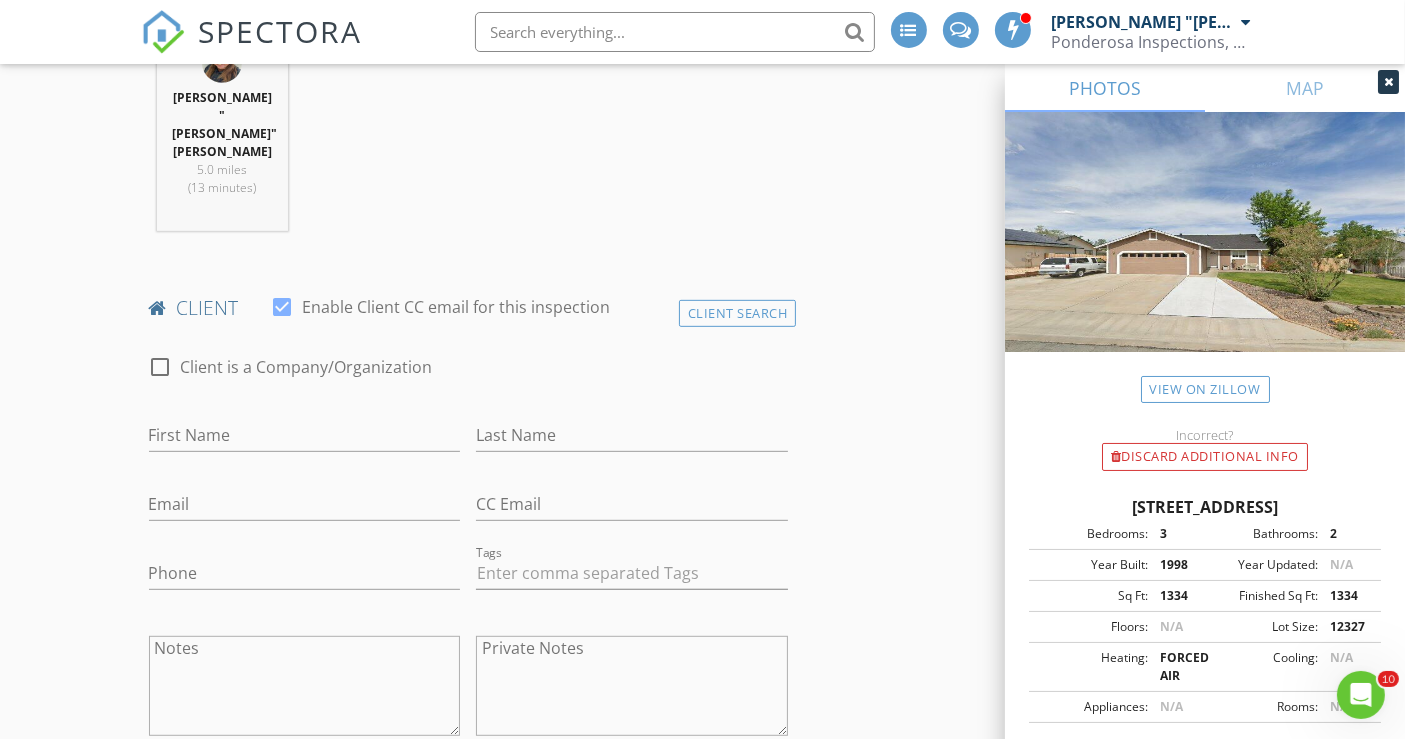 type on "2016 Flycatcher Drive" 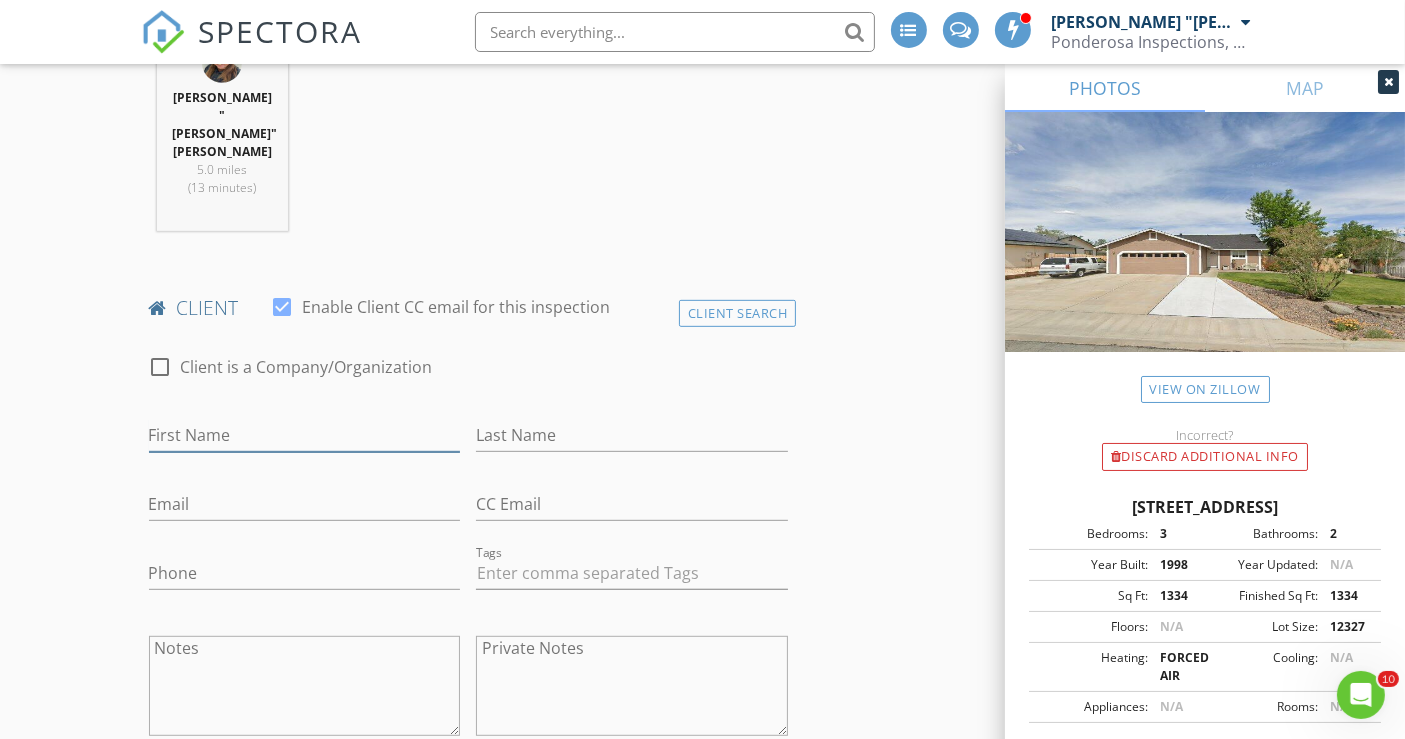 click on "First Name" at bounding box center (305, 435) 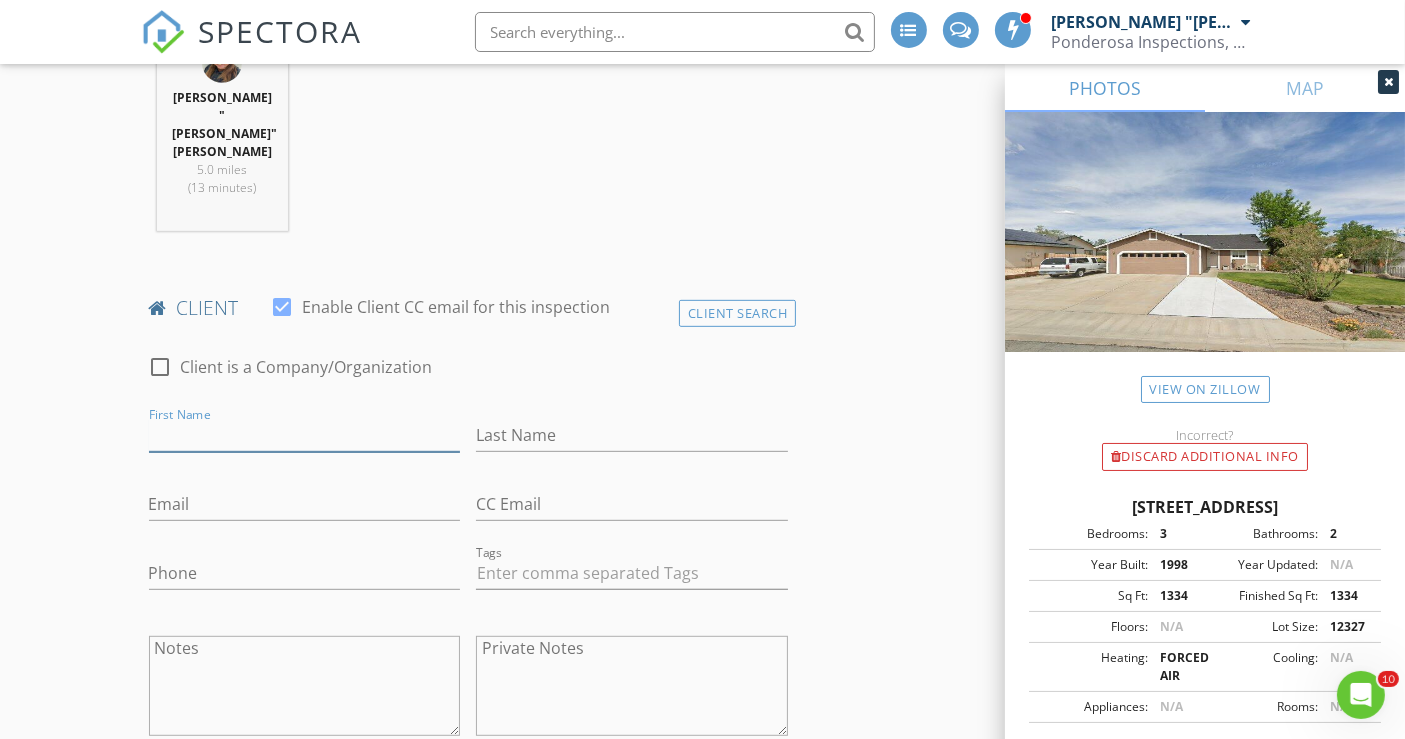 paste on "Joe & Erin Dowling" 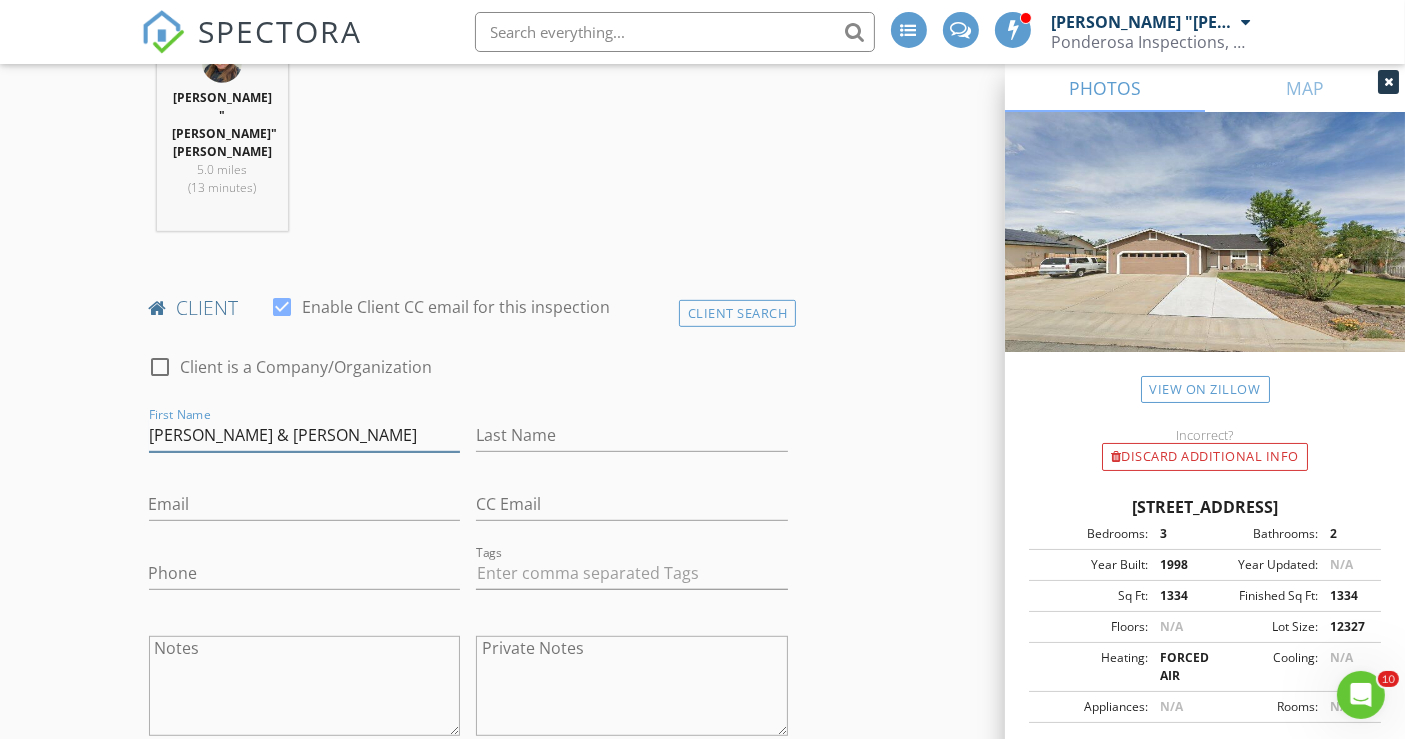 click on "Joe & Erin Dowling" at bounding box center (305, 435) 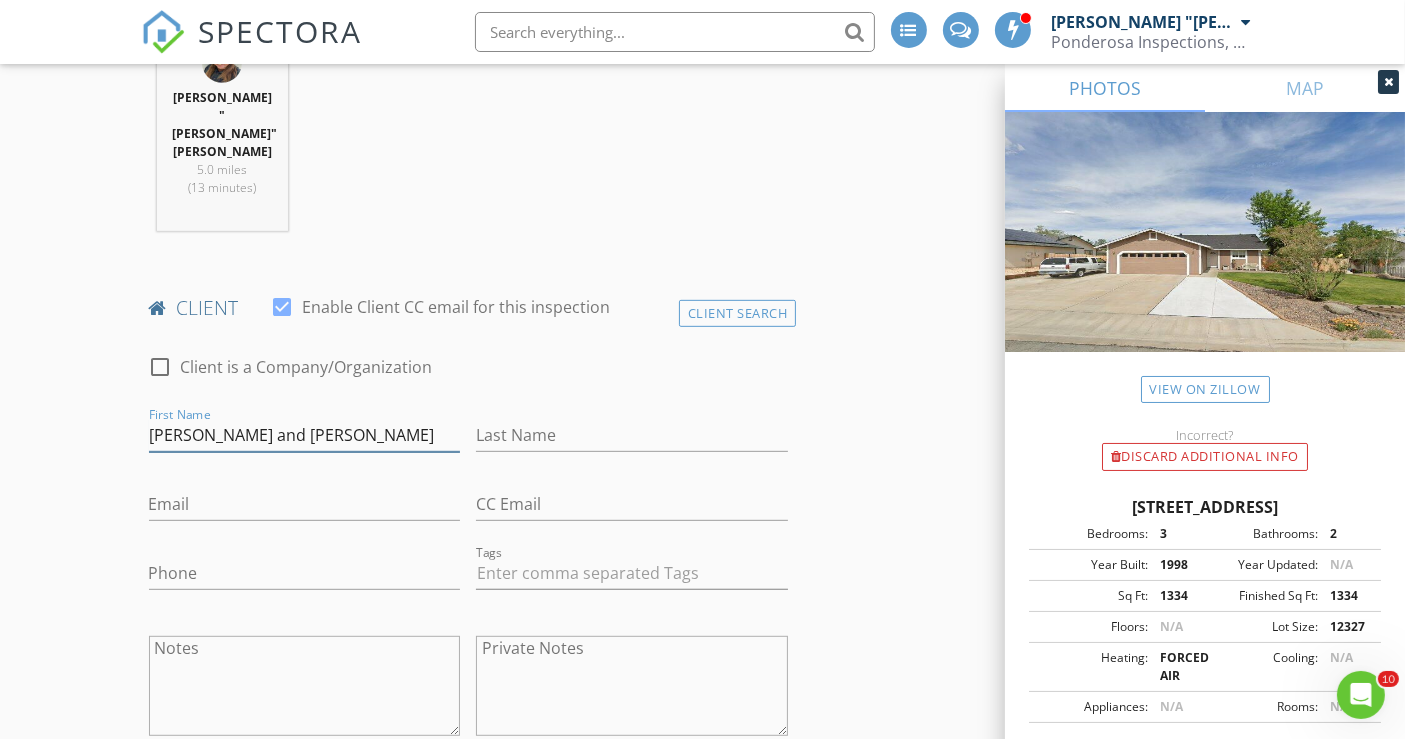 drag, startPoint x: 241, startPoint y: 375, endPoint x: 303, endPoint y: 375, distance: 62 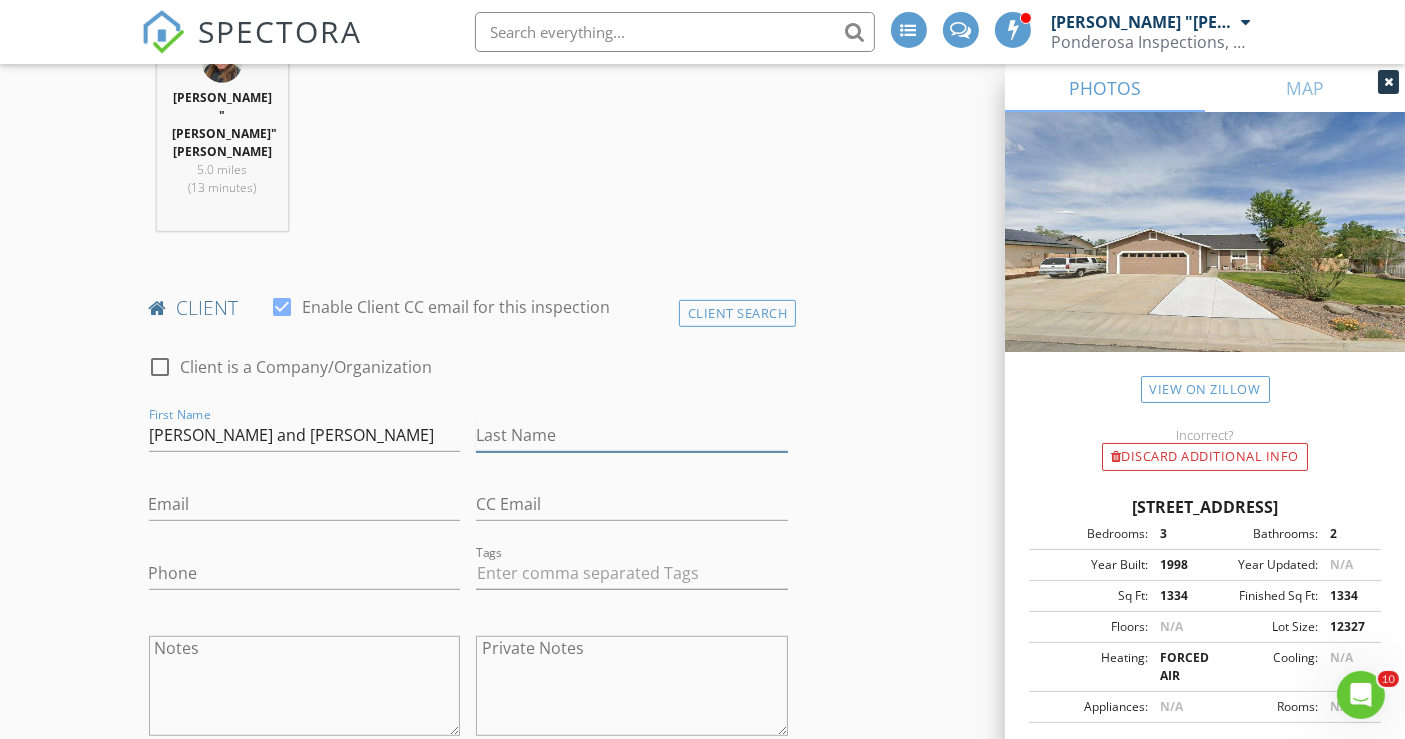 click on "Last Name" at bounding box center (632, 435) 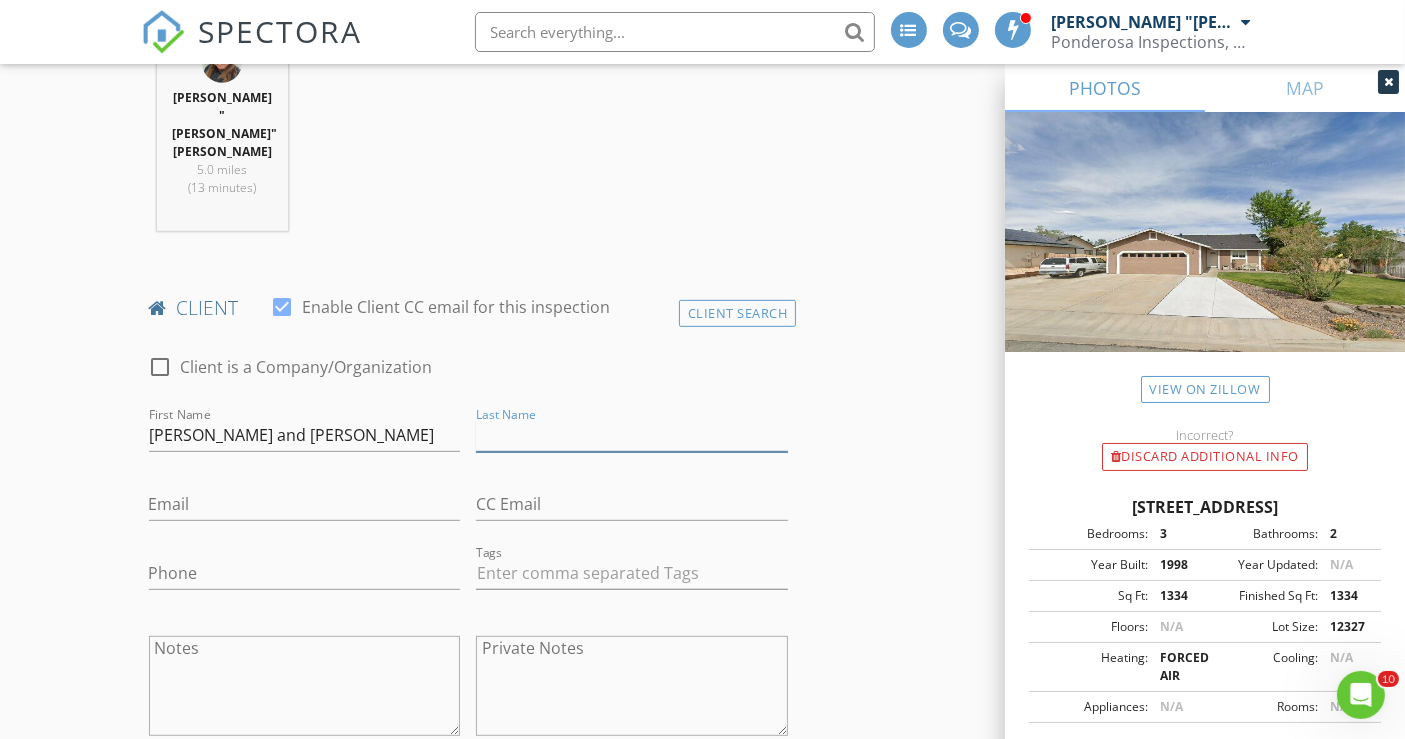paste on "[PERSON_NAME]" 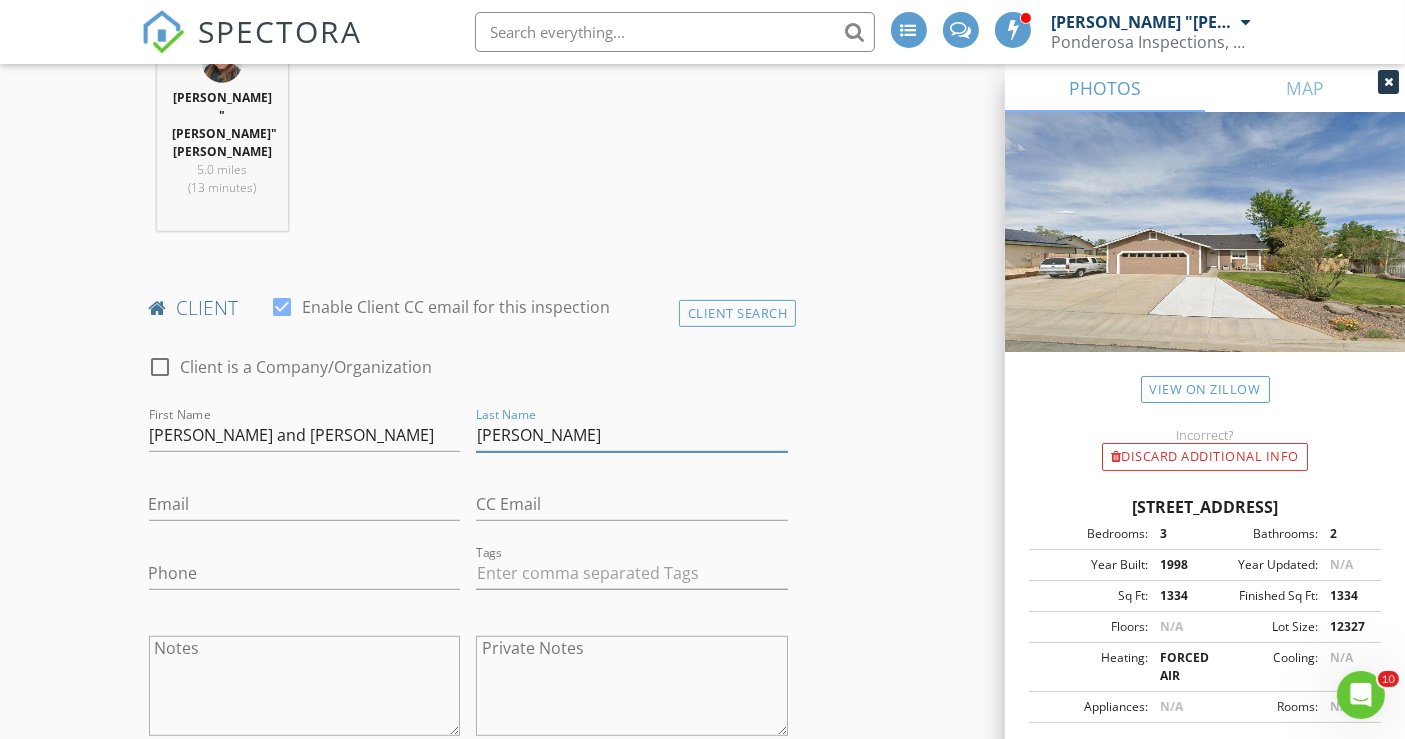 type on "[PERSON_NAME]" 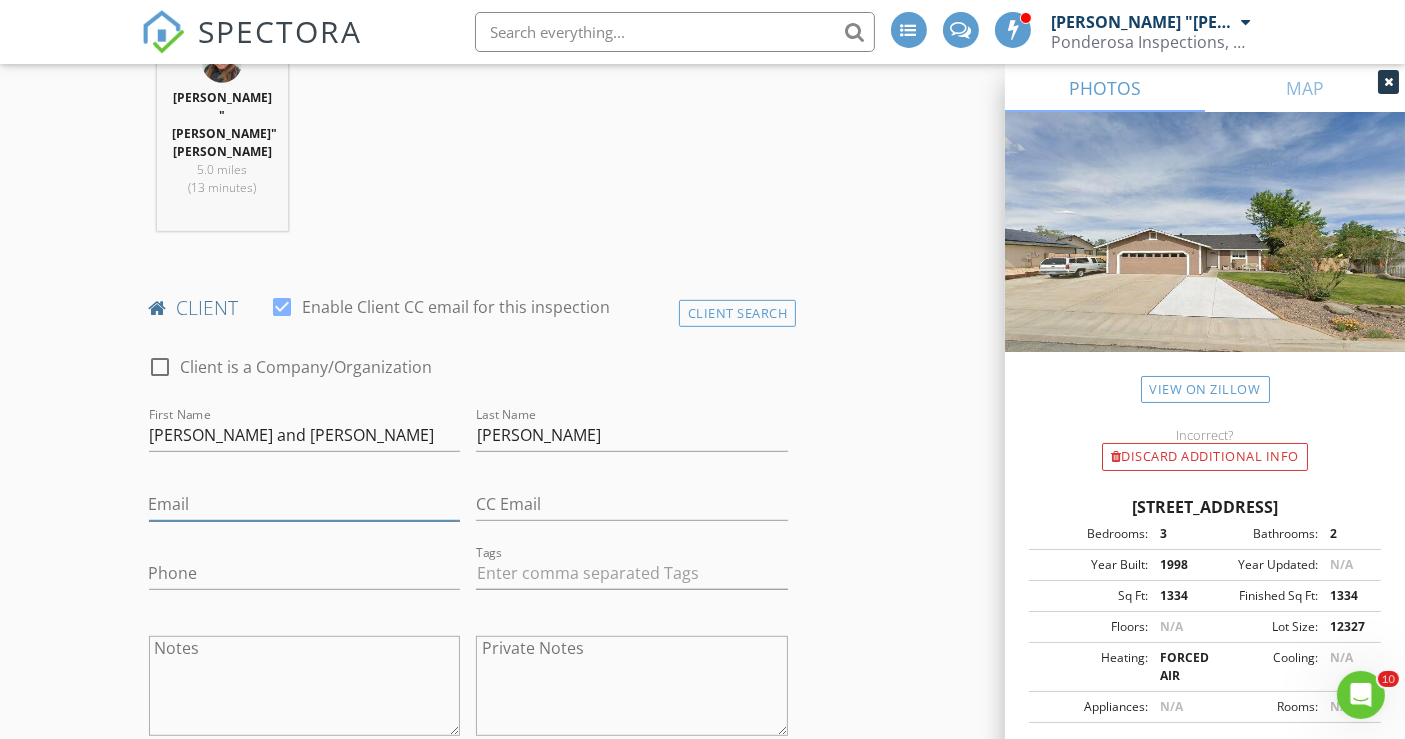click on "Email" at bounding box center [305, 504] 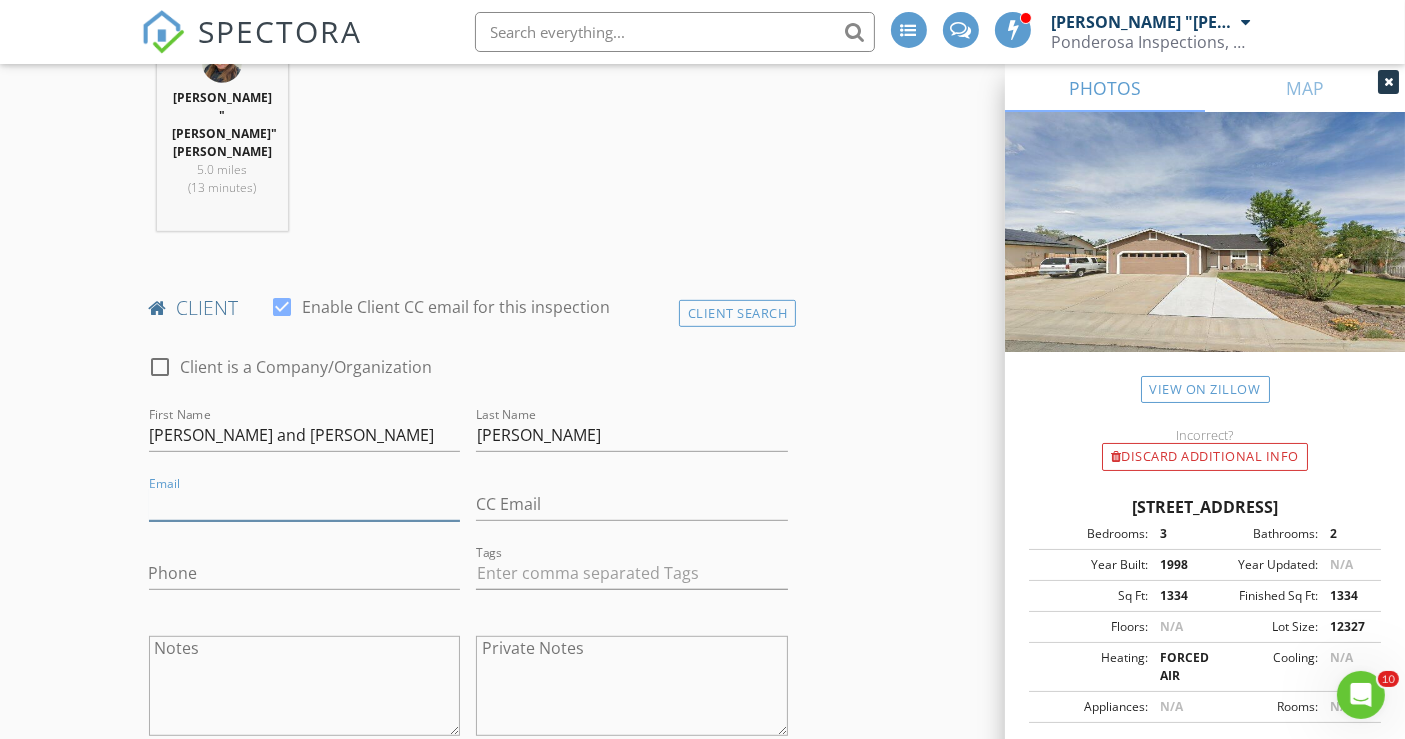 paste on "[EMAIL_ADDRESS][DOMAIN_NAME]" 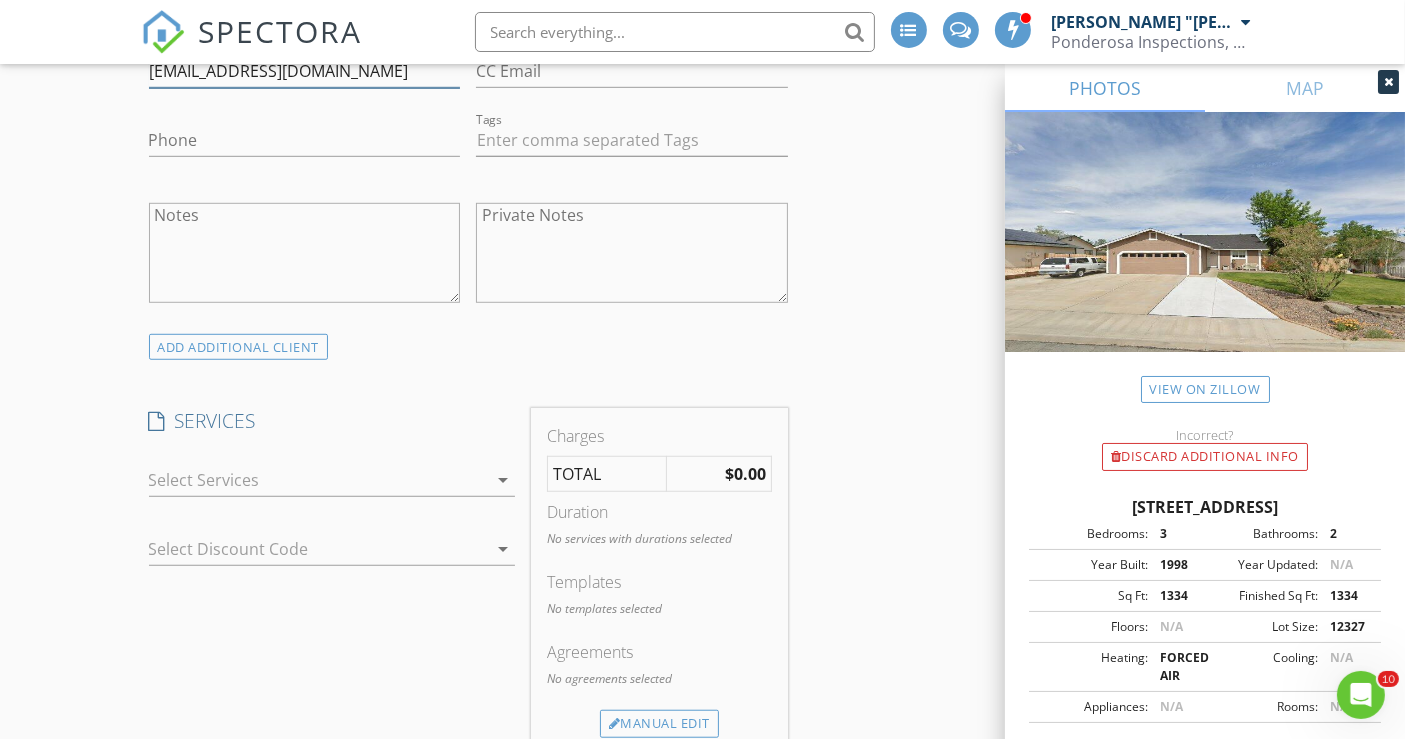 scroll, scrollTop: 1444, scrollLeft: 0, axis: vertical 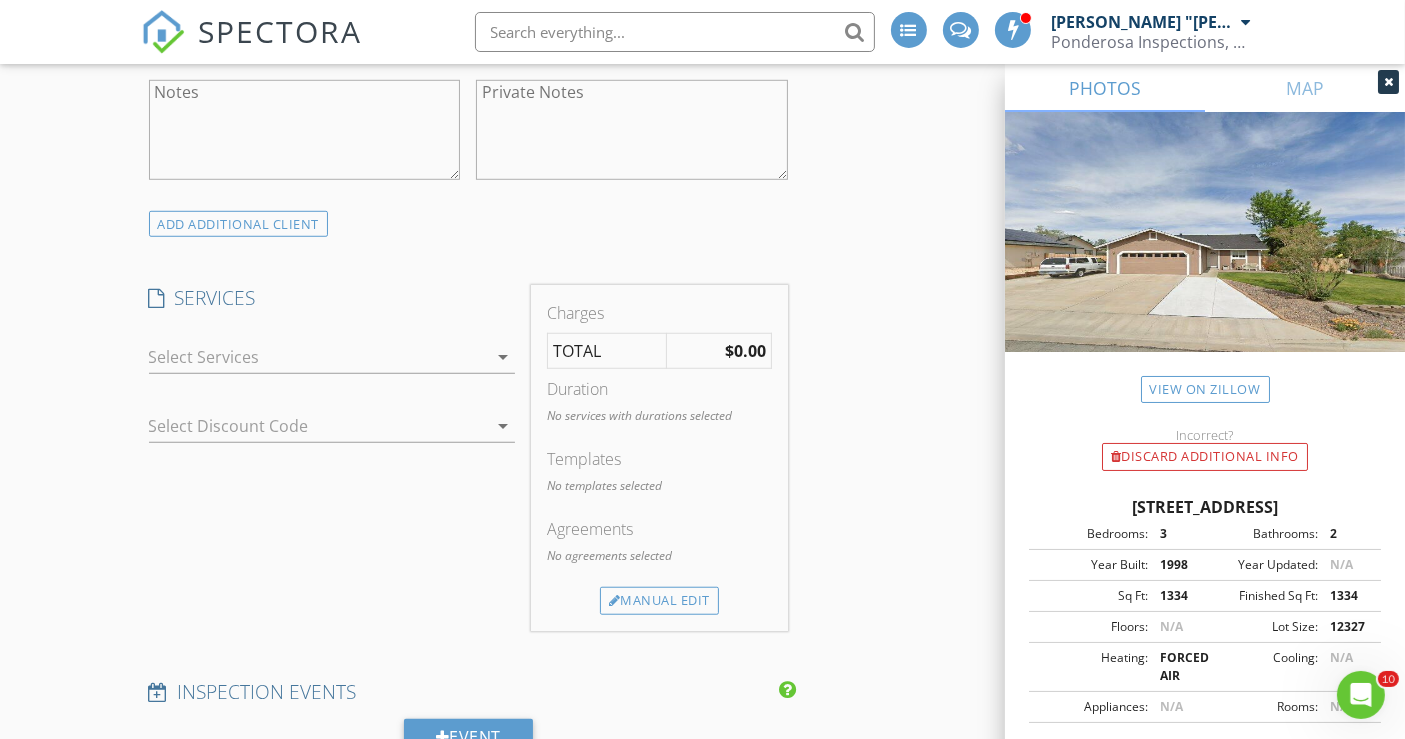type on "[EMAIL_ADDRESS][DOMAIN_NAME]" 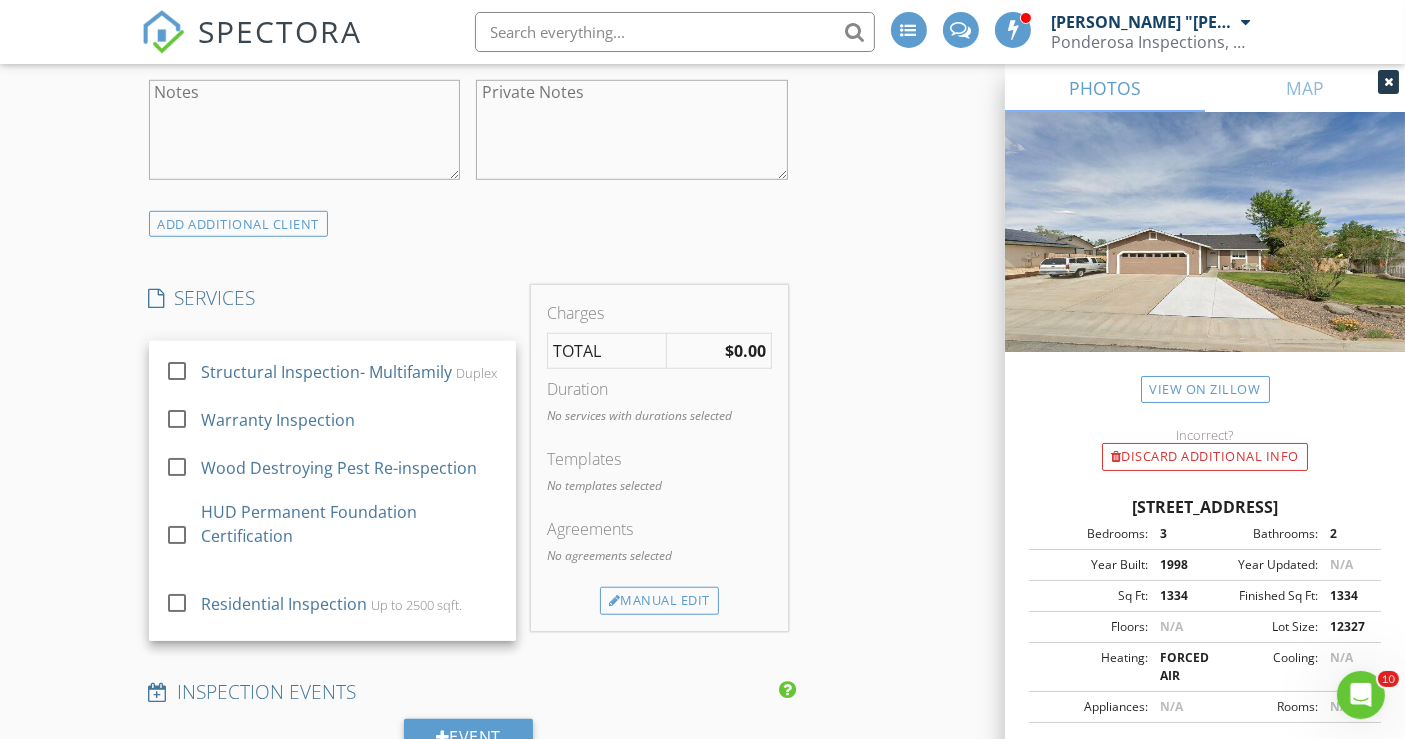 scroll, scrollTop: 518, scrollLeft: 0, axis: vertical 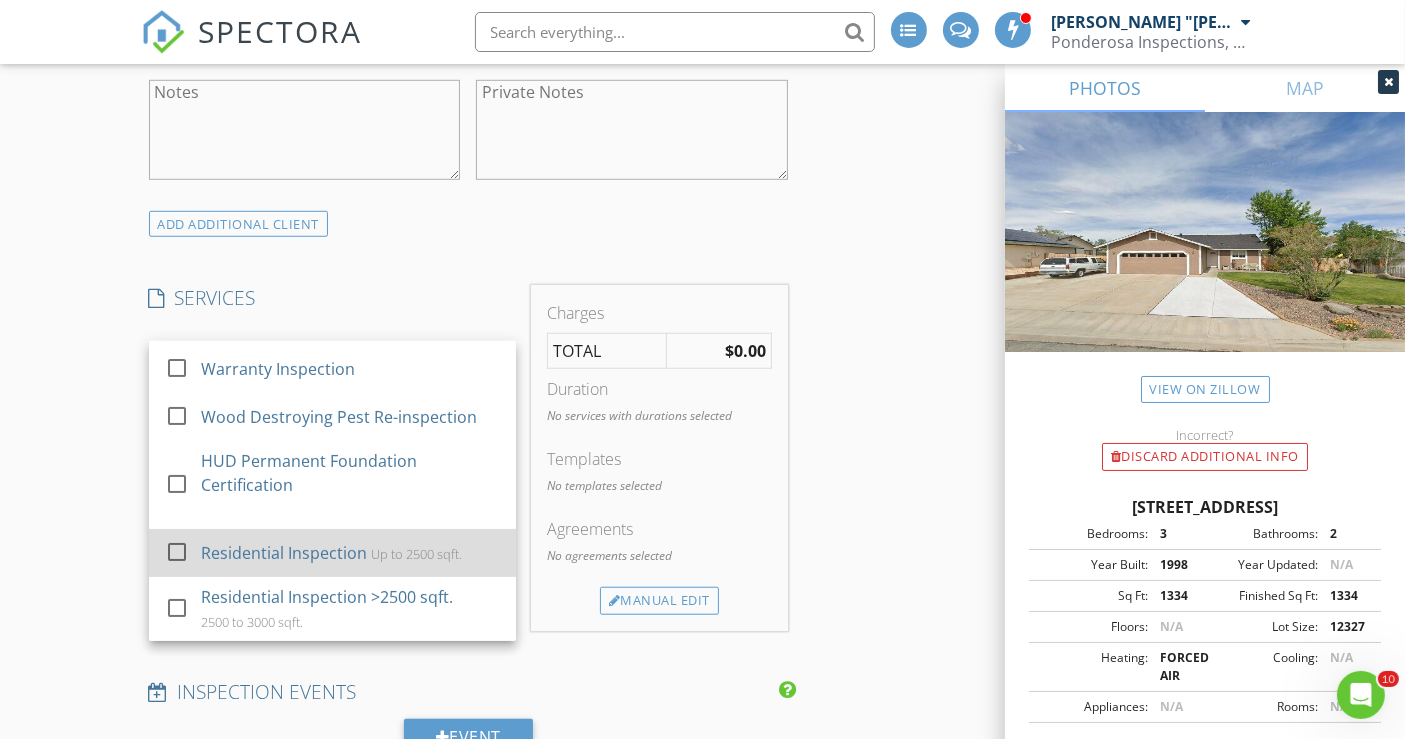 click on "Residential Inspection" at bounding box center [283, 553] 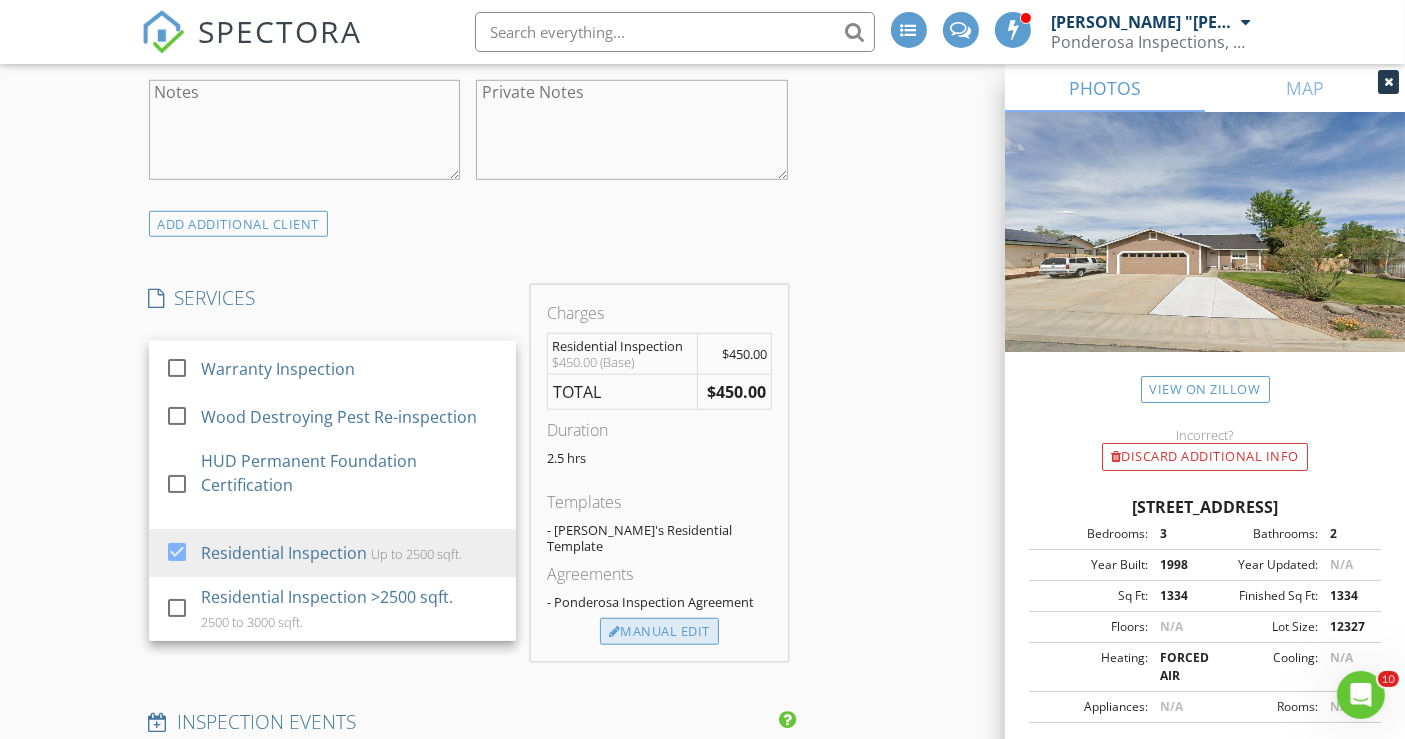 click on "Manual Edit" at bounding box center [659, 632] 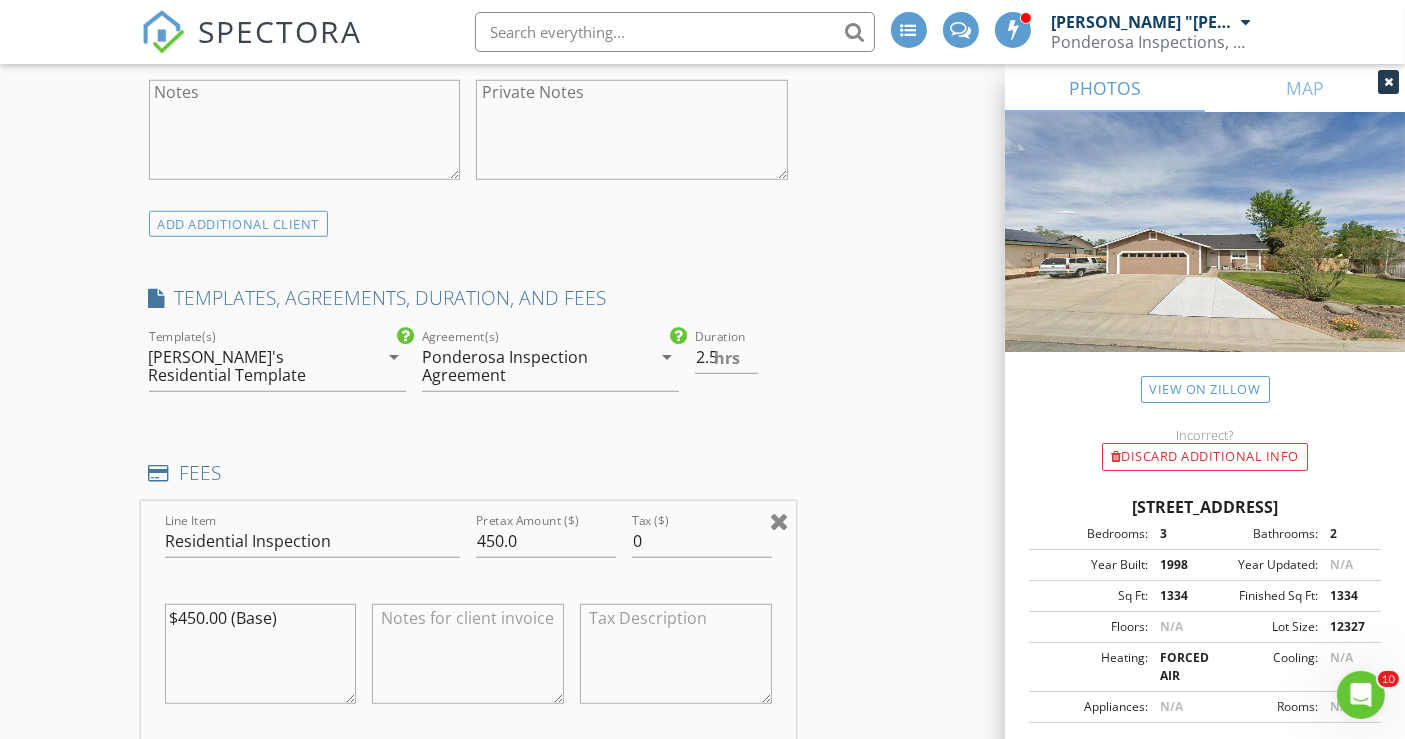 click at bounding box center (779, 521) 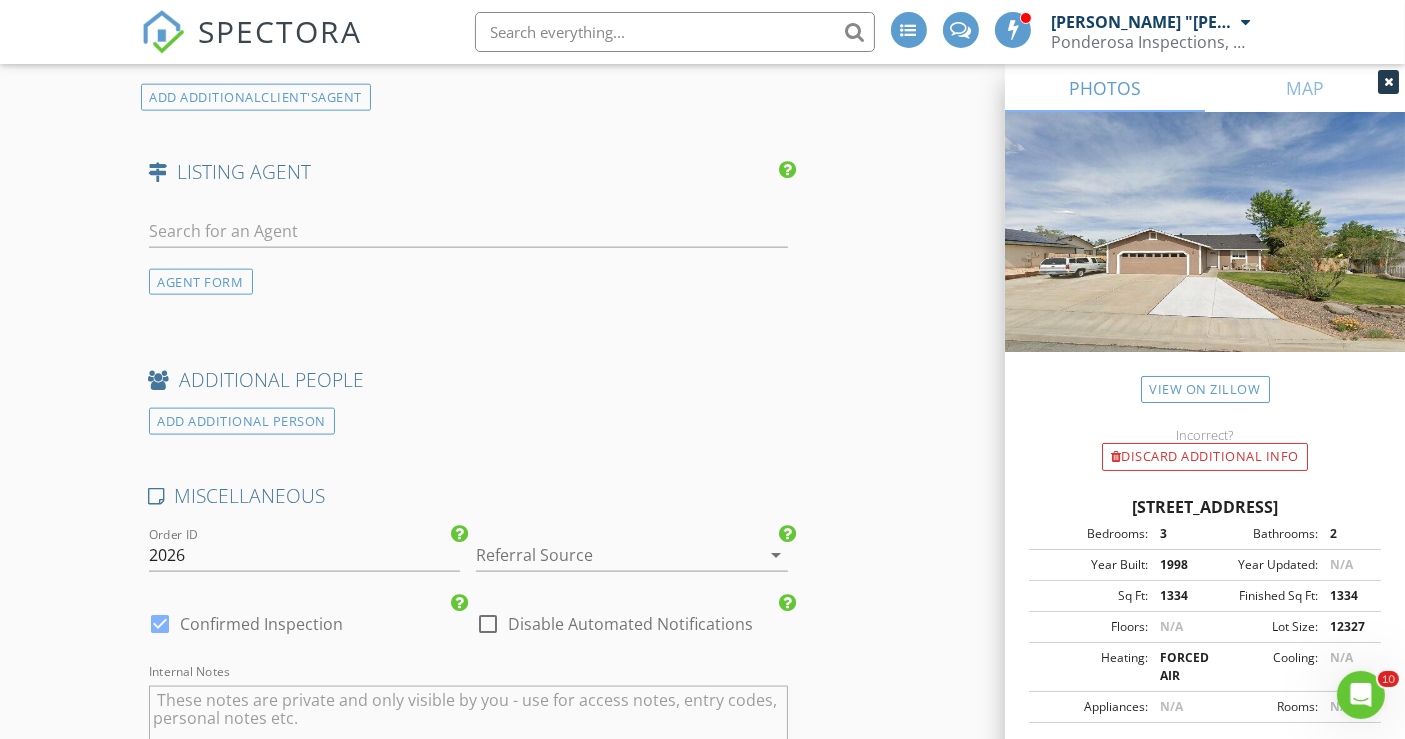 scroll, scrollTop: 2555, scrollLeft: 0, axis: vertical 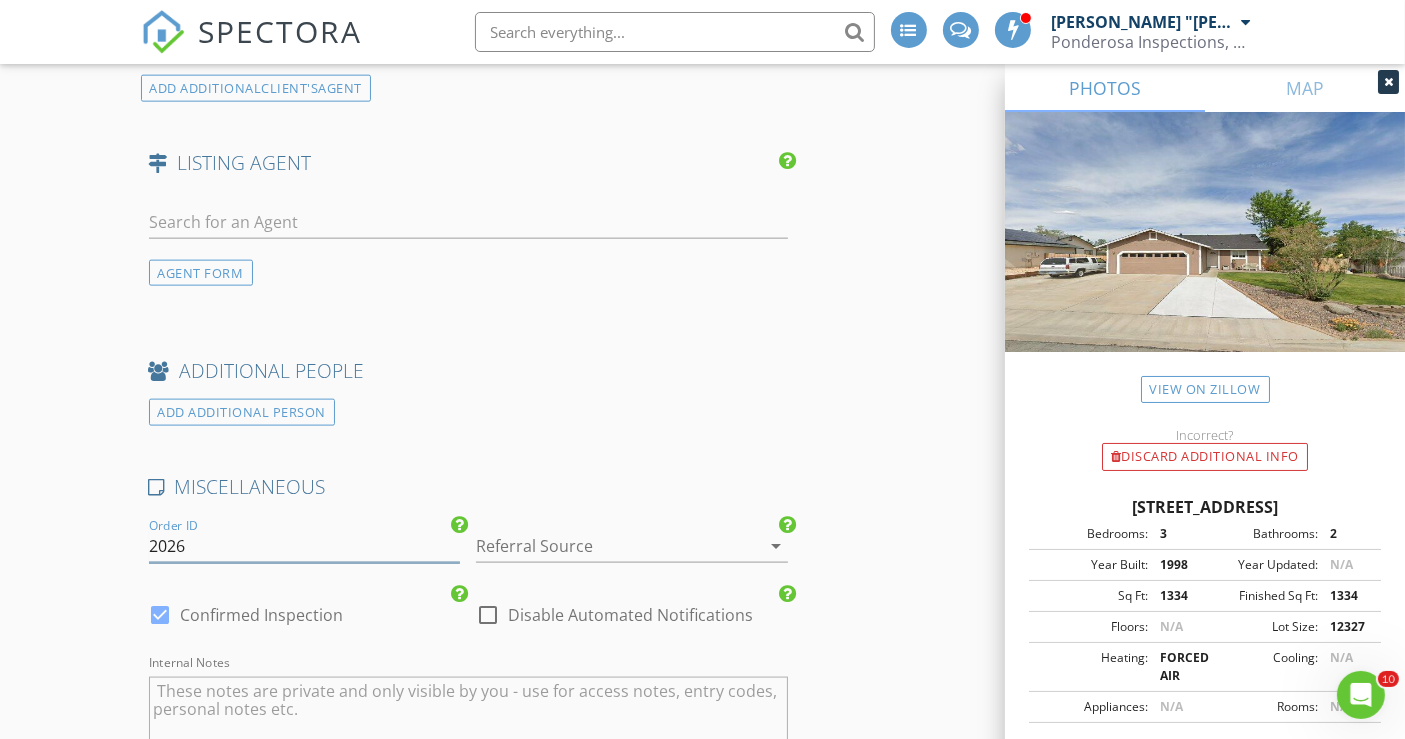 drag, startPoint x: 150, startPoint y: 484, endPoint x: 234, endPoint y: 482, distance: 84.0238 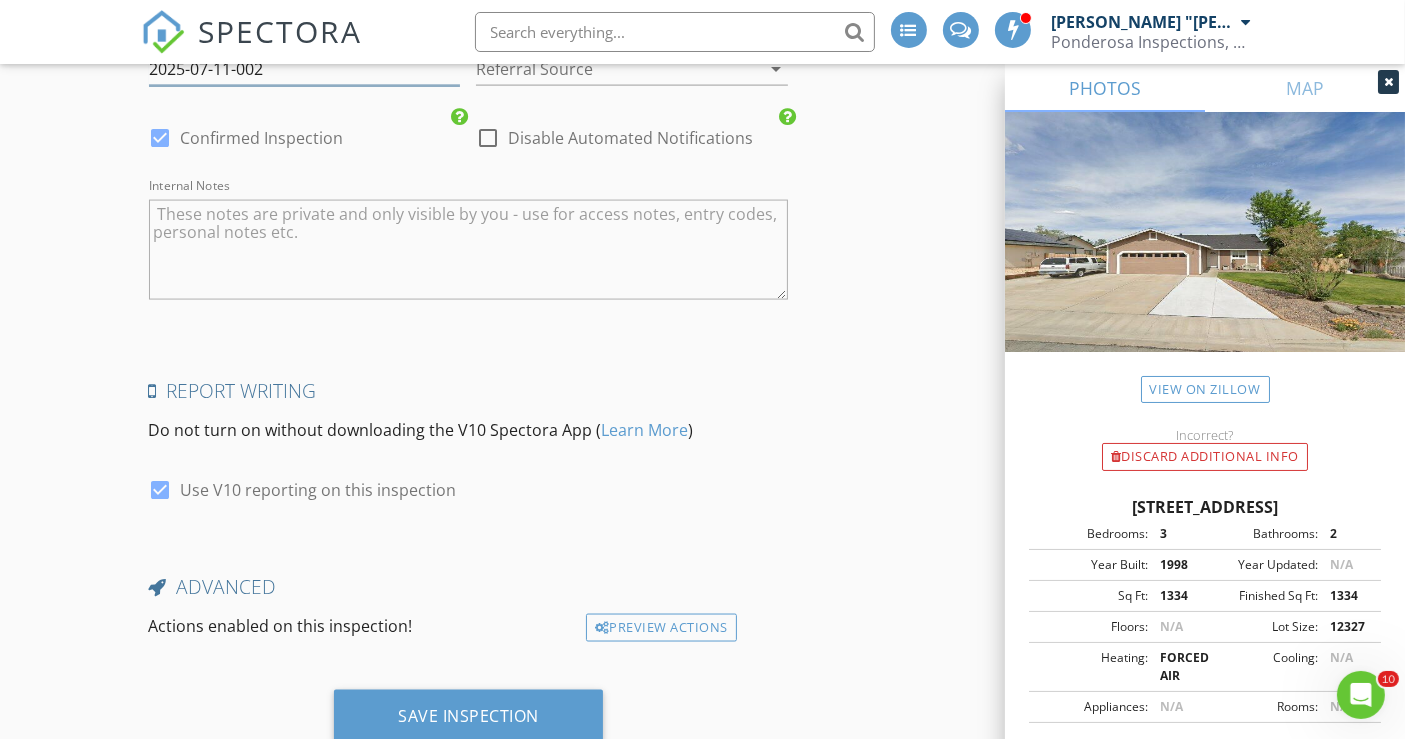 scroll, scrollTop: 3037, scrollLeft: 0, axis: vertical 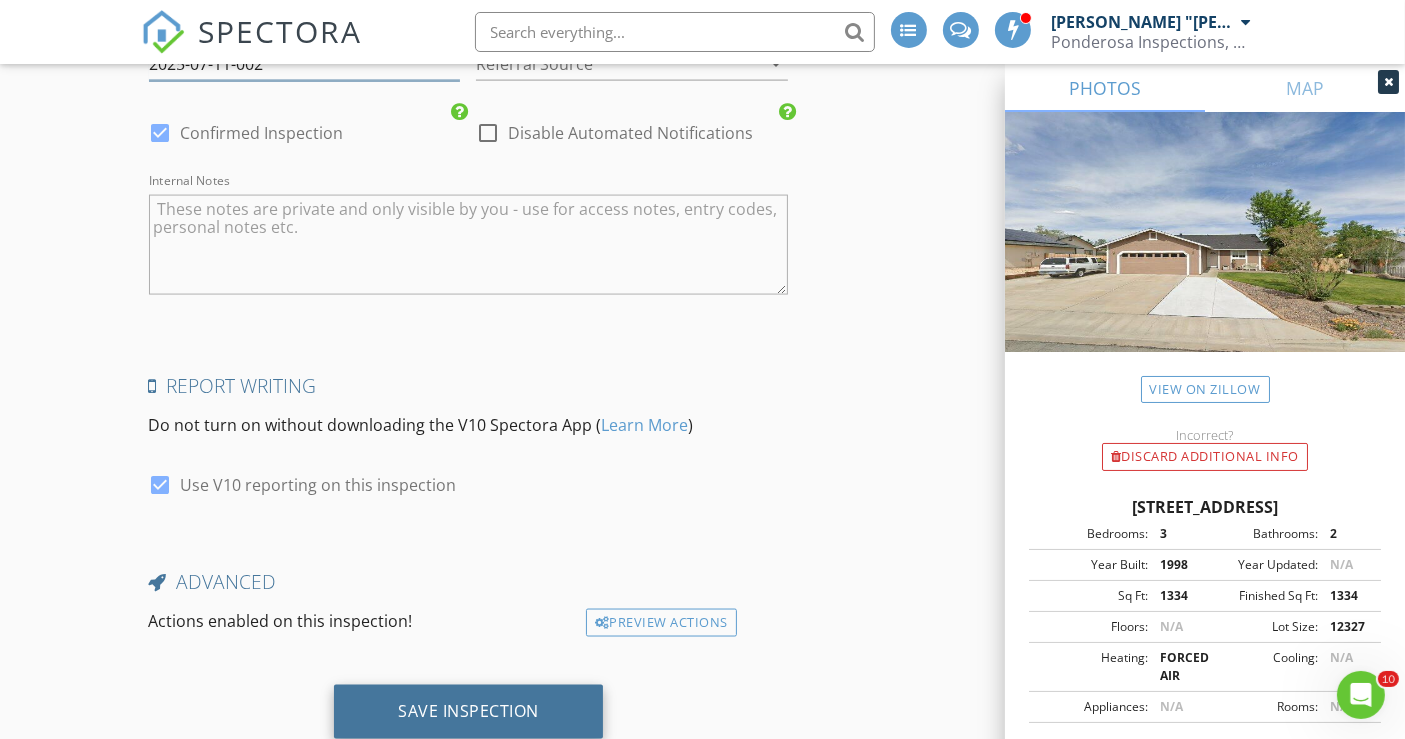 type on "2025-07-11-002" 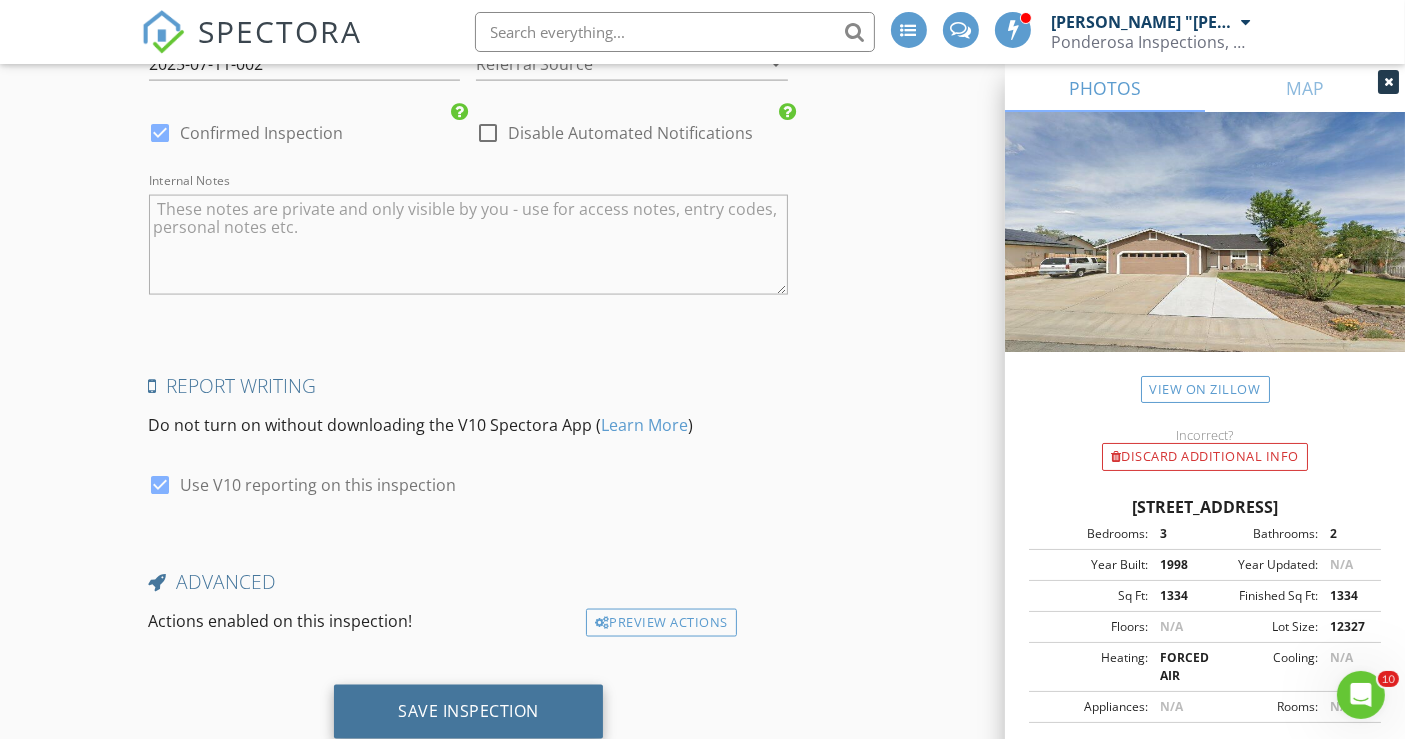 click on "Save Inspection" at bounding box center [468, 711] 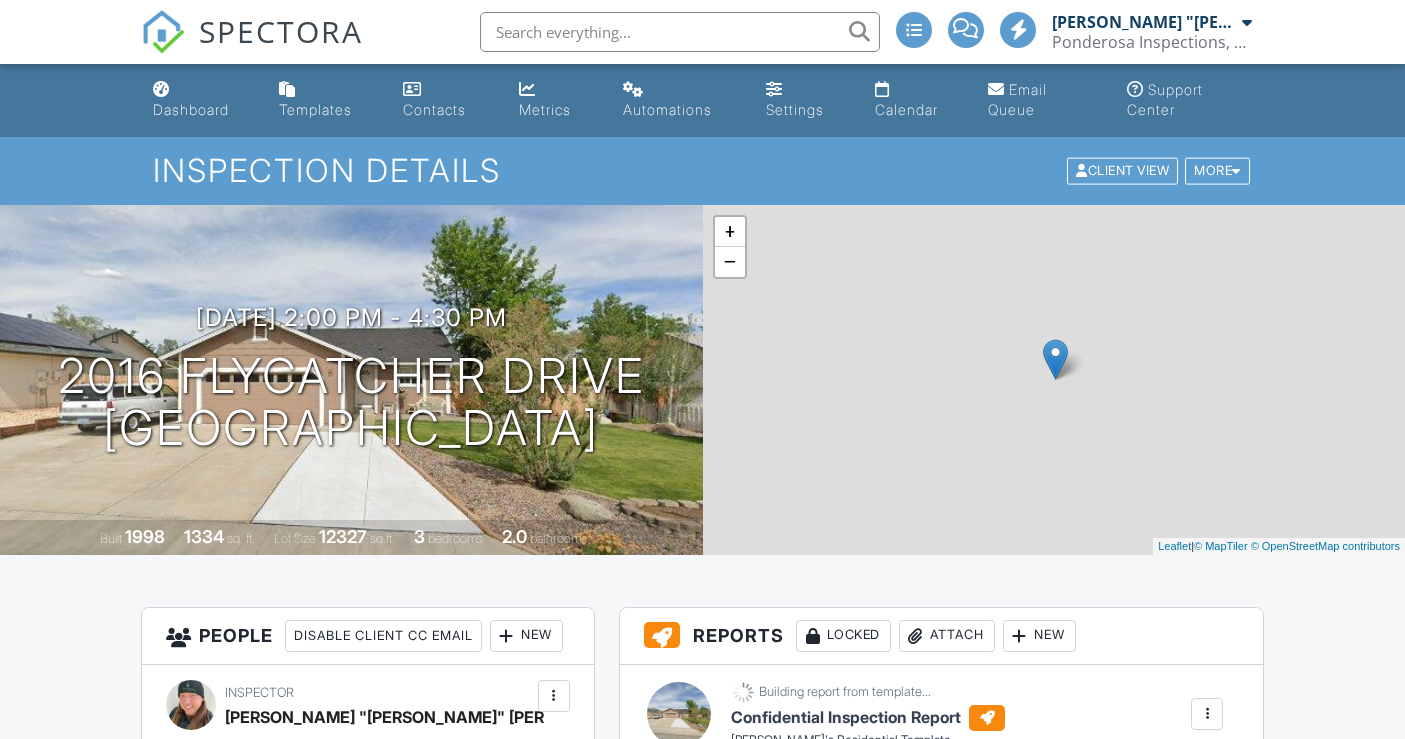 scroll, scrollTop: 0, scrollLeft: 0, axis: both 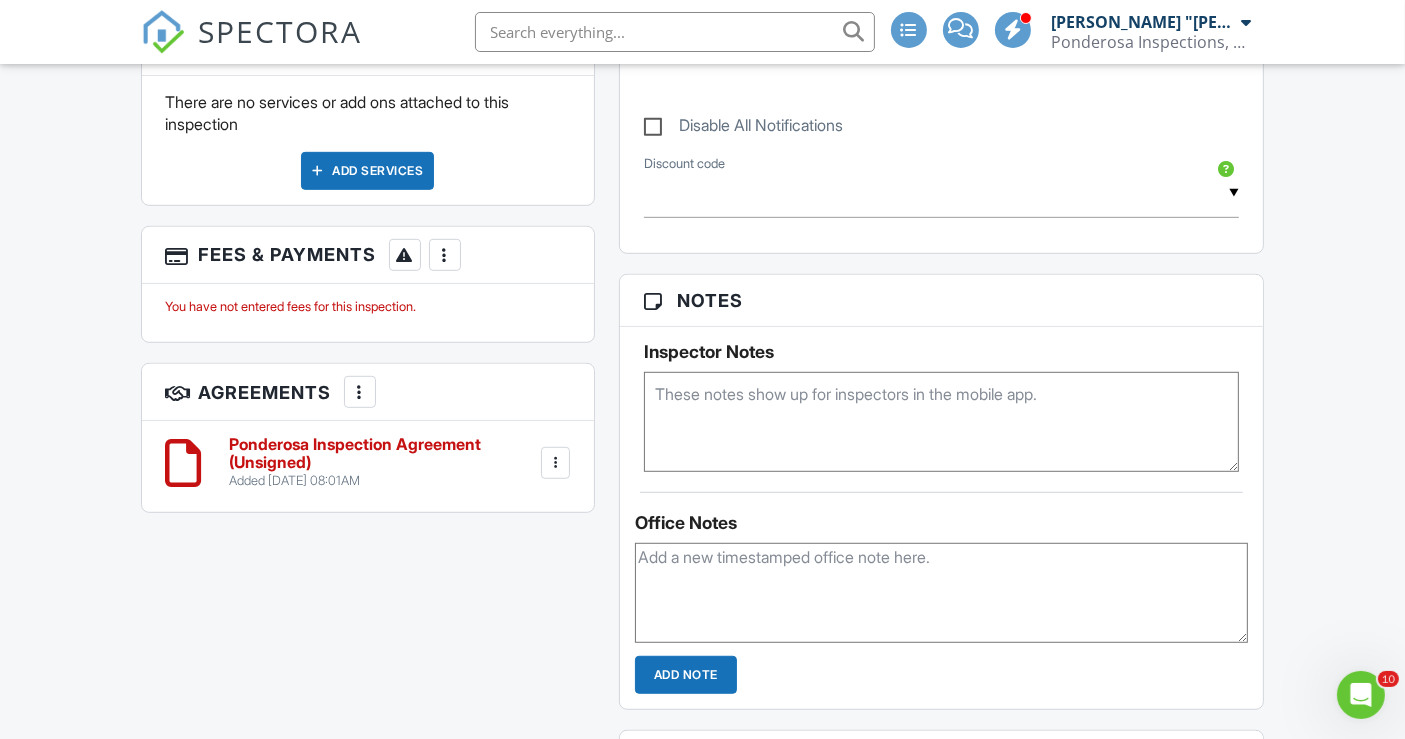 click at bounding box center [555, 463] 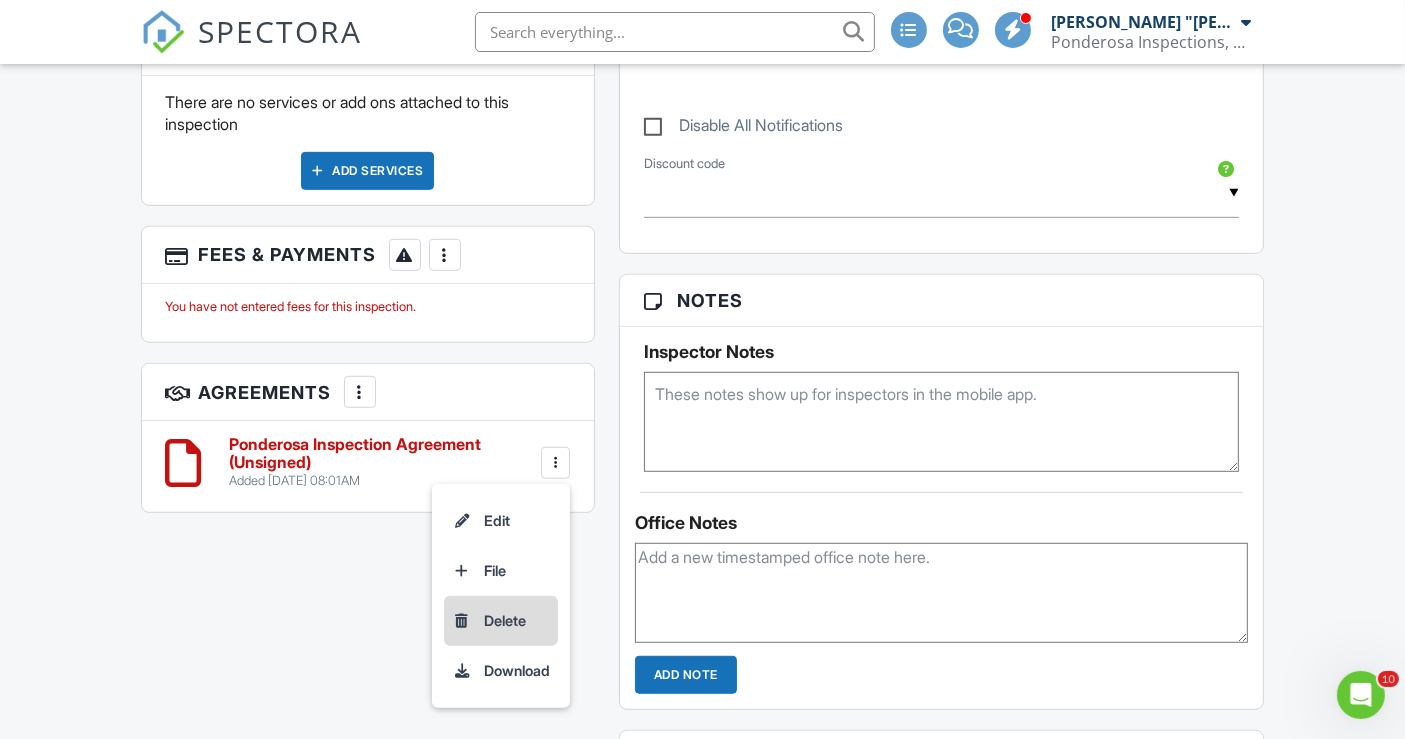 click on "Delete" at bounding box center [501, 621] 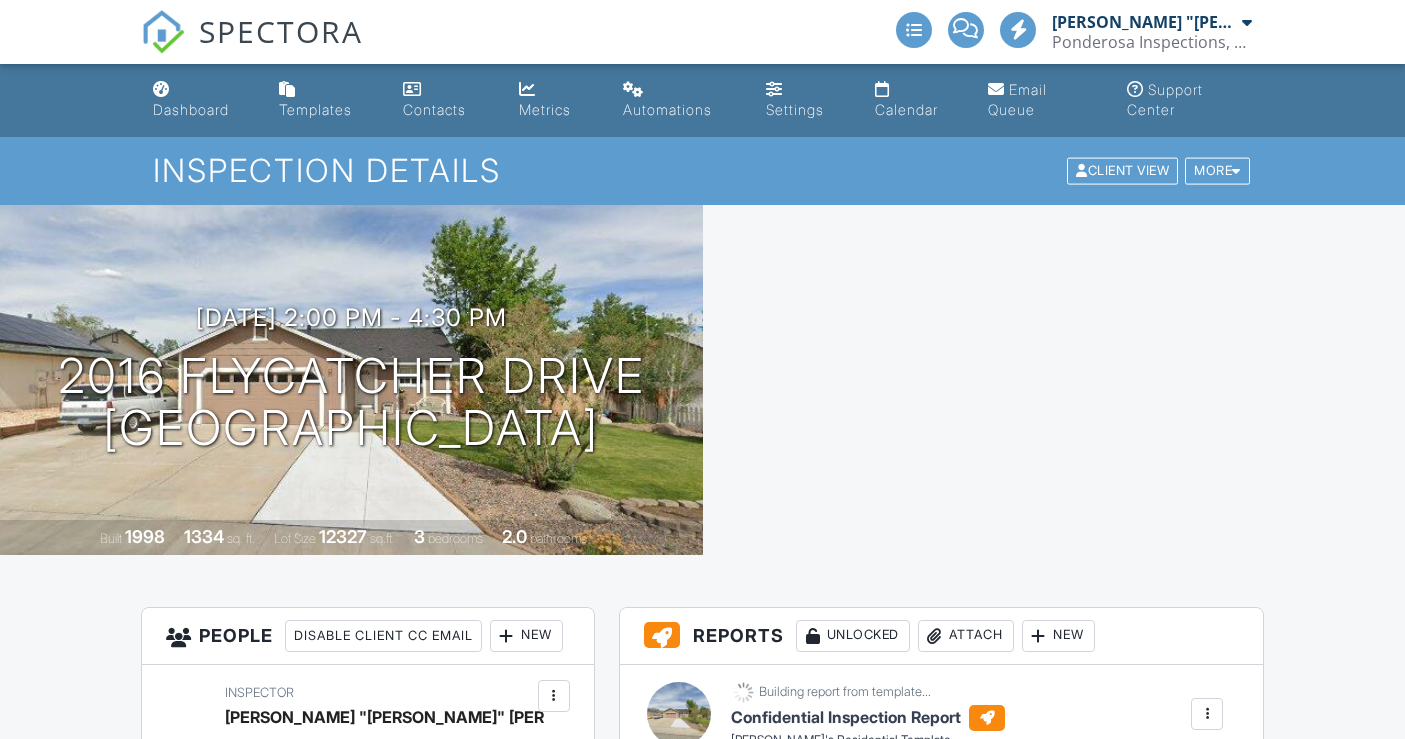 scroll, scrollTop: 0, scrollLeft: 0, axis: both 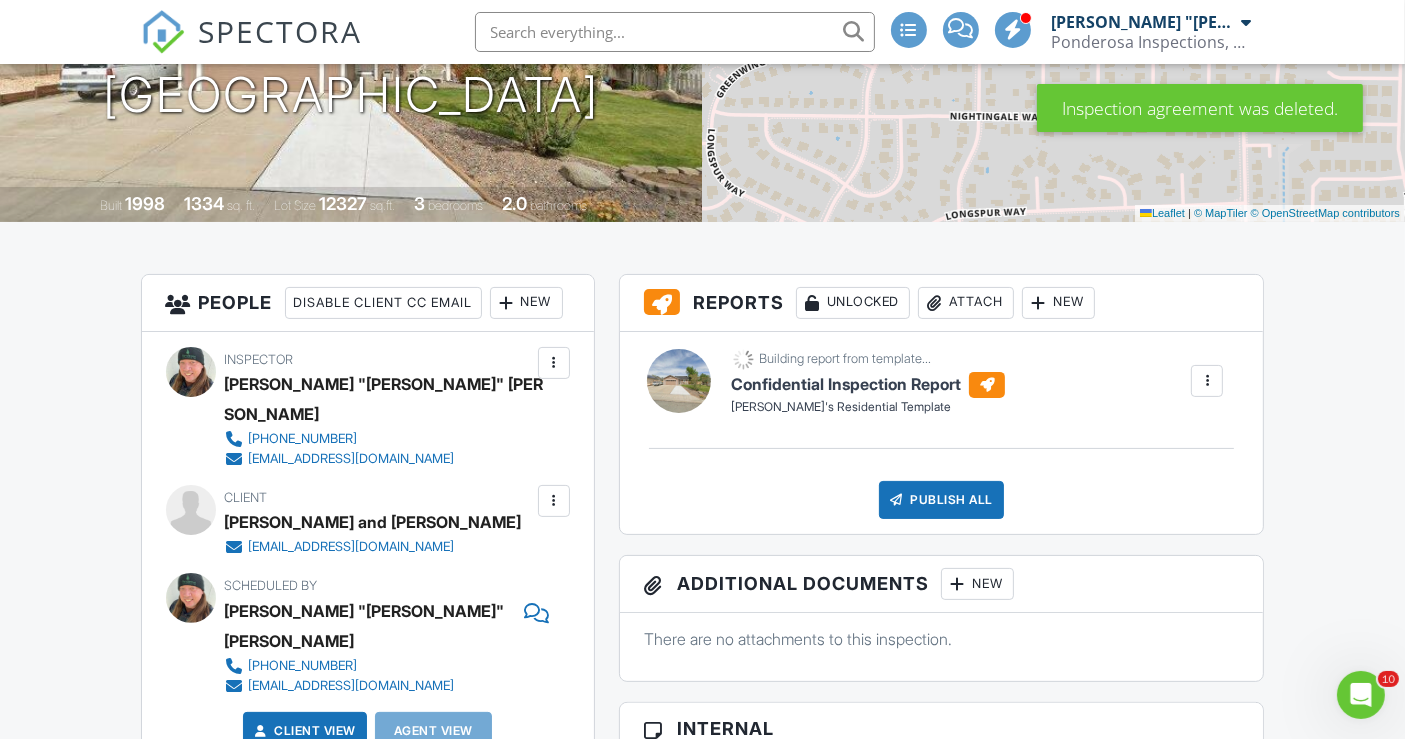 click on "New" at bounding box center [526, 303] 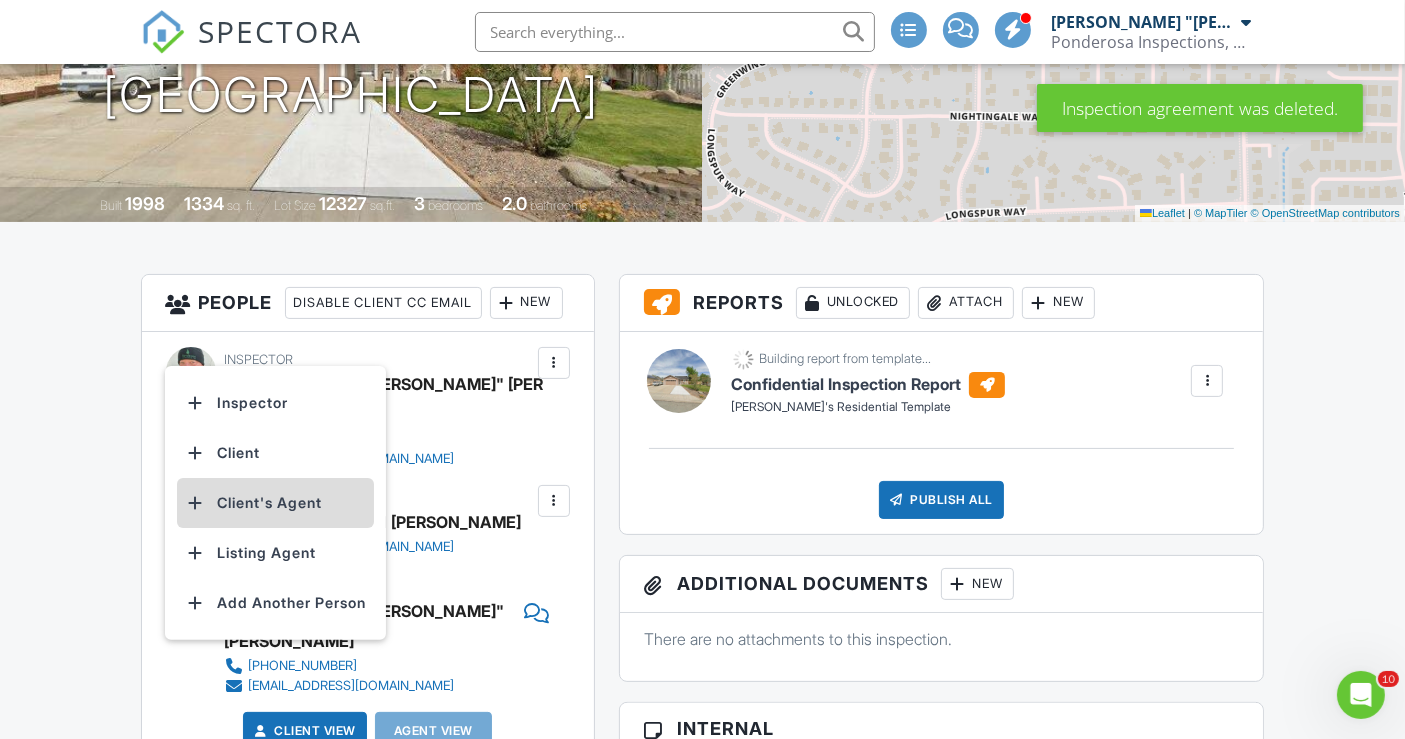 click on "Client's Agent" at bounding box center (275, 503) 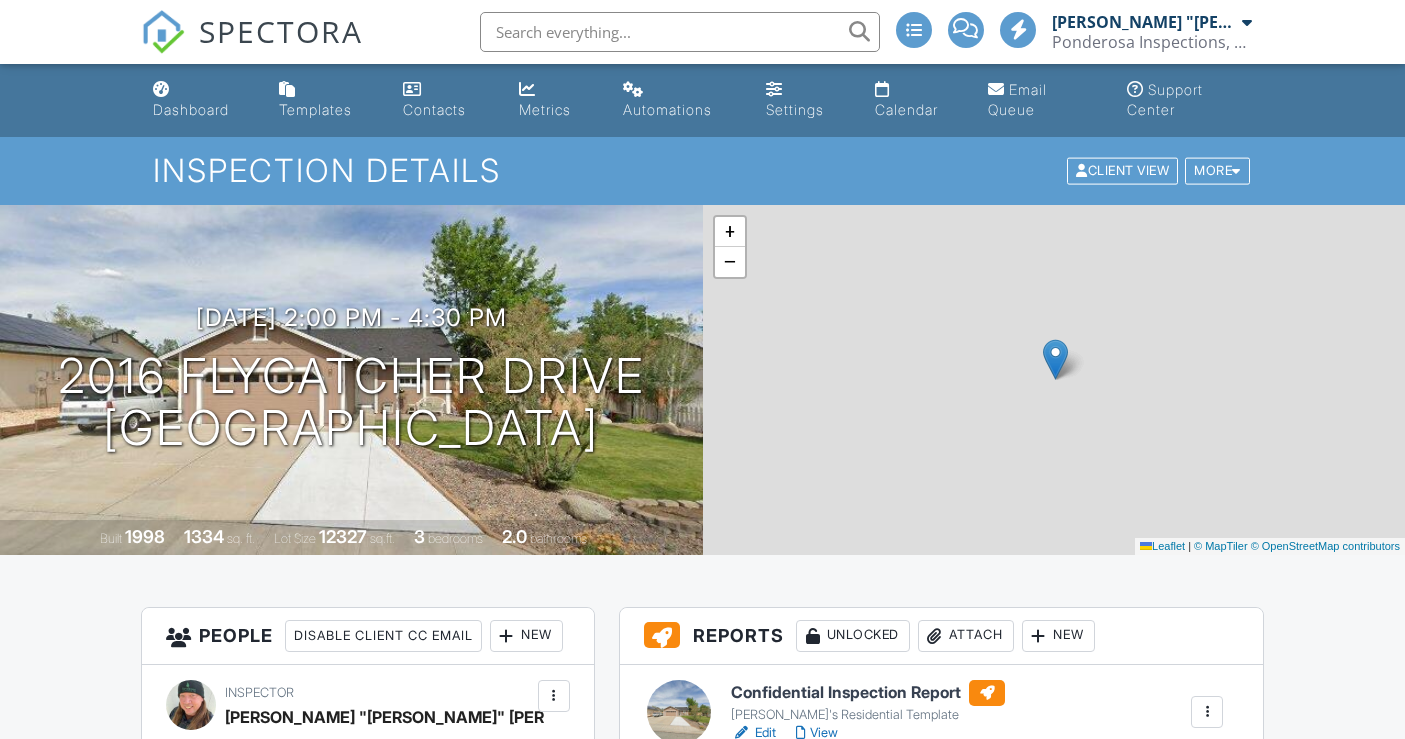 scroll, scrollTop: 336, scrollLeft: 0, axis: vertical 